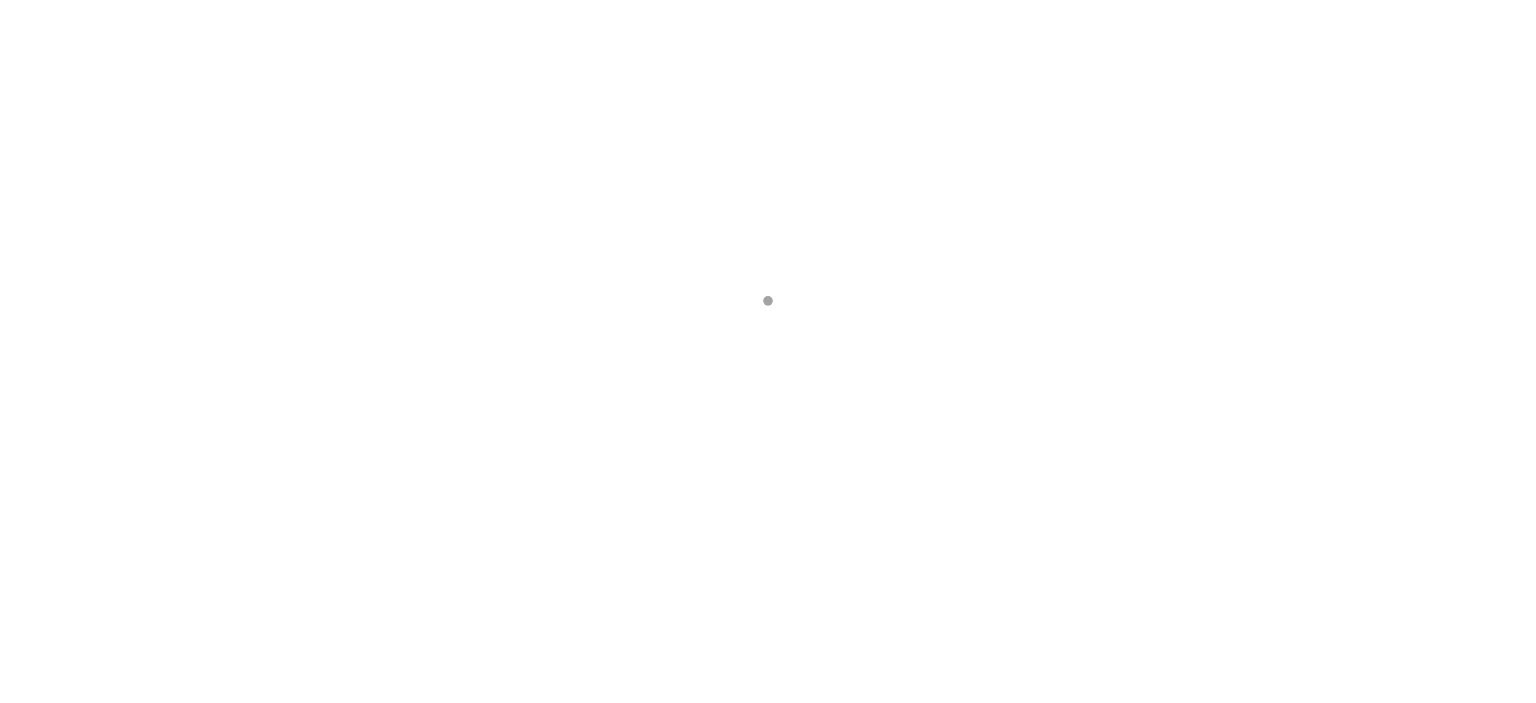 scroll, scrollTop: 0, scrollLeft: 0, axis: both 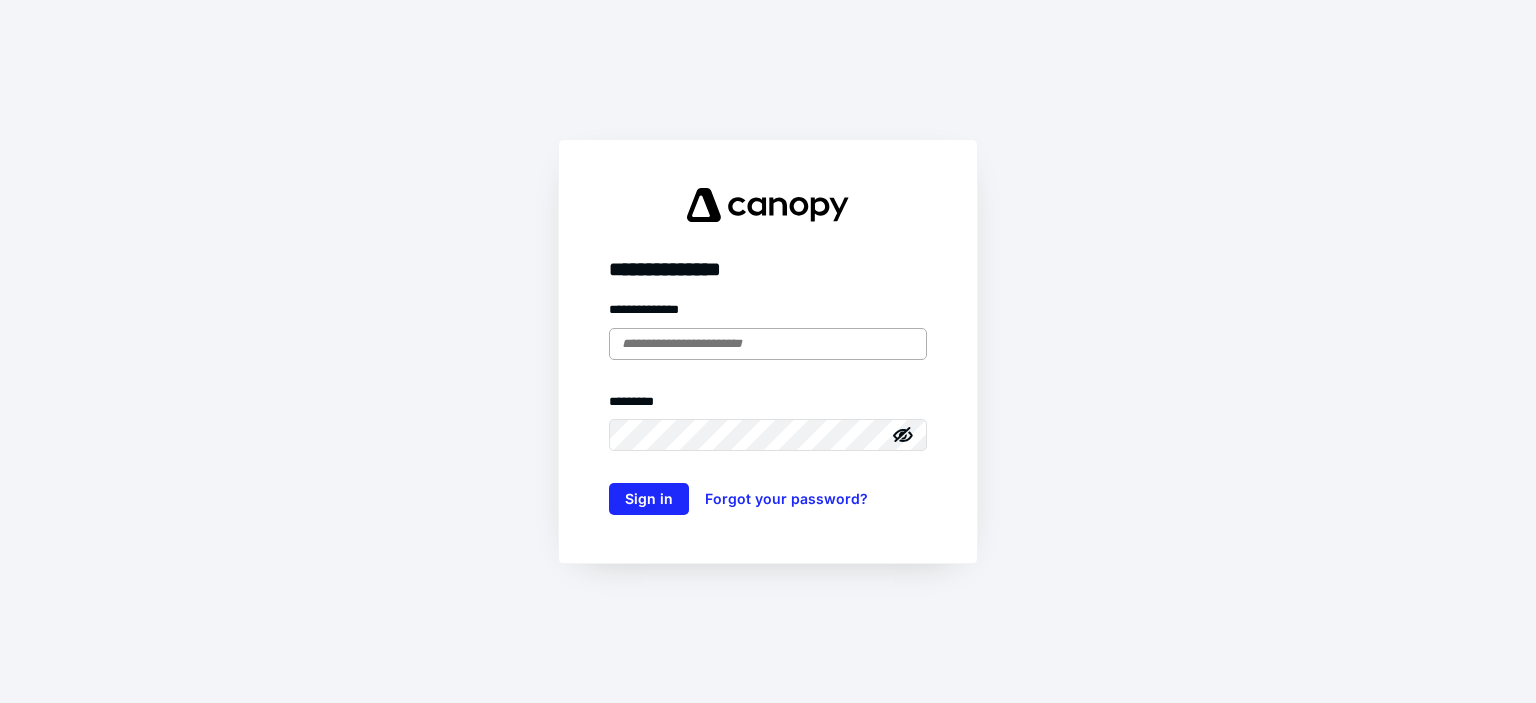 click at bounding box center (768, 344) 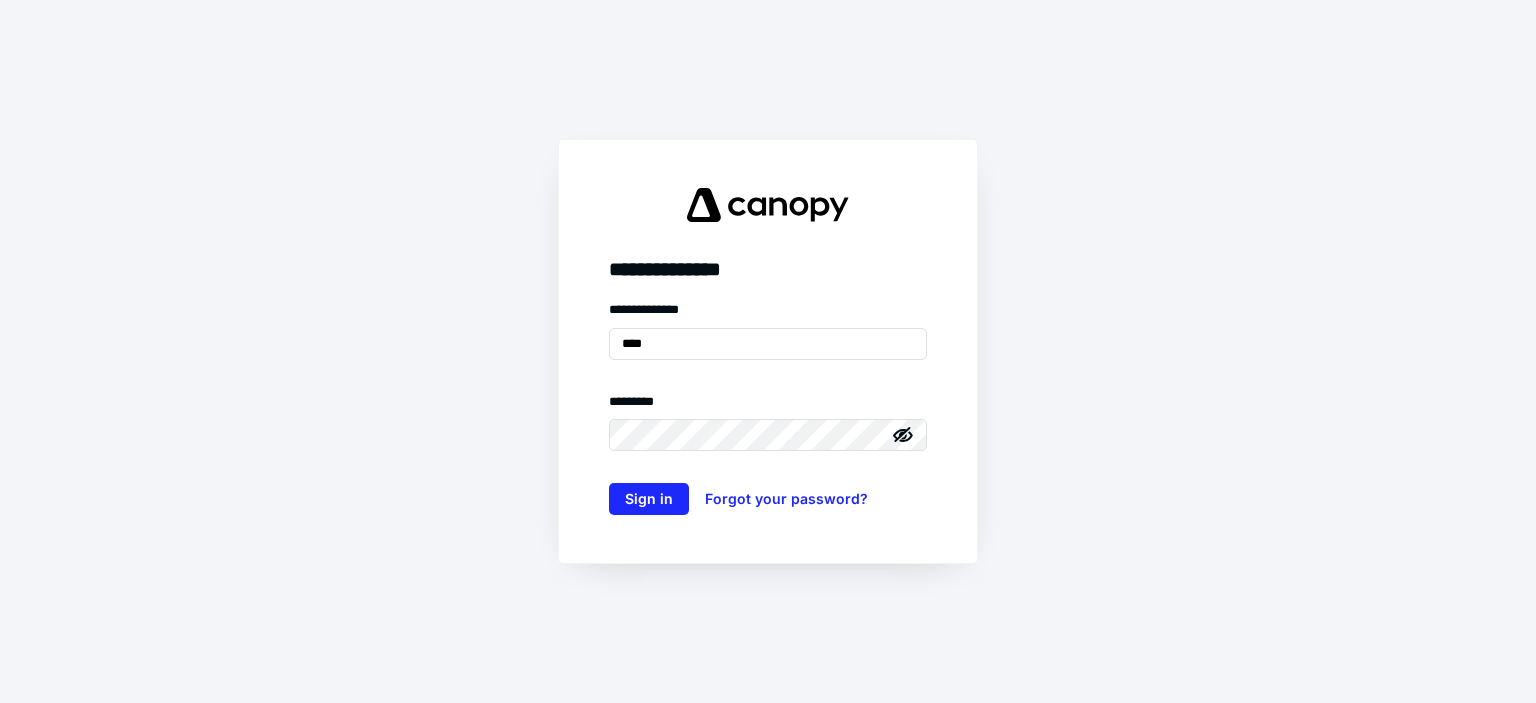 type on "**********" 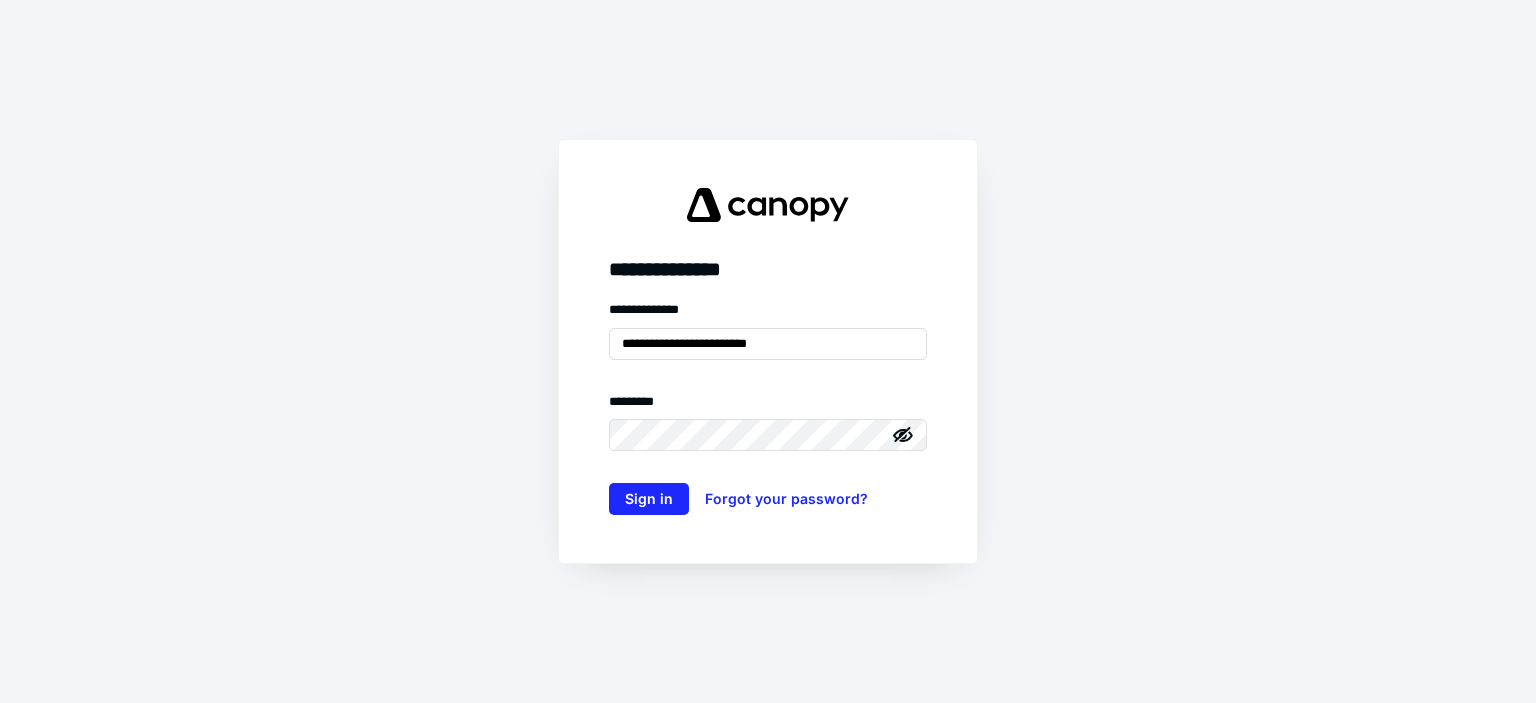 click on "******** *" at bounding box center (768, 406) 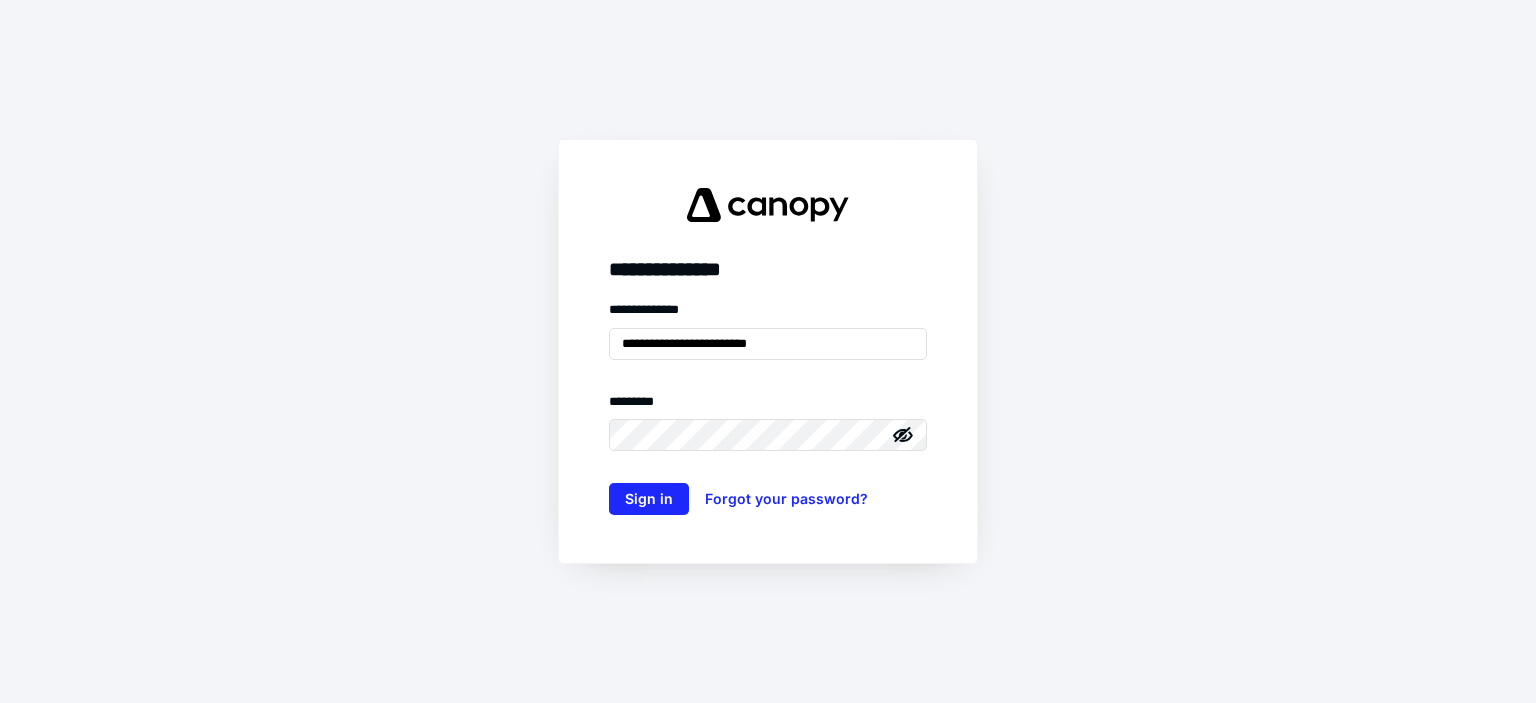 click 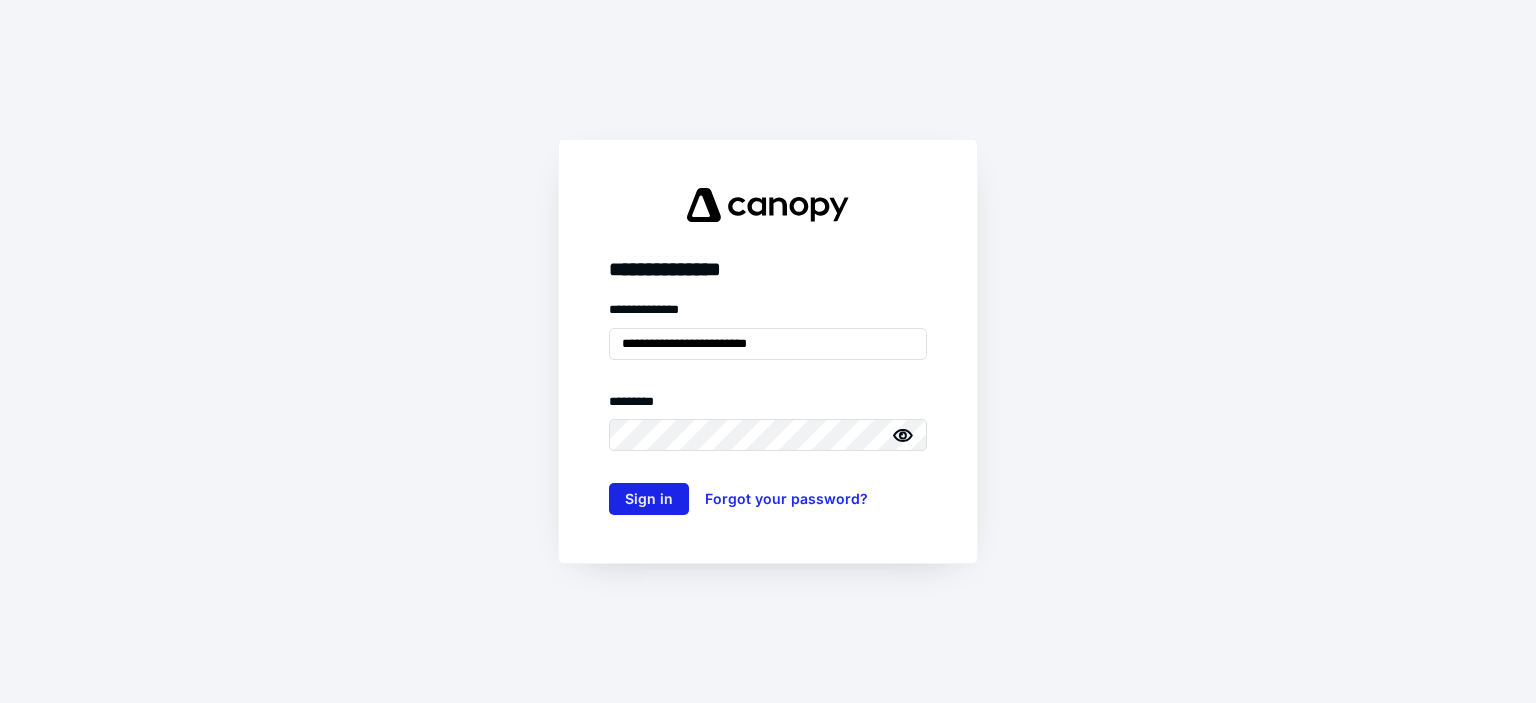 click on "Sign in" at bounding box center (649, 499) 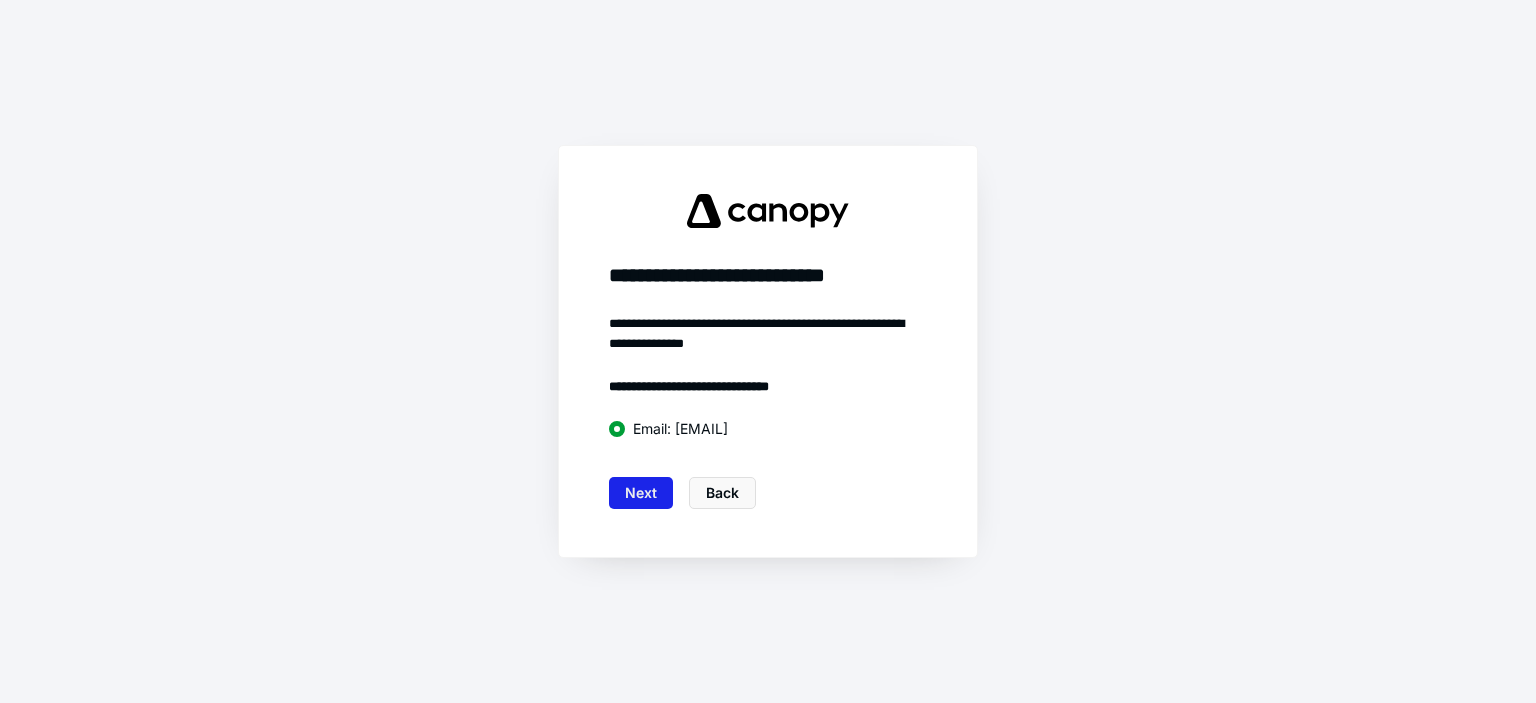 click on "Next" at bounding box center (641, 493) 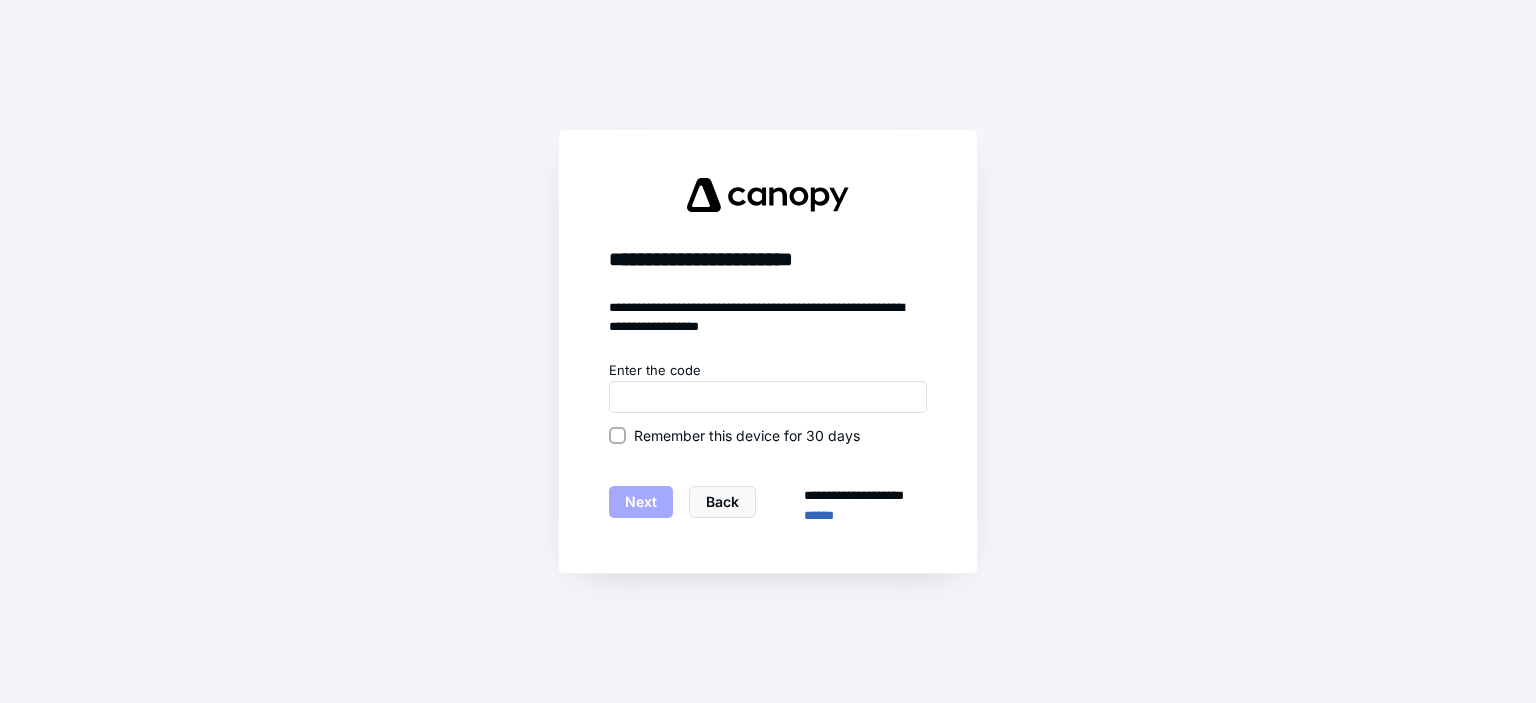 click on "Remember this device for 30 days" at bounding box center (617, 435) 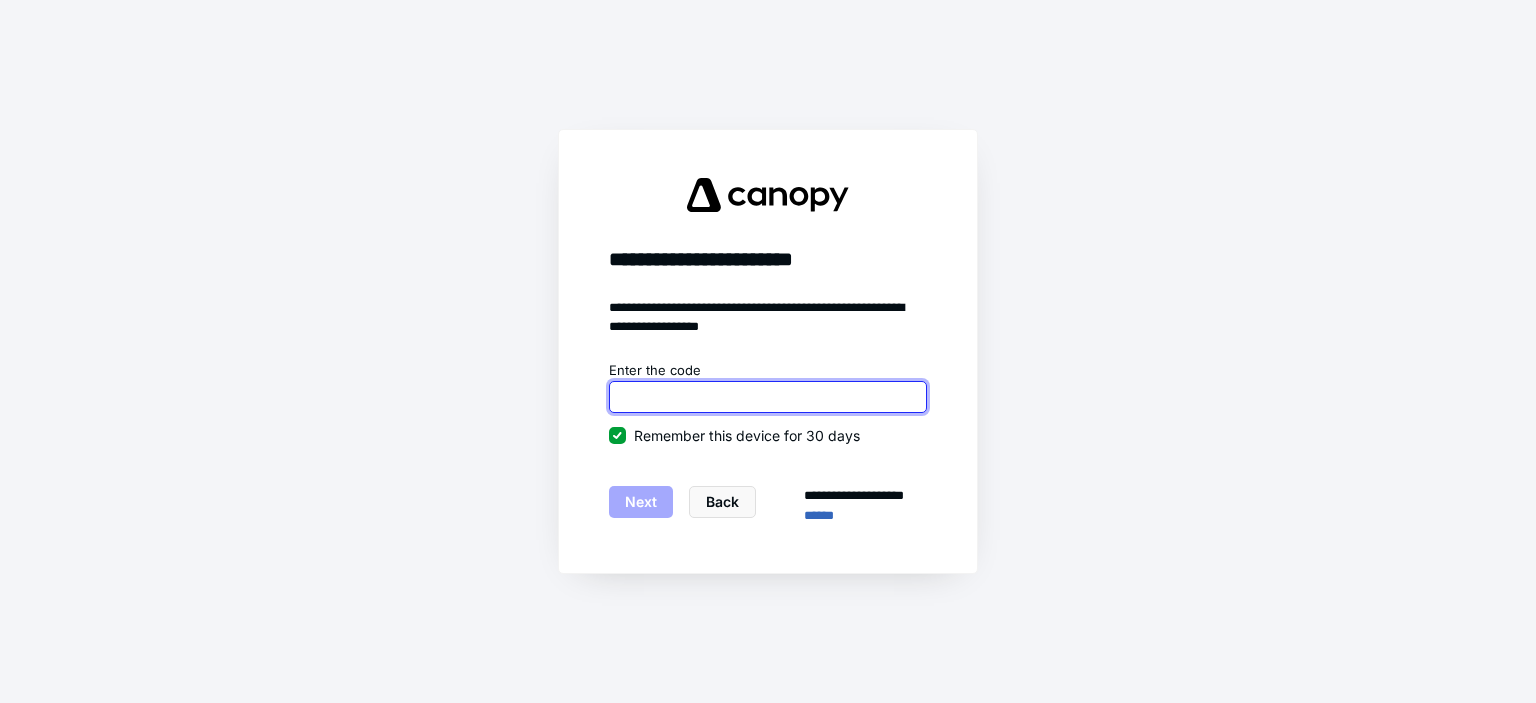 click at bounding box center [768, 397] 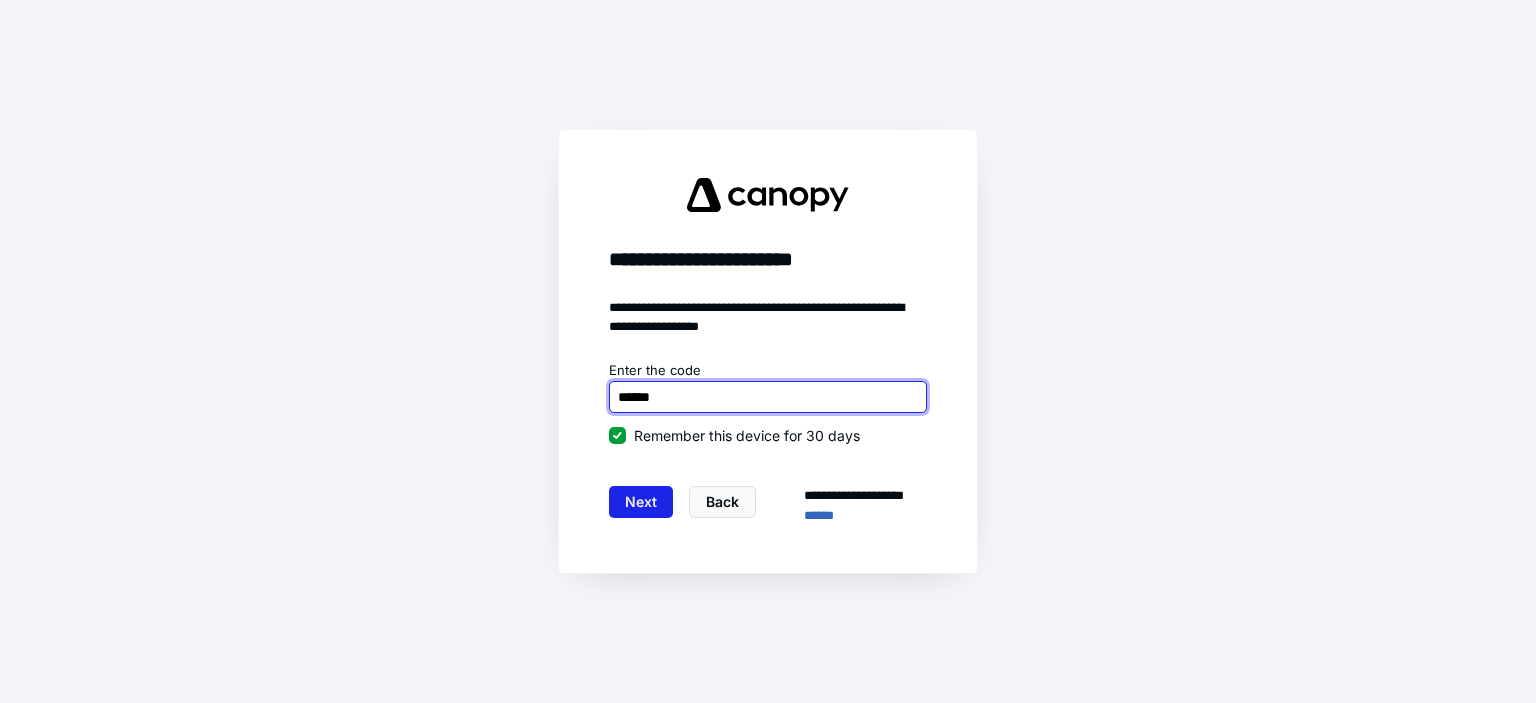 type on "******" 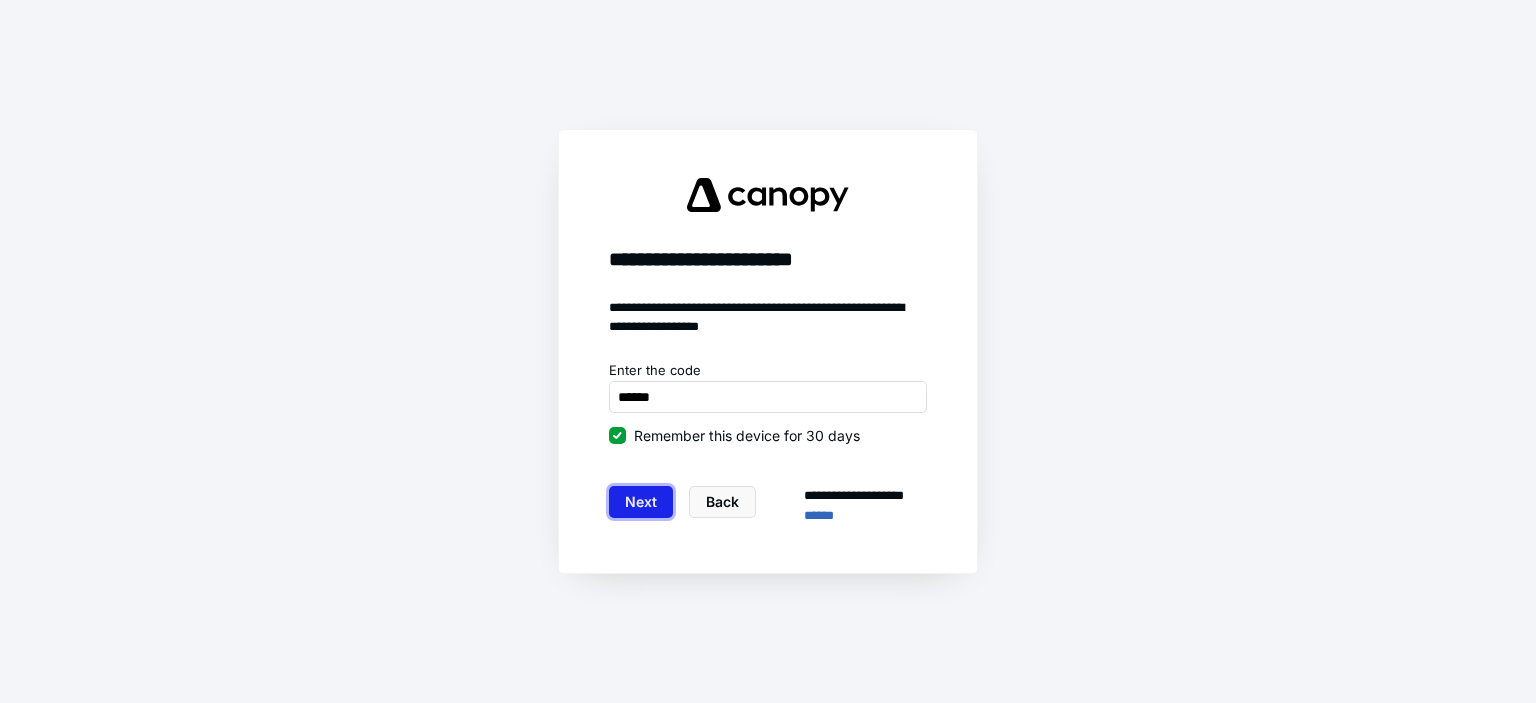 click on "Next" at bounding box center [641, 502] 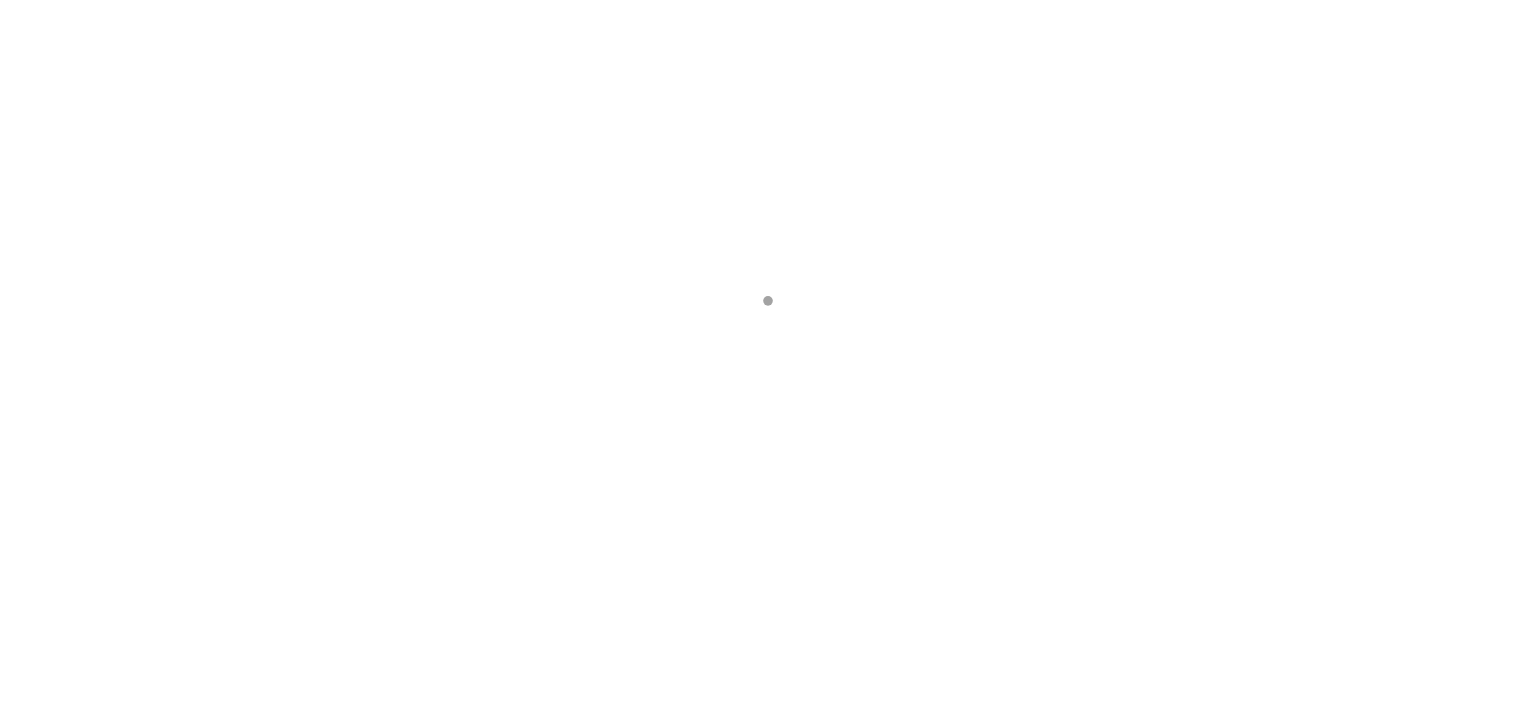 scroll, scrollTop: 0, scrollLeft: 0, axis: both 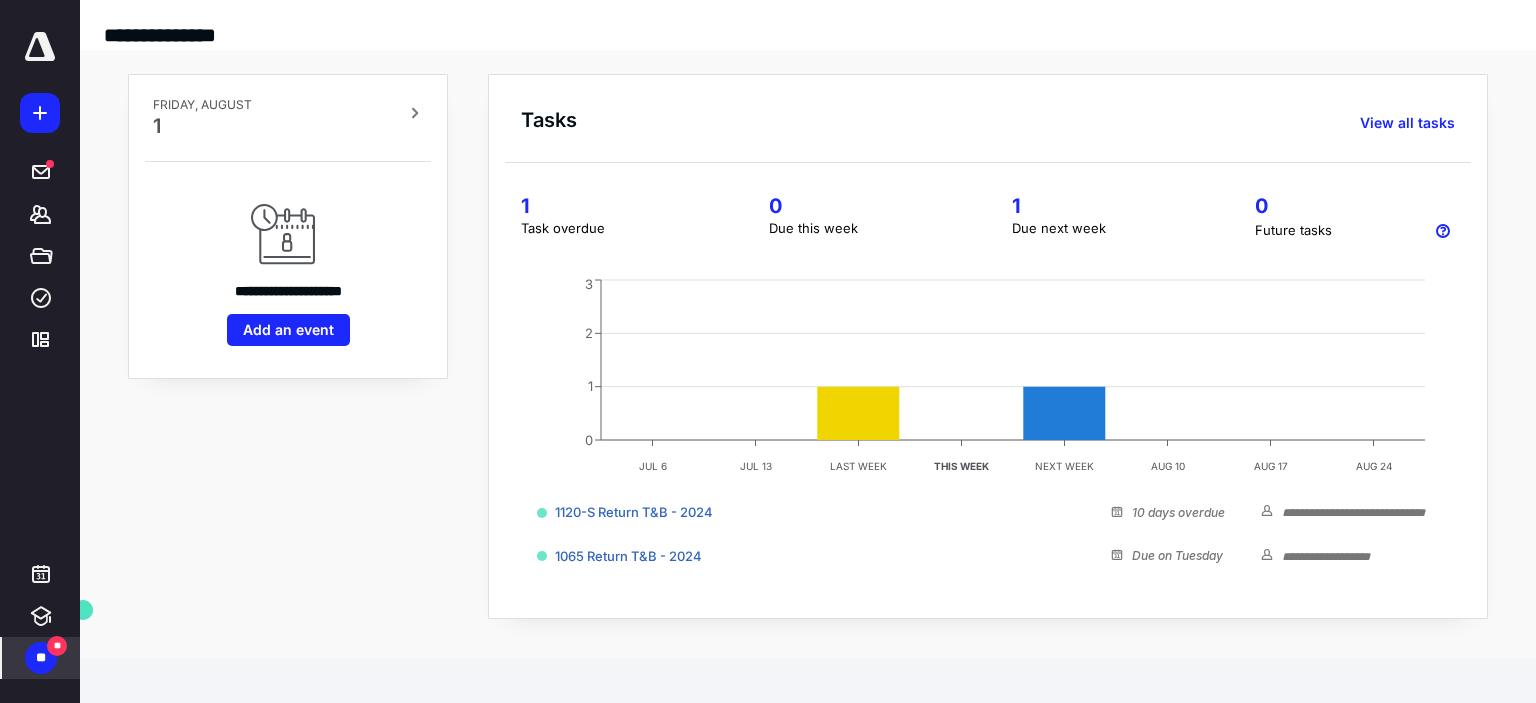 click on "**" at bounding box center [41, 658] 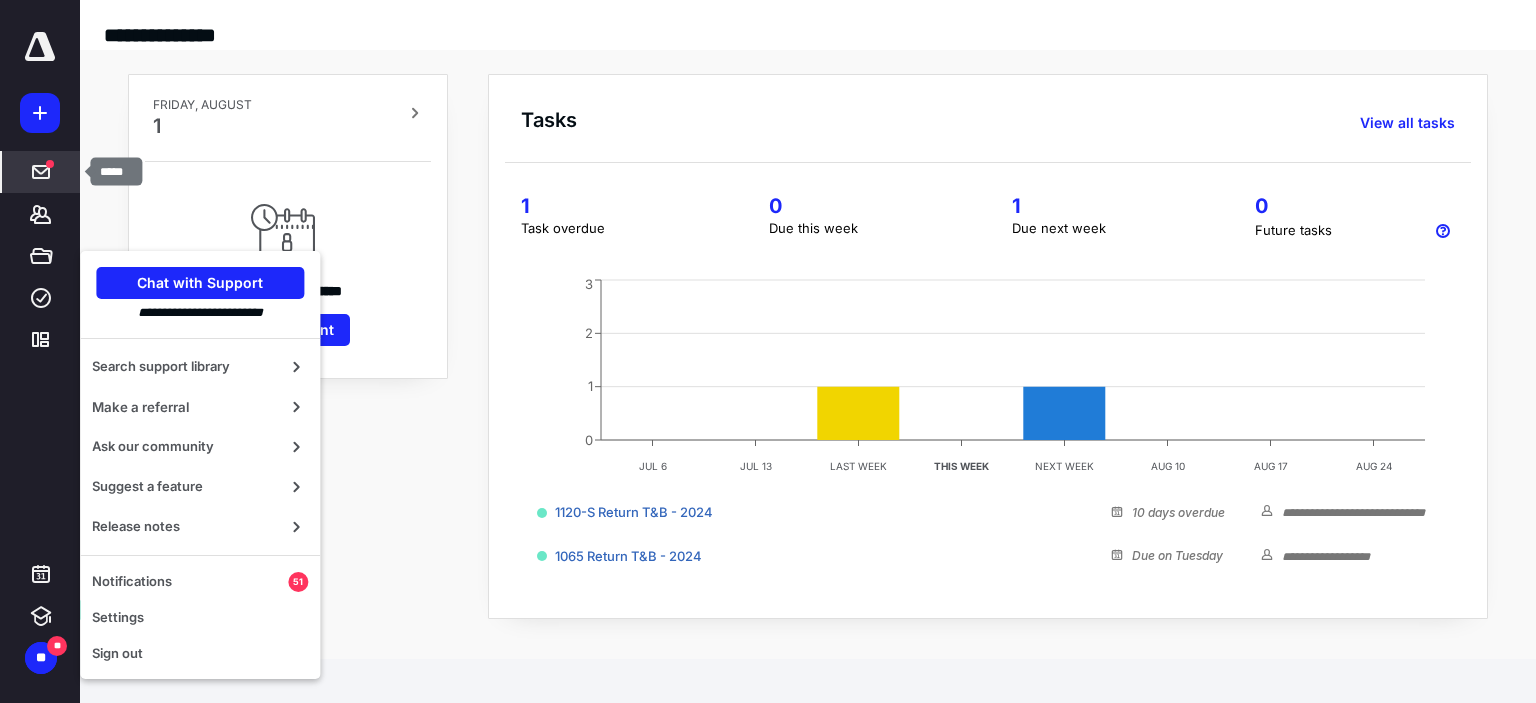 click 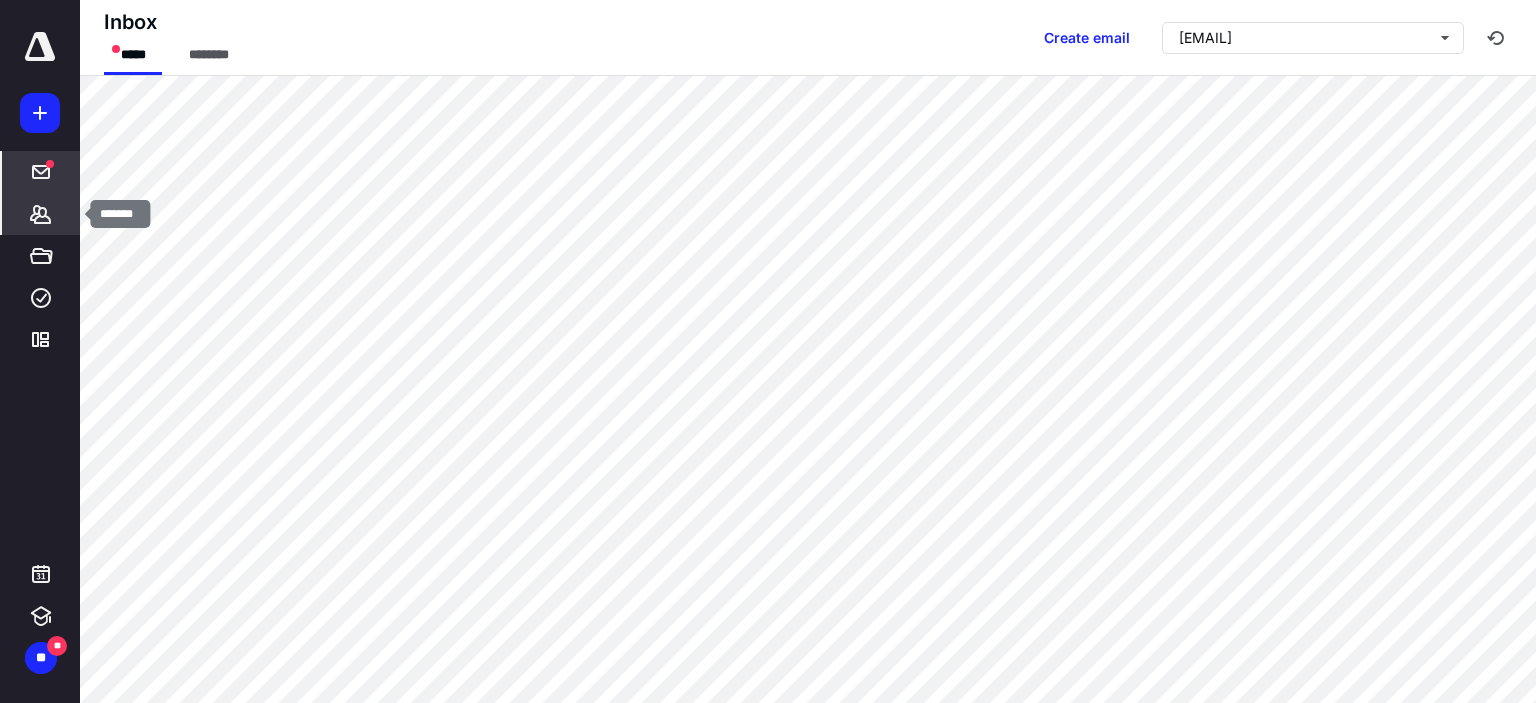 click 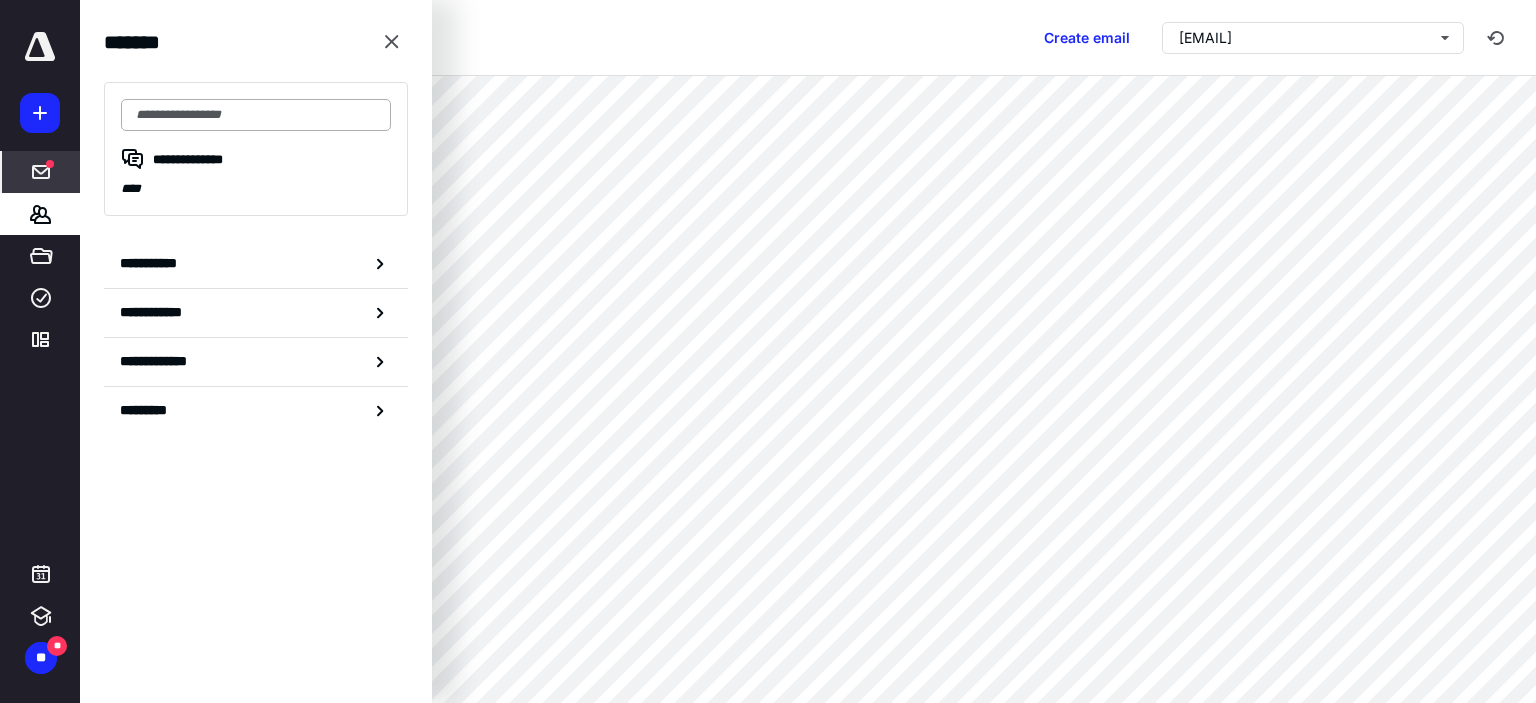 click at bounding box center [256, 115] 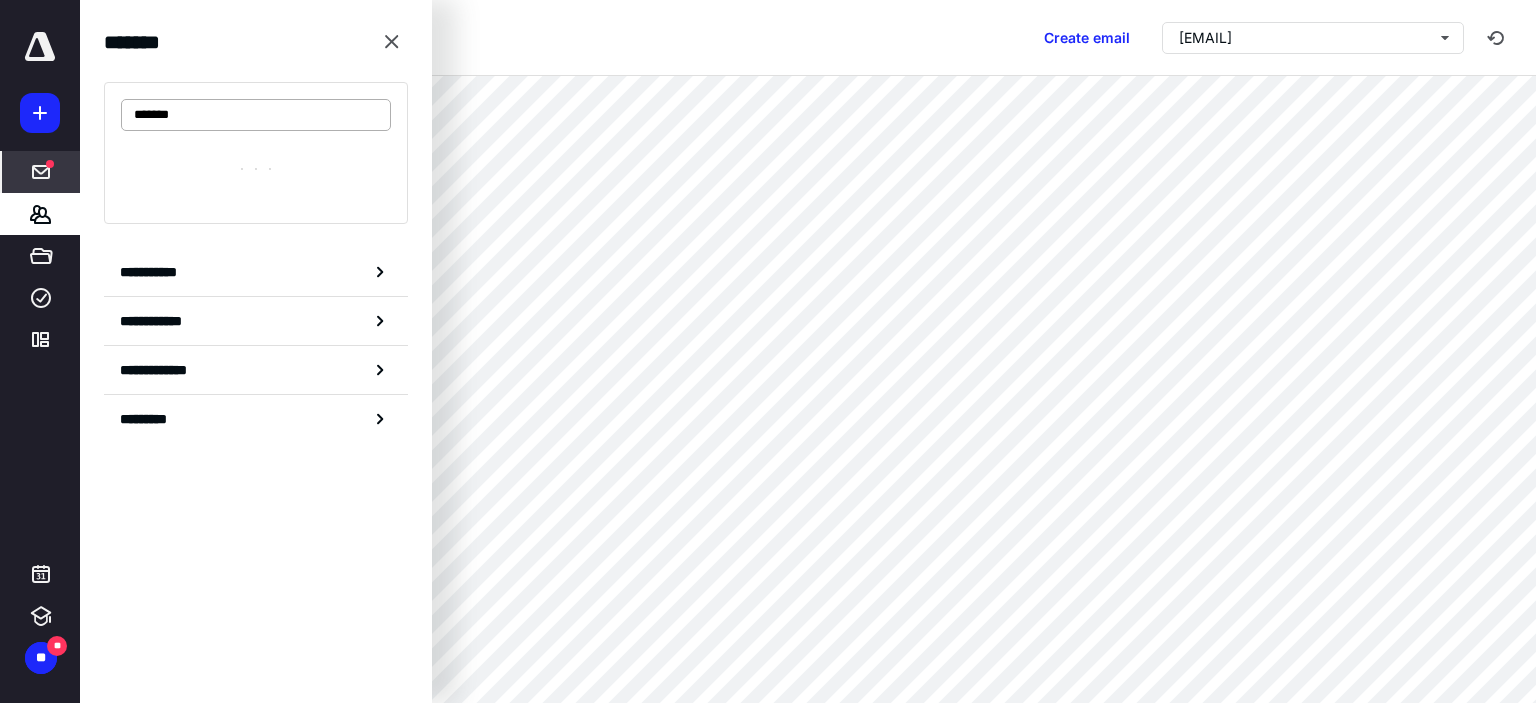 type on "*******" 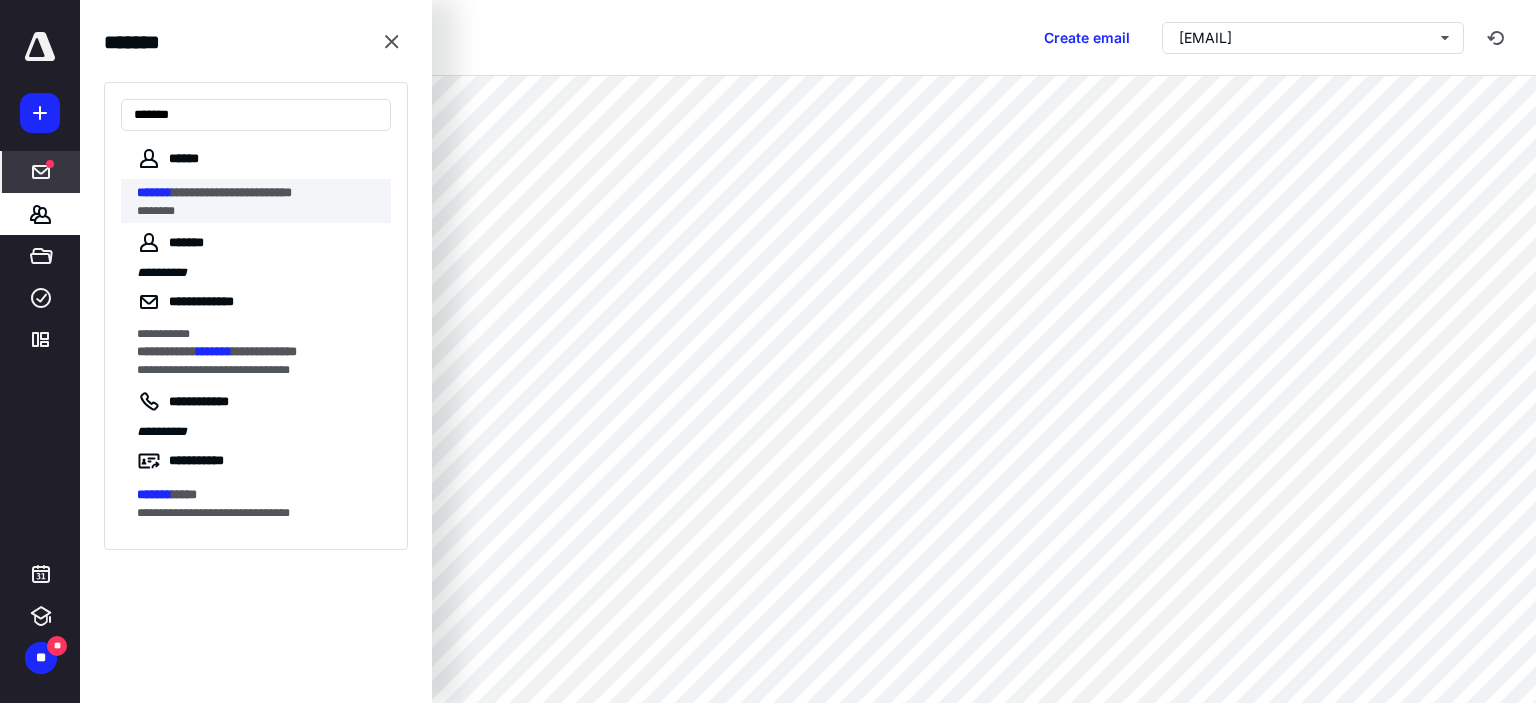 click on "**********" at bounding box center (232, 192) 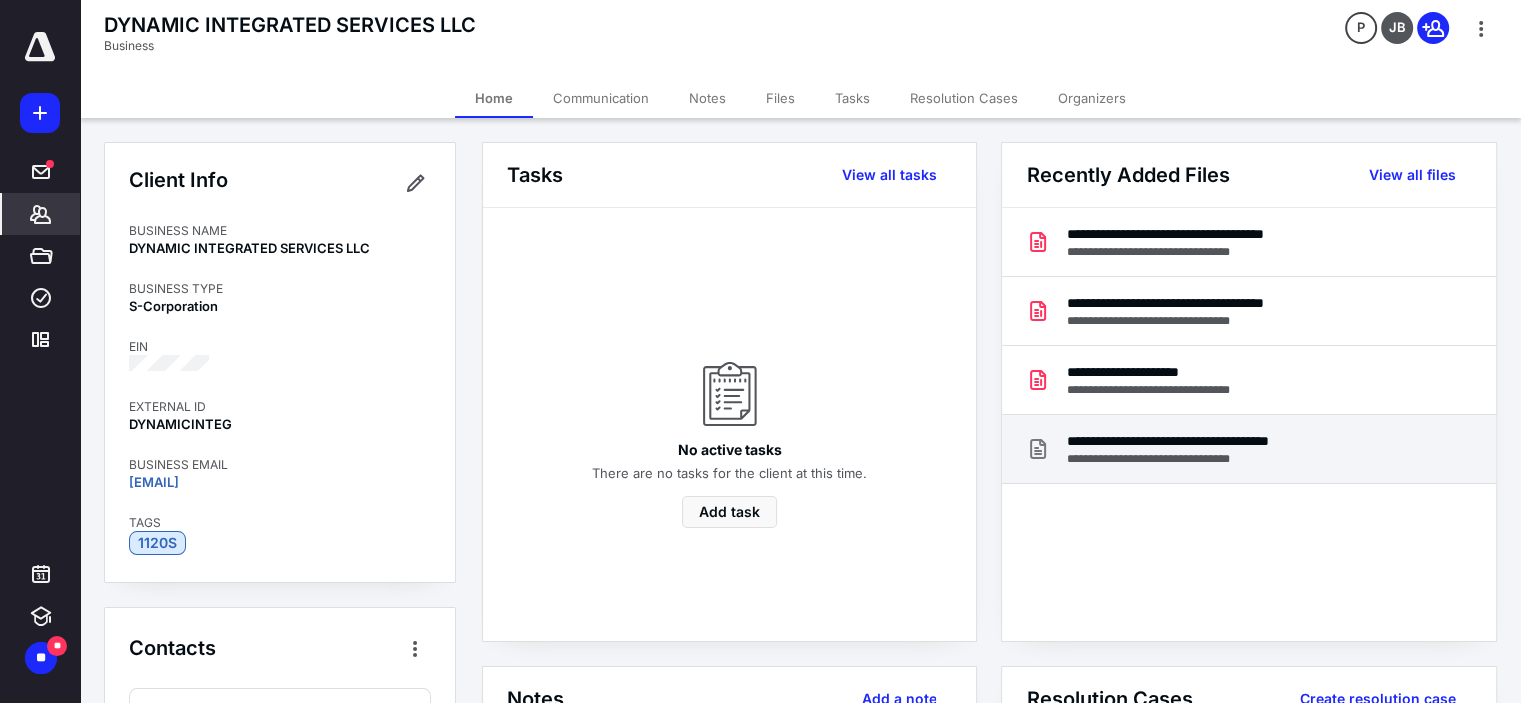 click on "**********" at bounding box center [1209, 441] 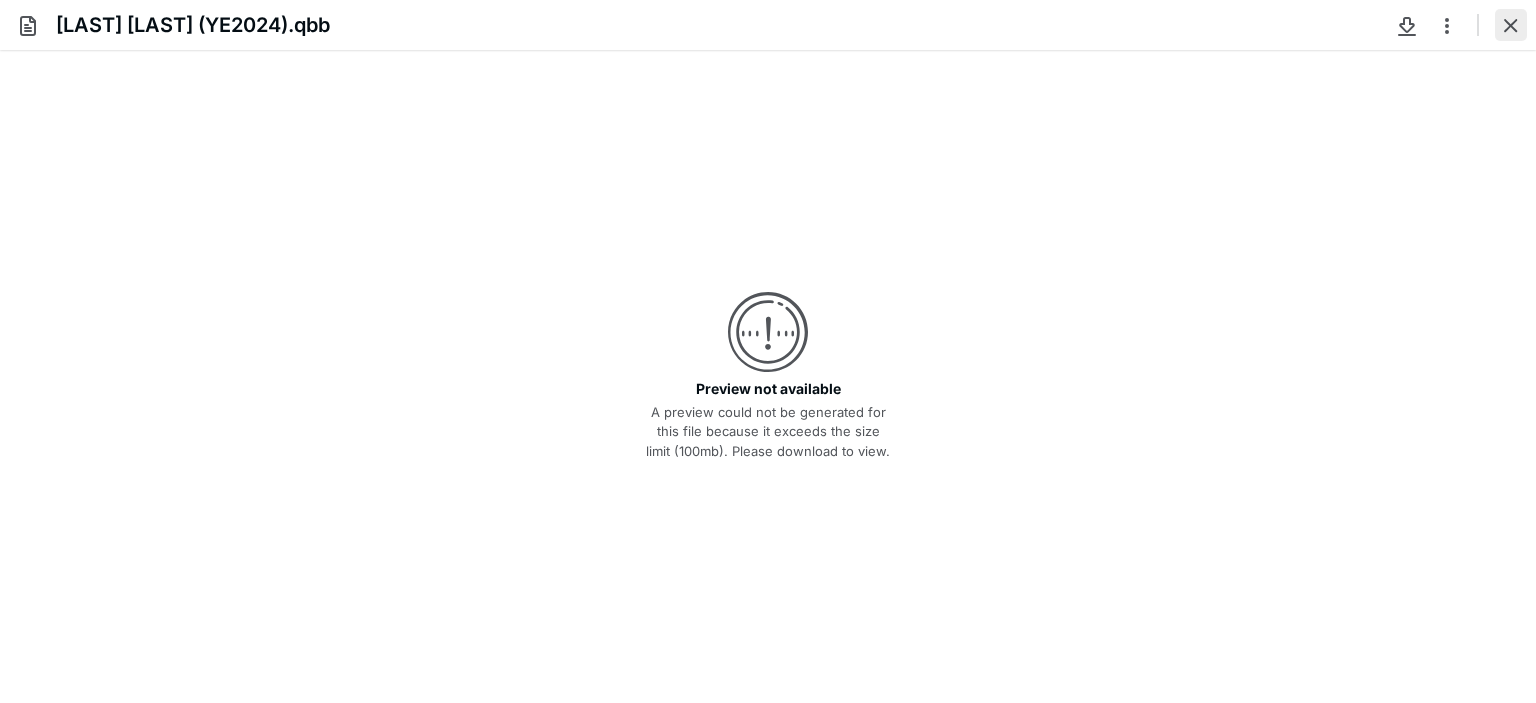 click at bounding box center (1511, 25) 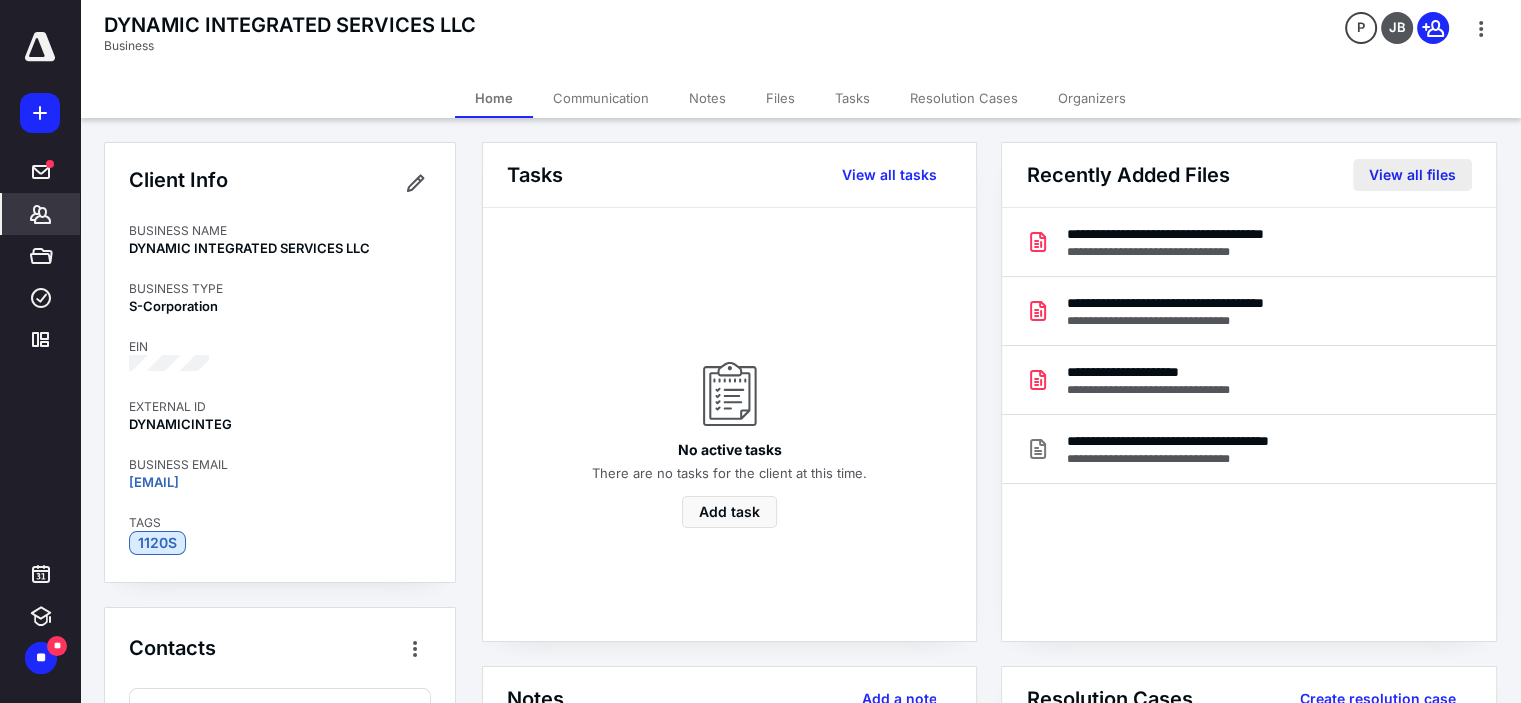 drag, startPoint x: 1247, startPoint y: 383, endPoint x: 1407, endPoint y: 180, distance: 258.47437 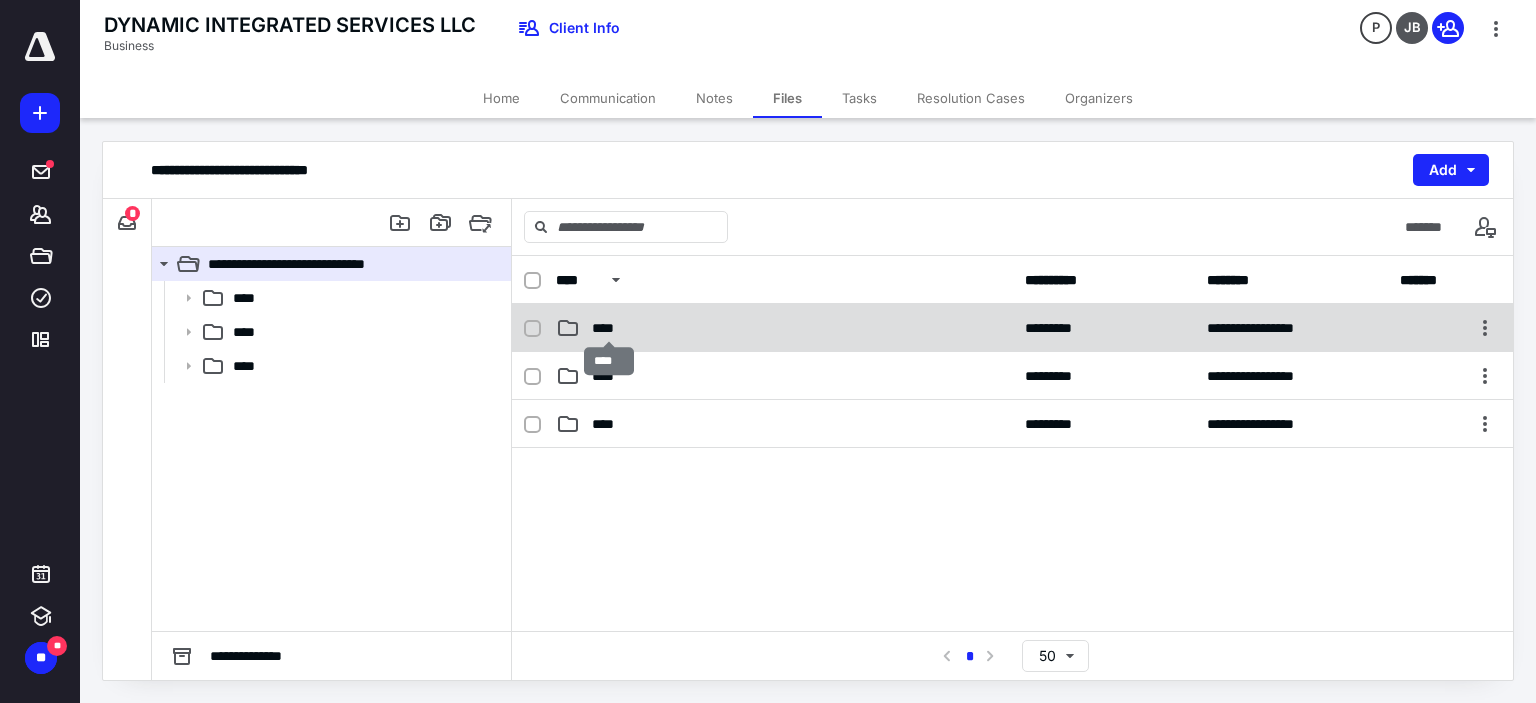 click on "****" at bounding box center (609, 328) 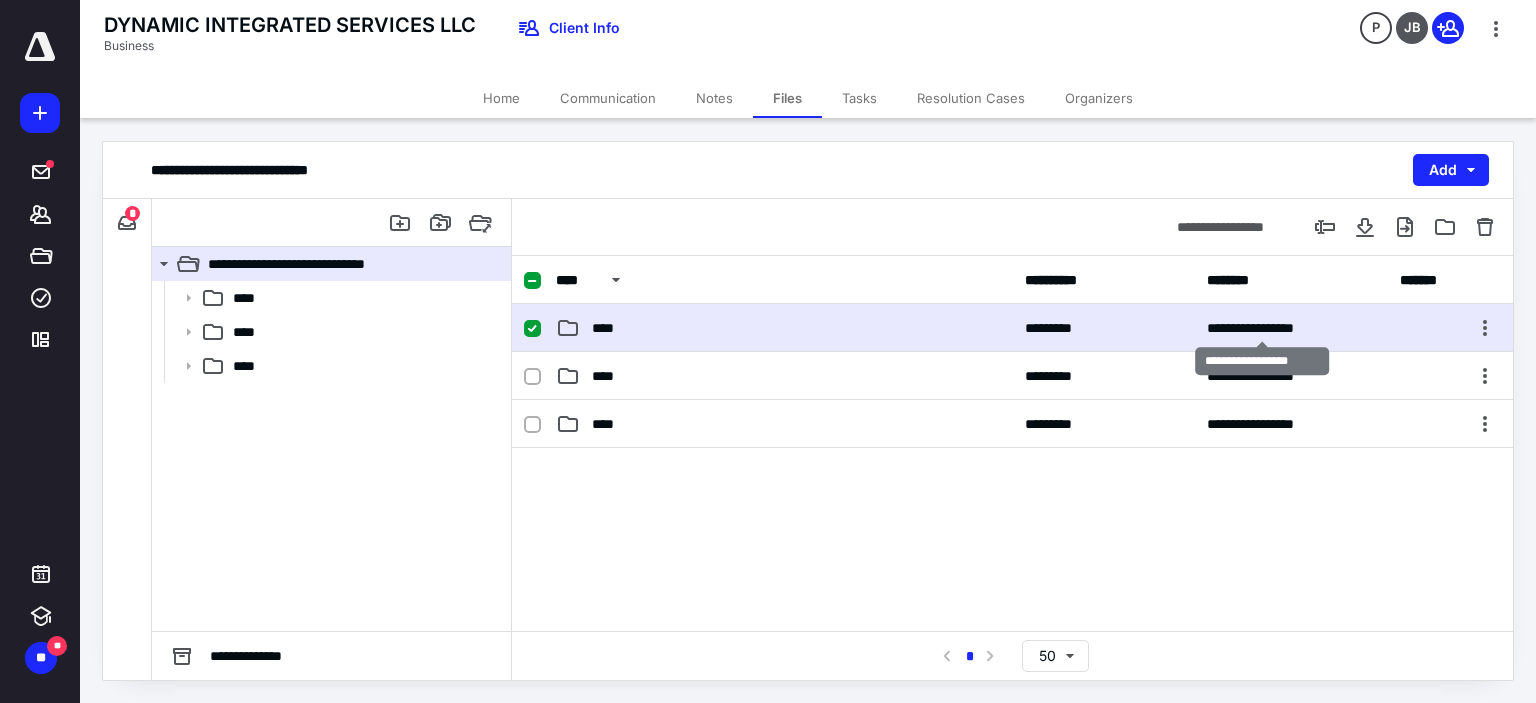 click on "**********" at bounding box center (1273, 328) 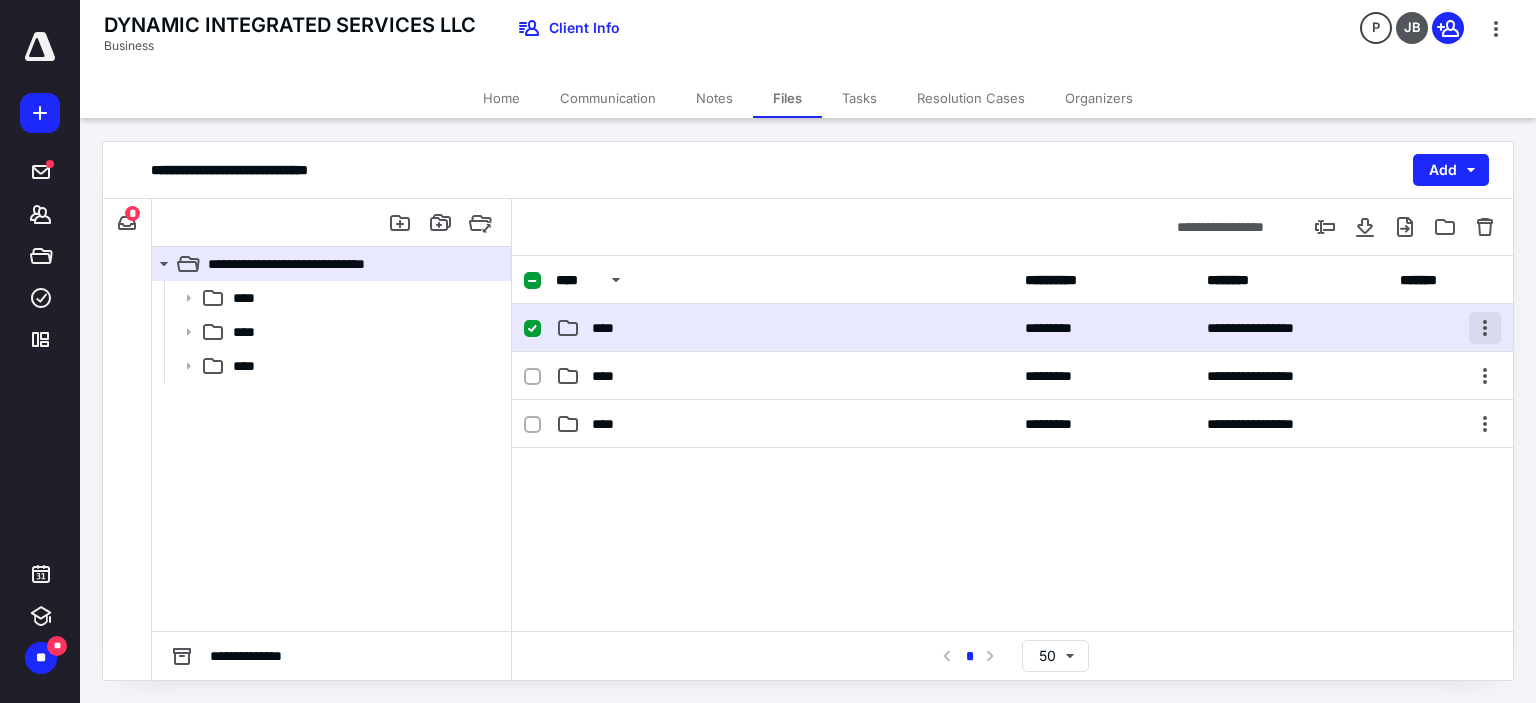 click at bounding box center [1485, 328] 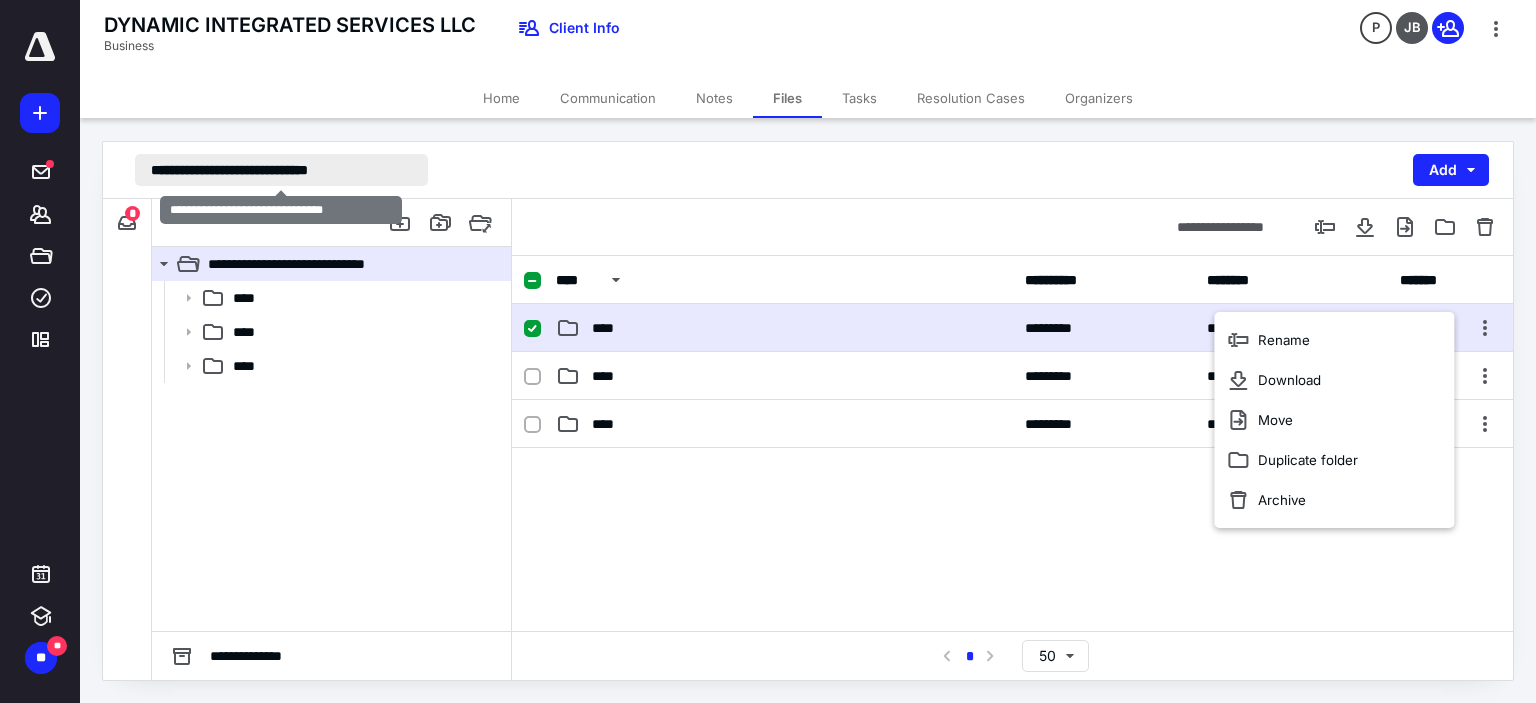 click on "**********" at bounding box center [281, 170] 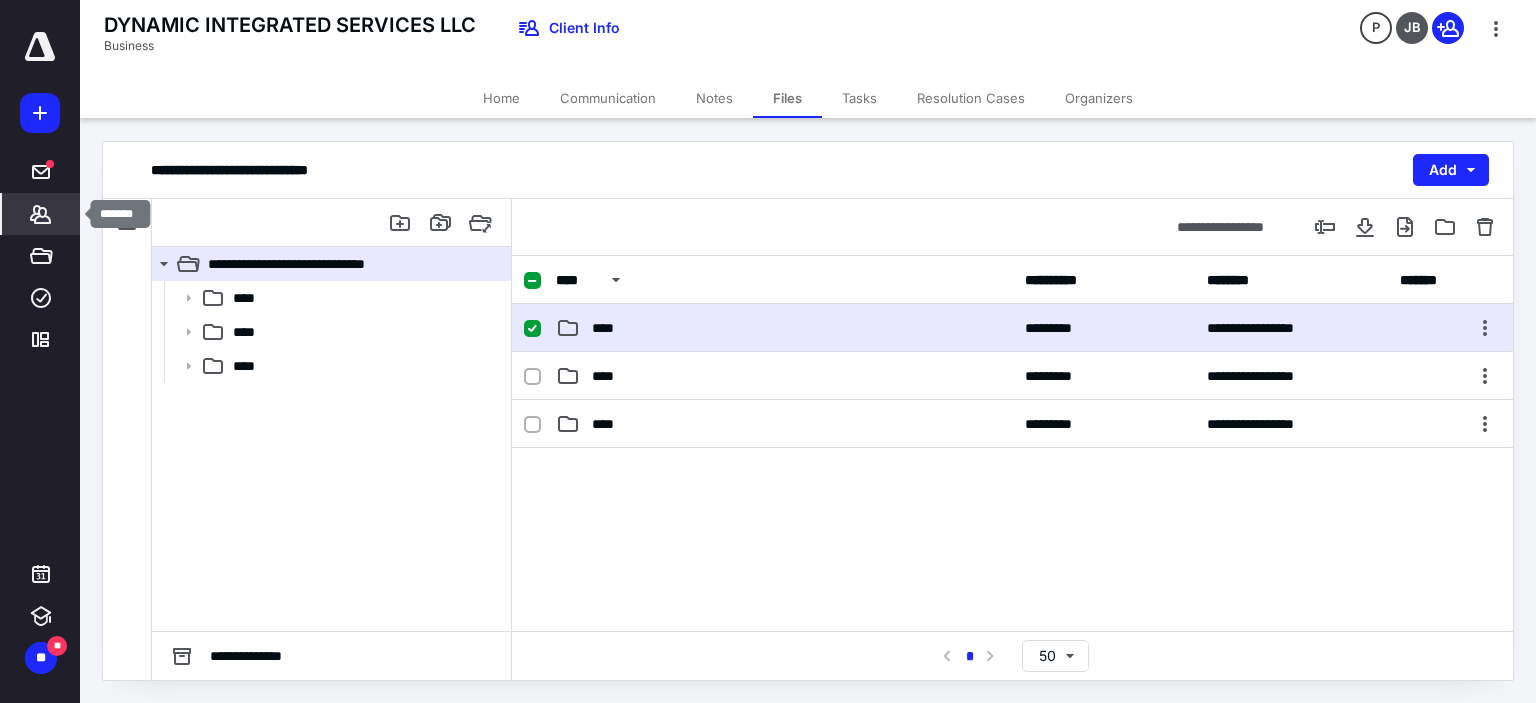 click 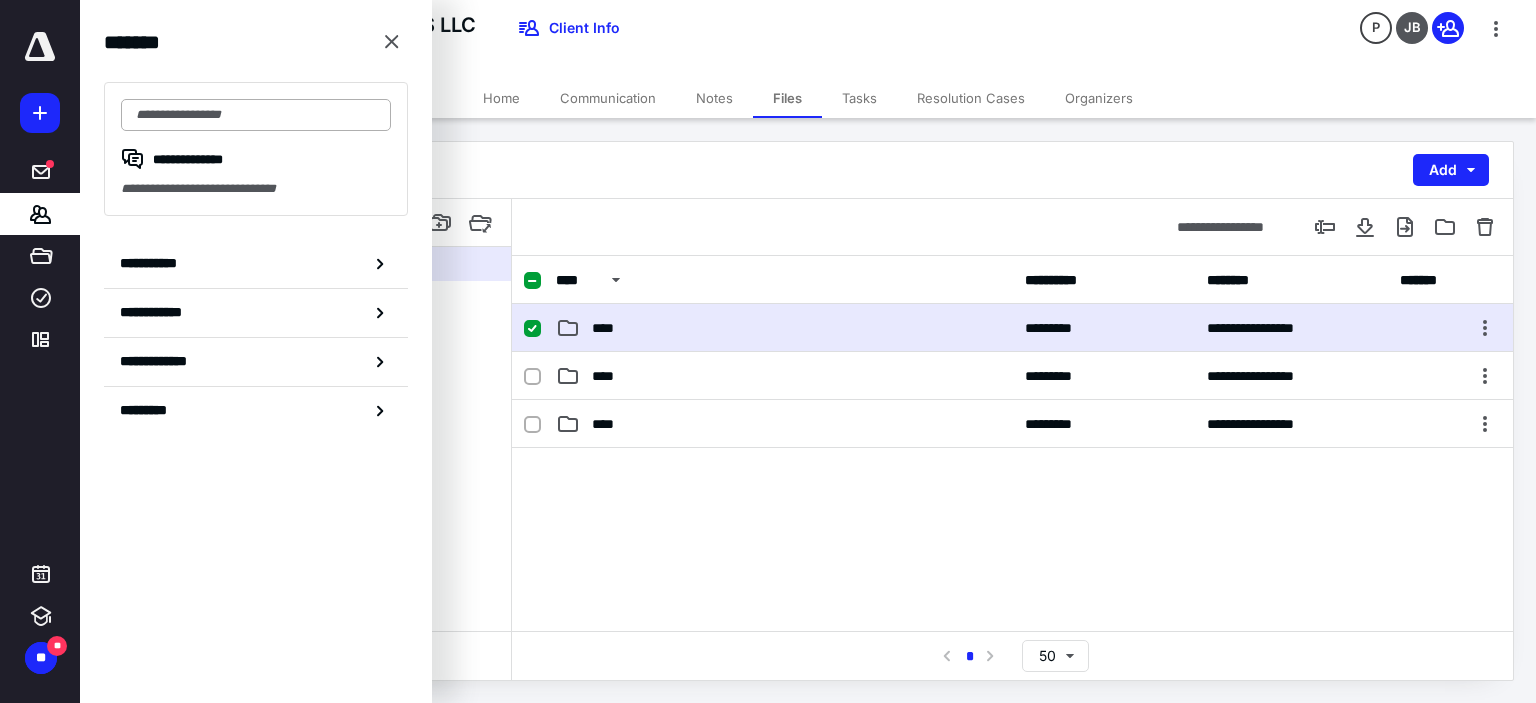 click at bounding box center (256, 115) 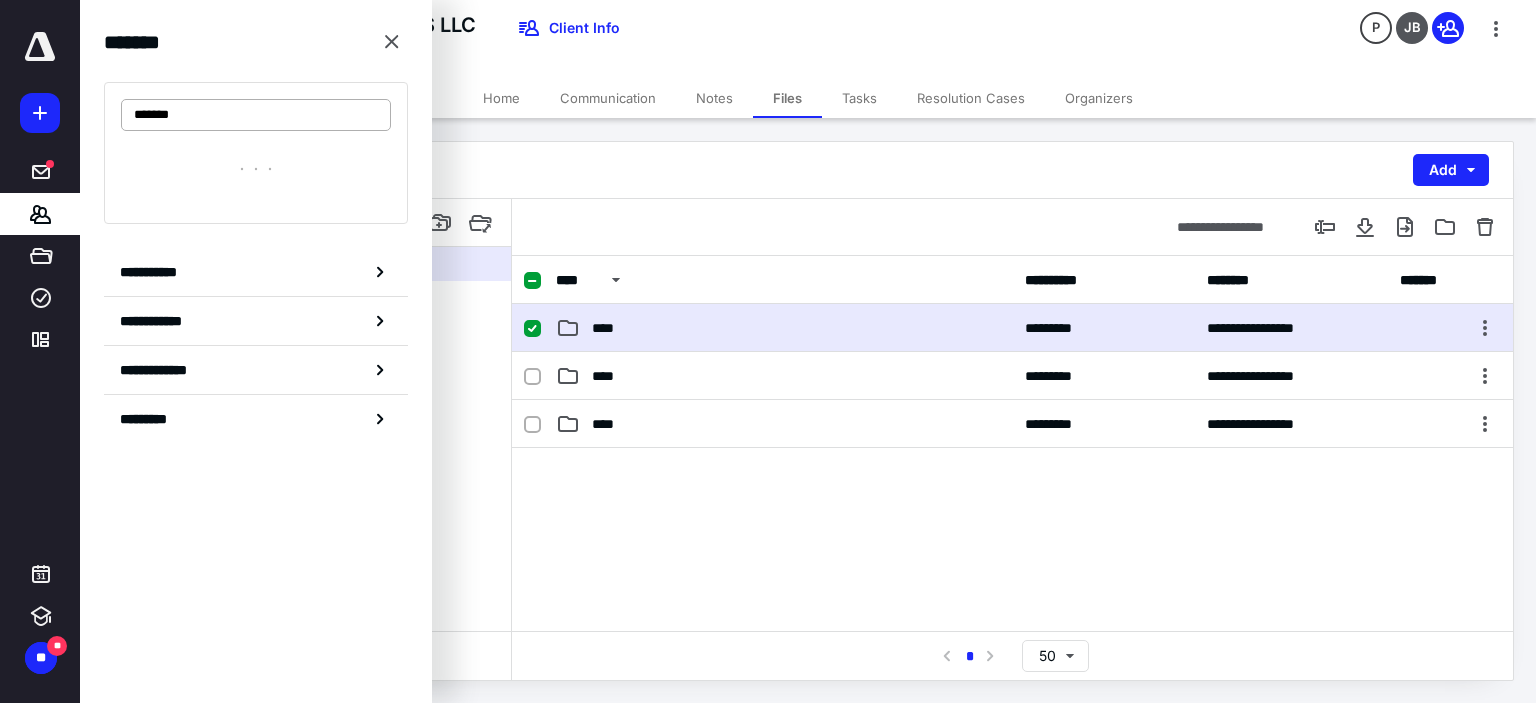 type on "*******" 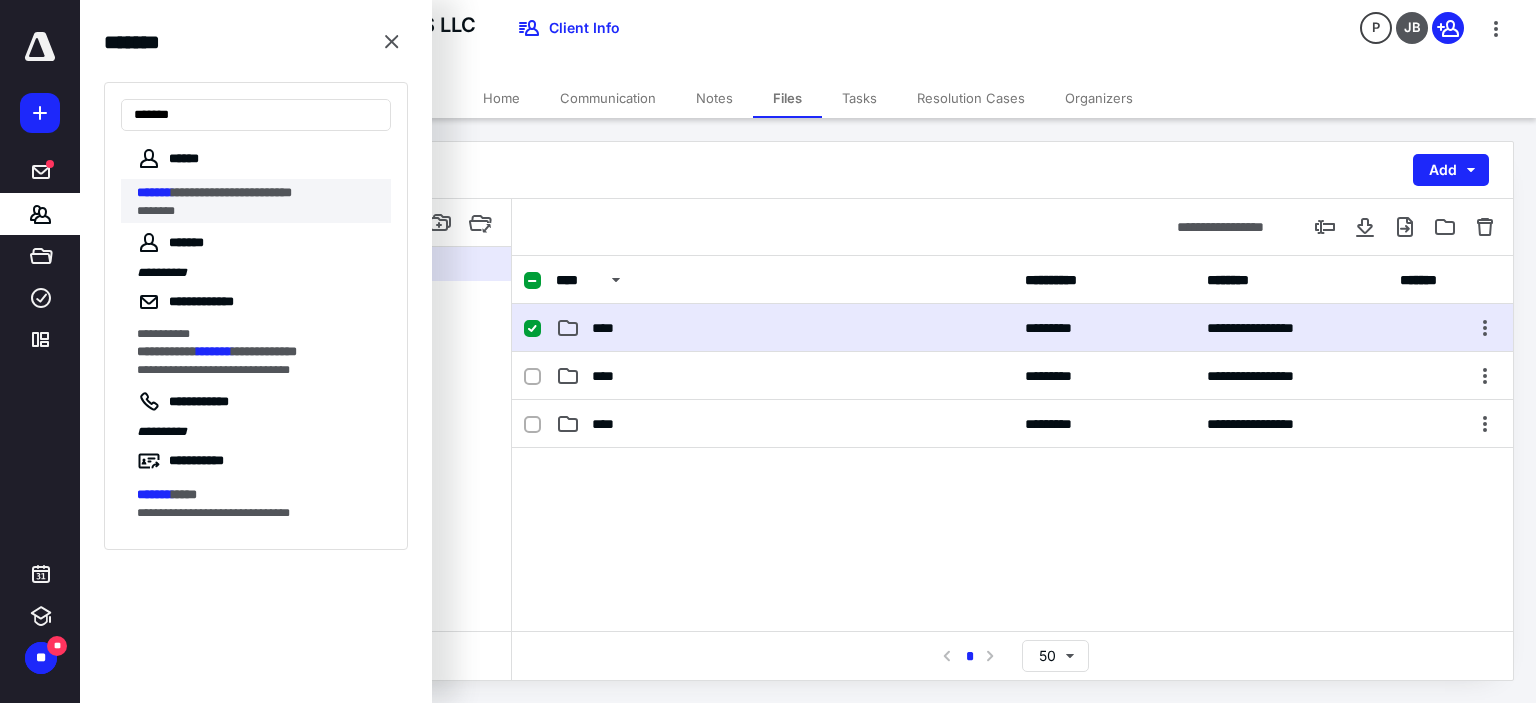 click on "**********" at bounding box center (232, 192) 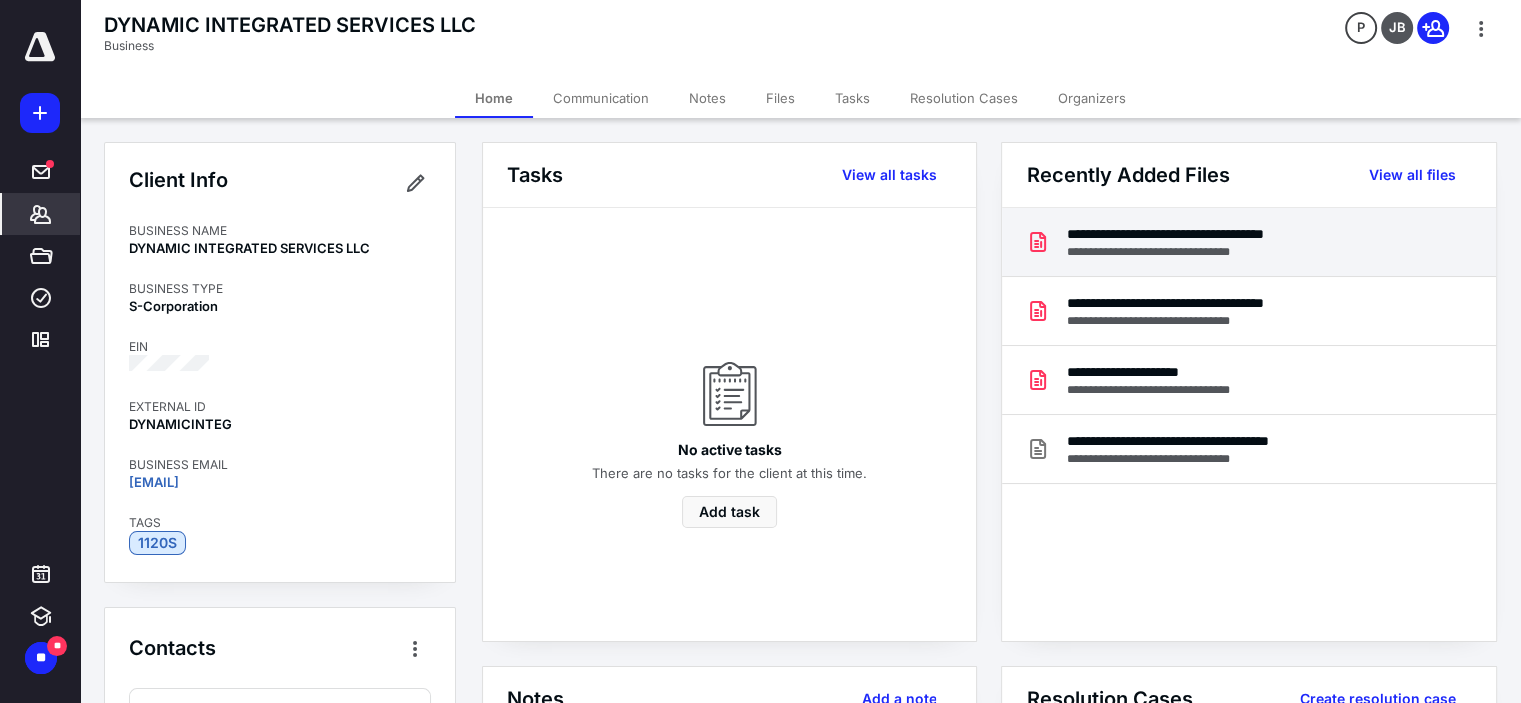 click on "**********" at bounding box center (1214, 234) 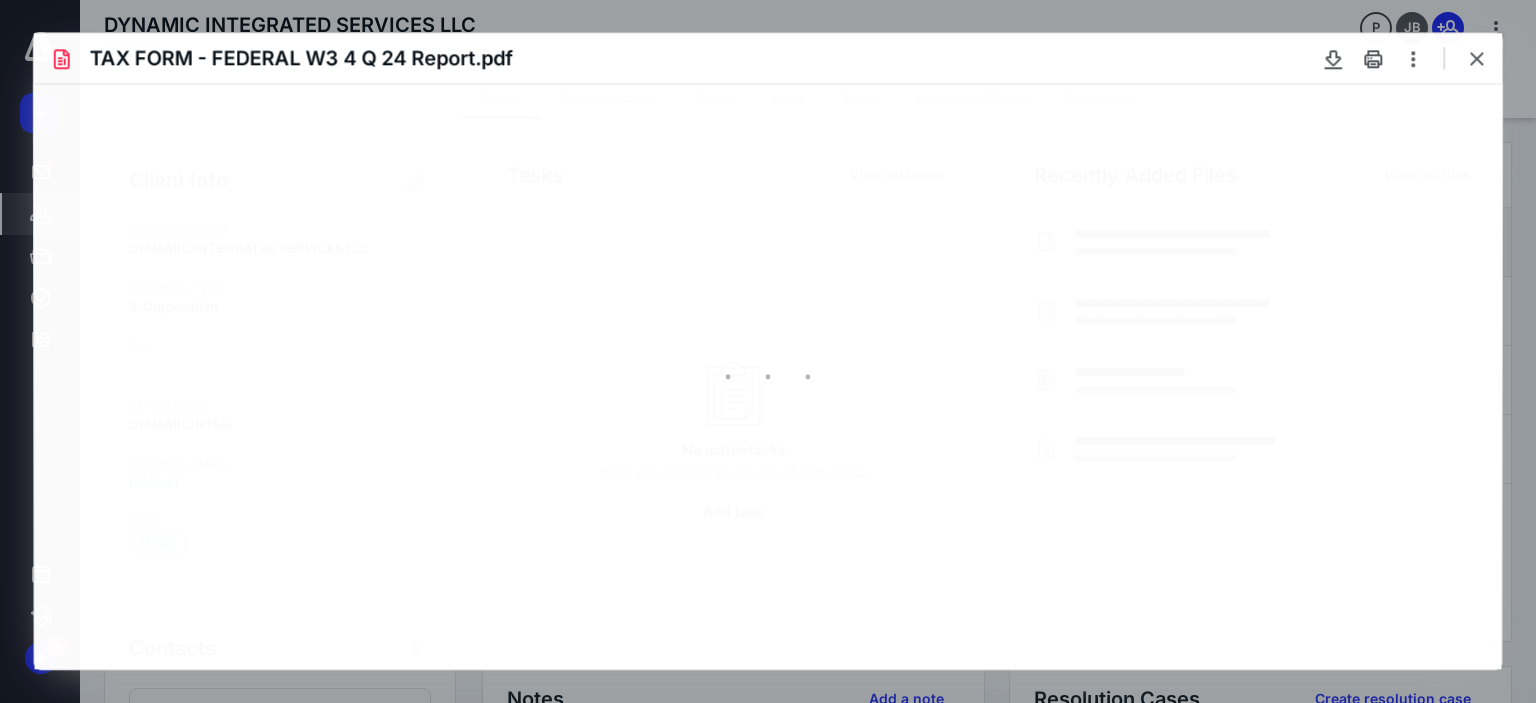 scroll, scrollTop: 0, scrollLeft: 0, axis: both 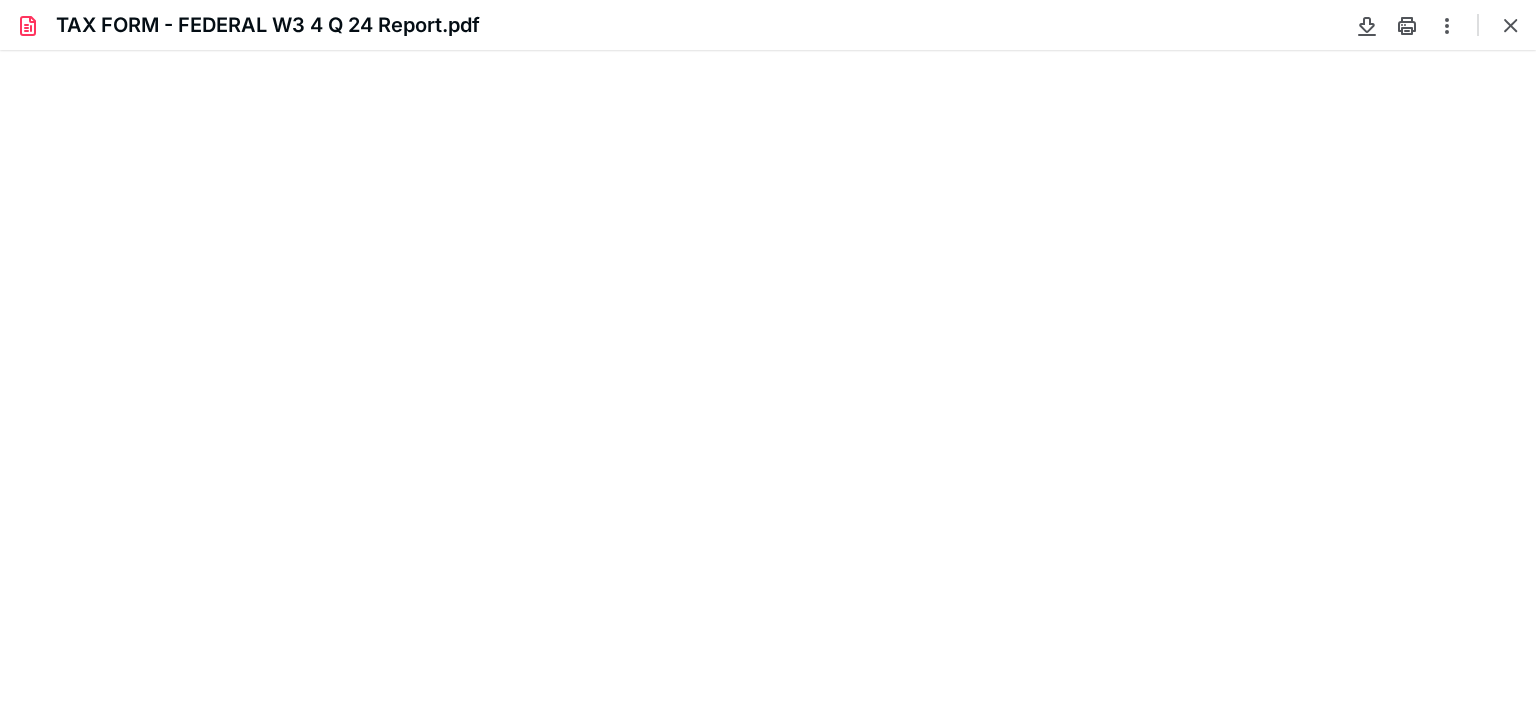 type on "78" 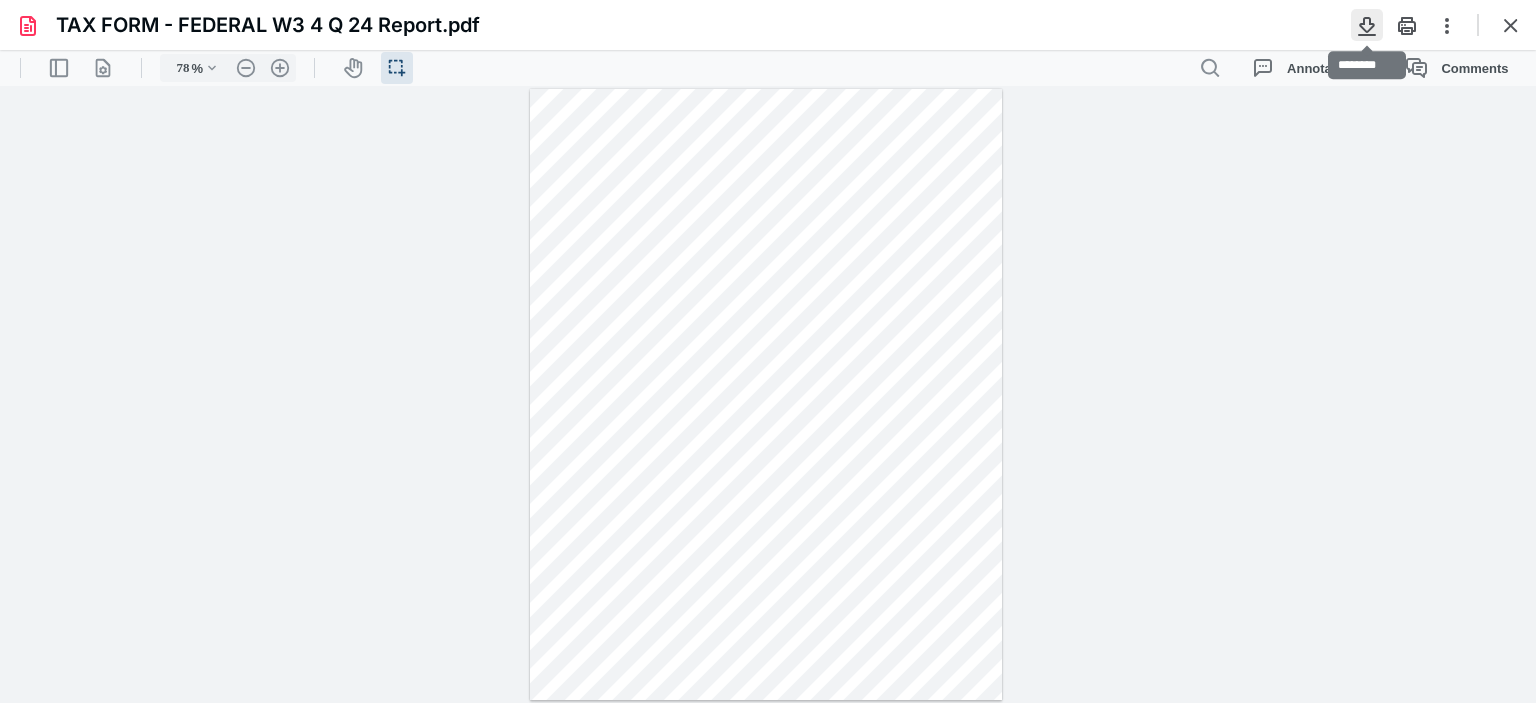 click at bounding box center [1367, 25] 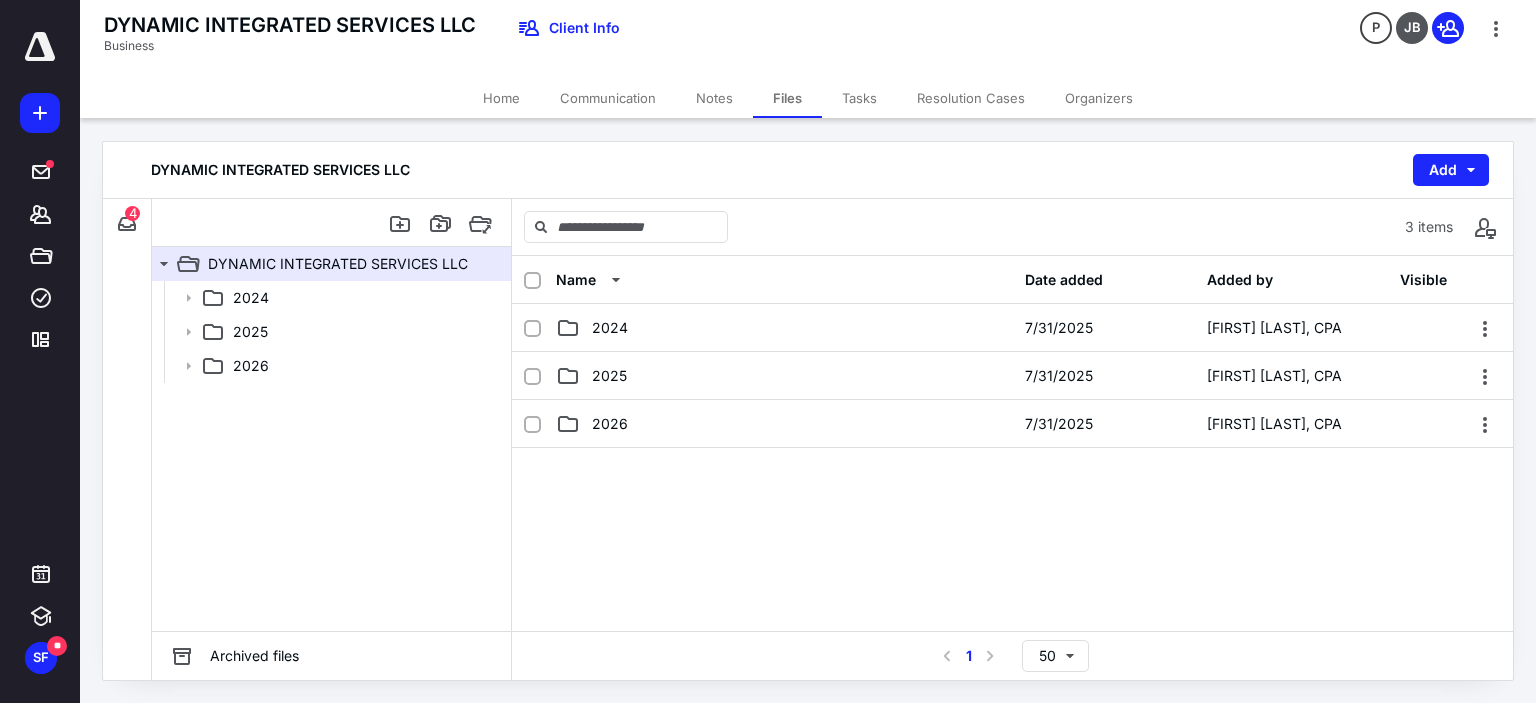 click on "Communication" at bounding box center (608, 98) 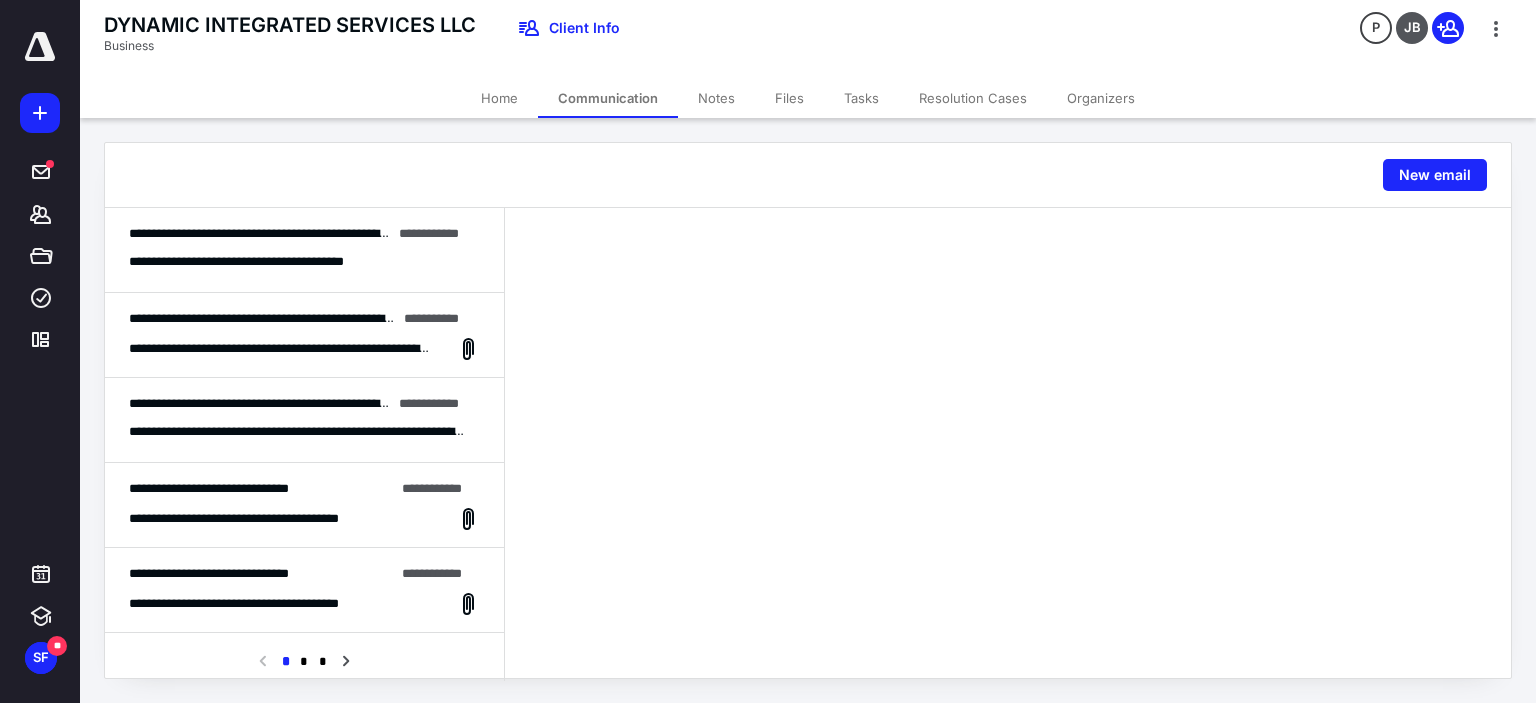 click on "Communication" at bounding box center [608, 98] 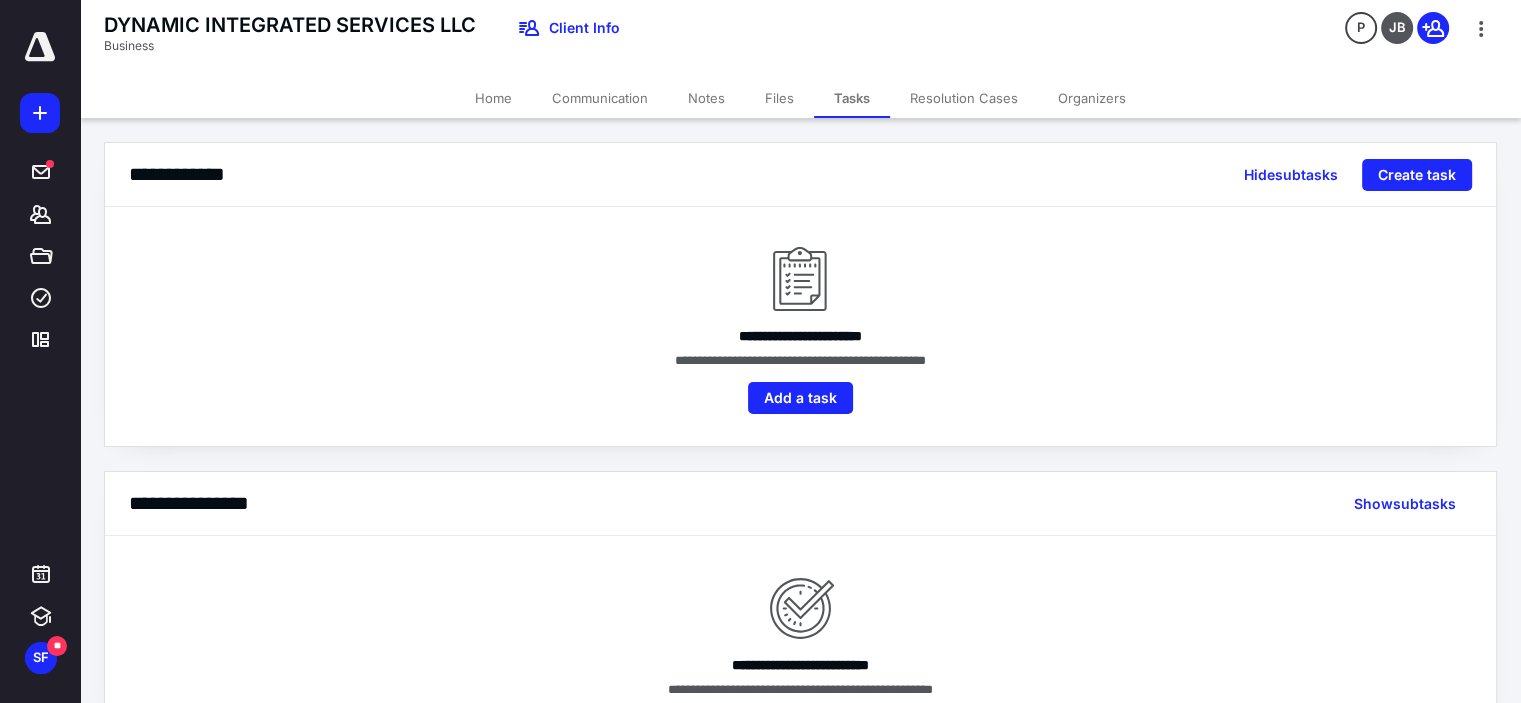 click on "Home" at bounding box center [493, 98] 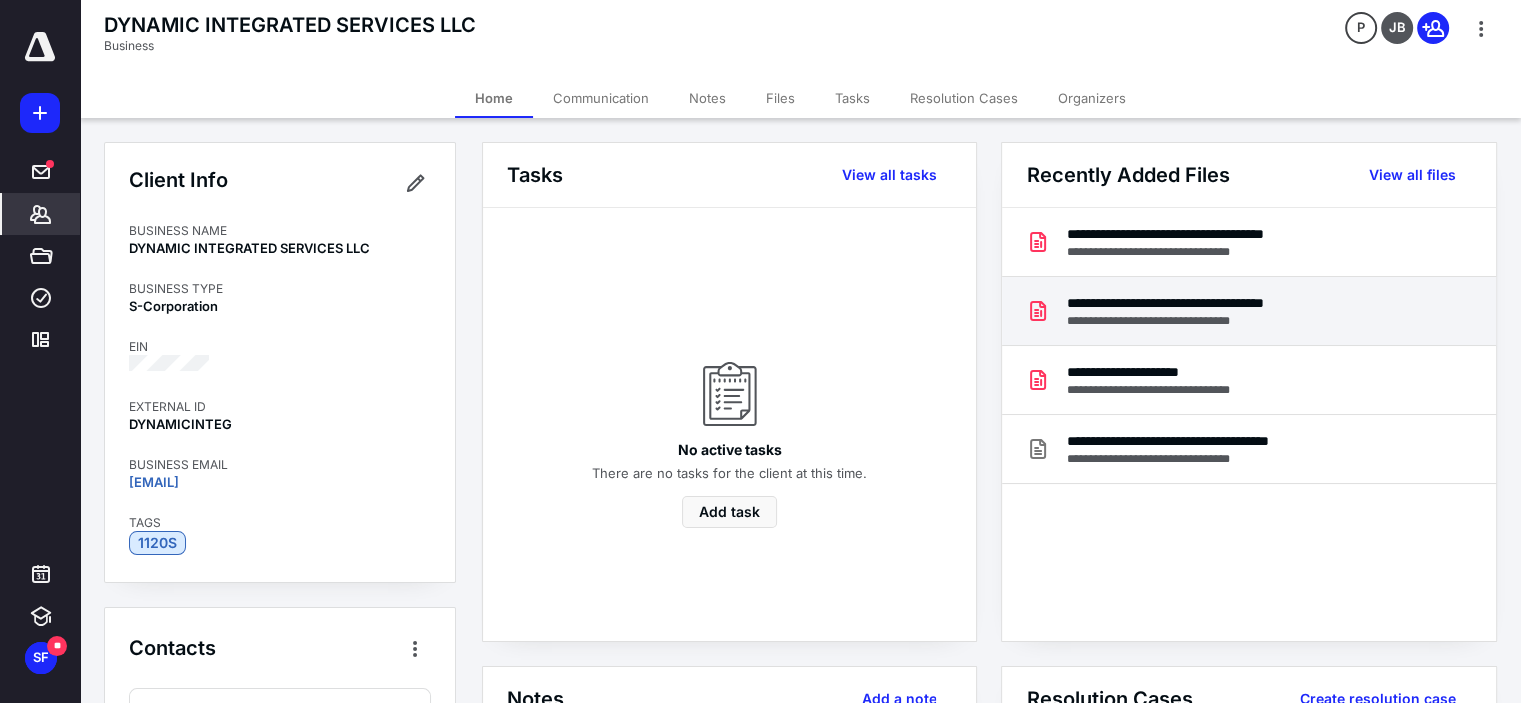 click on "**********" at bounding box center [1214, 303] 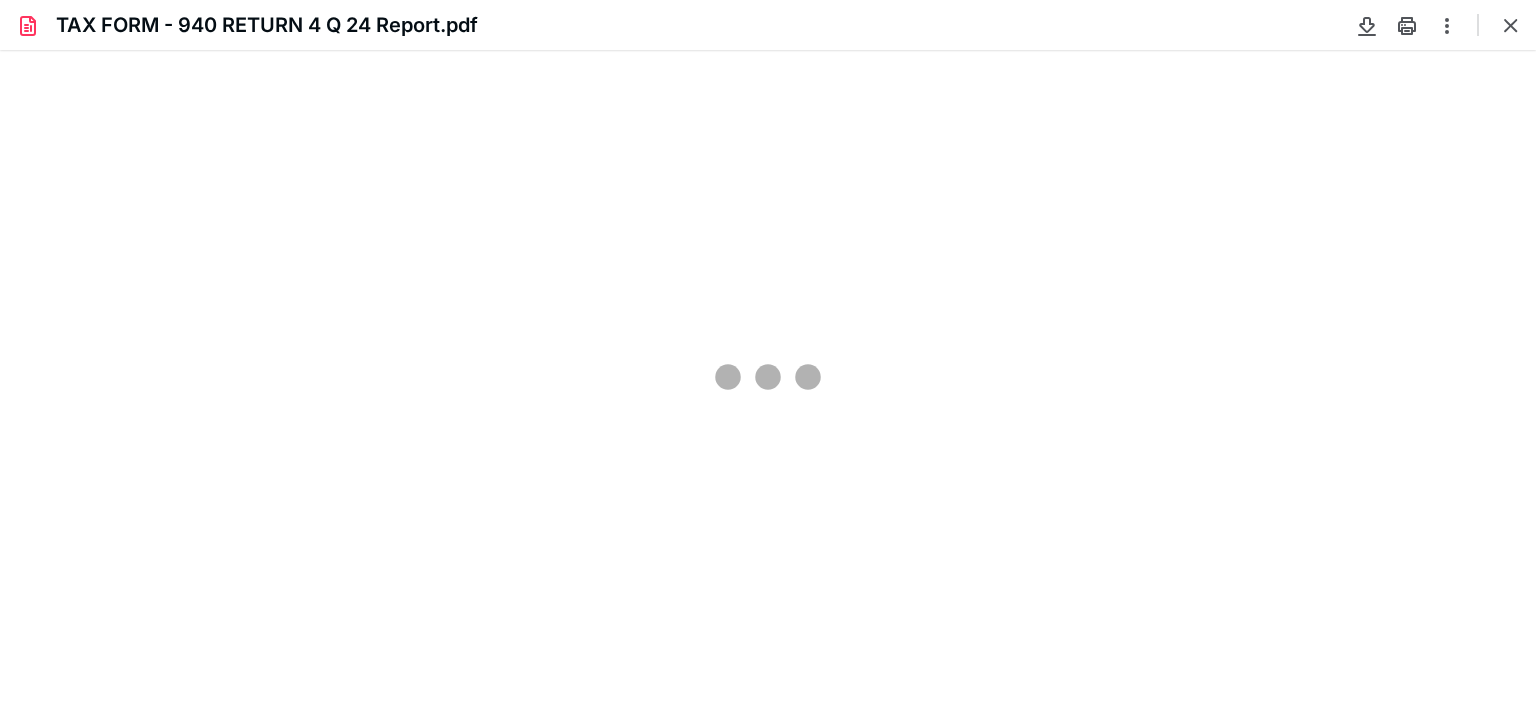 scroll, scrollTop: 0, scrollLeft: 0, axis: both 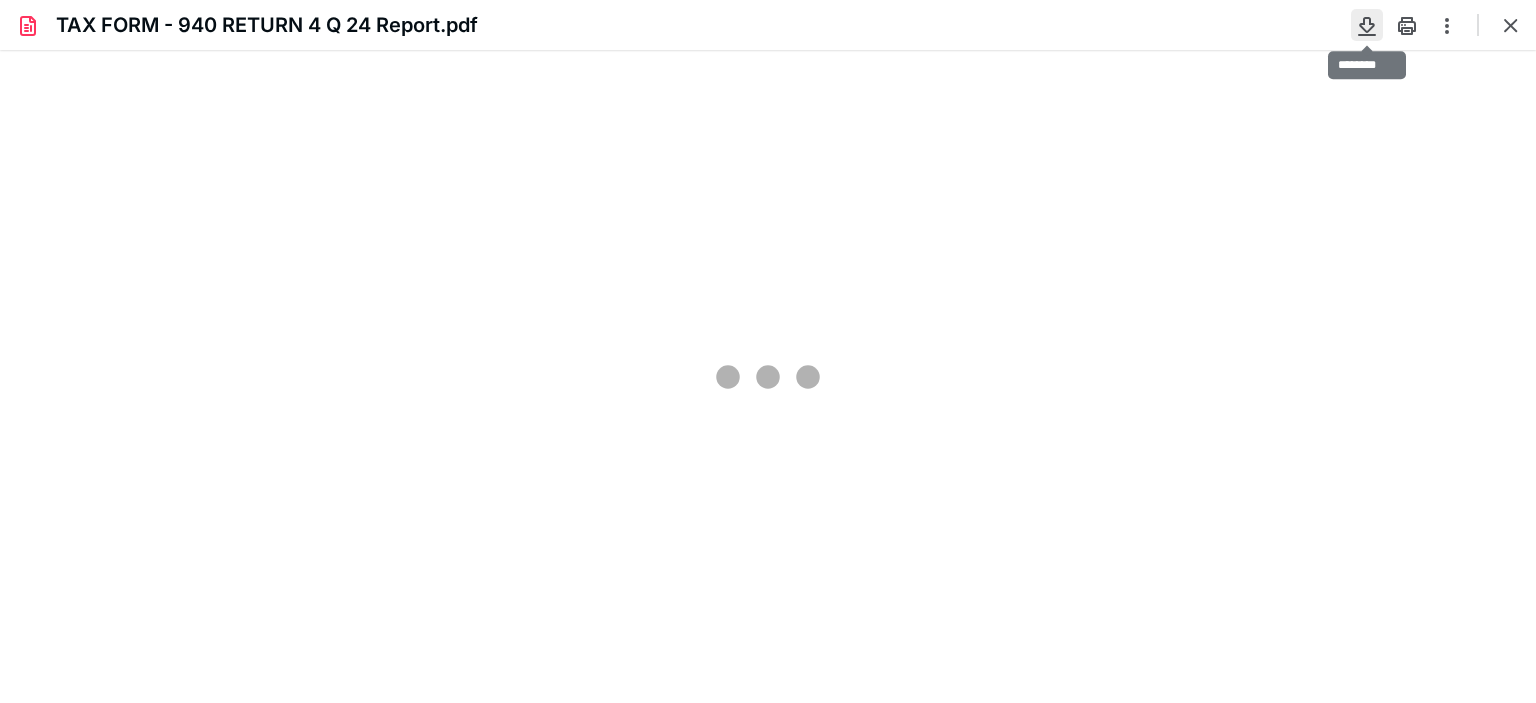 type on "78" 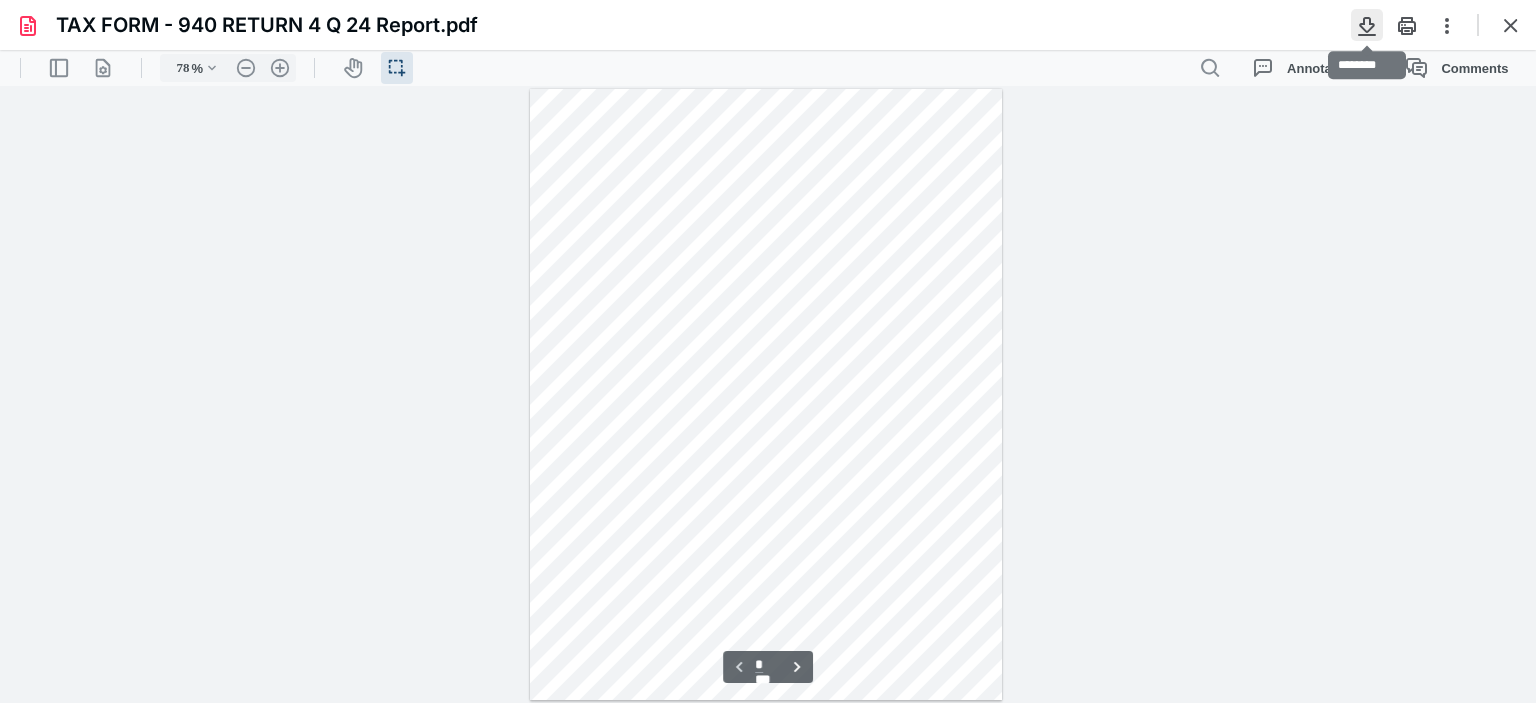 click at bounding box center [1367, 25] 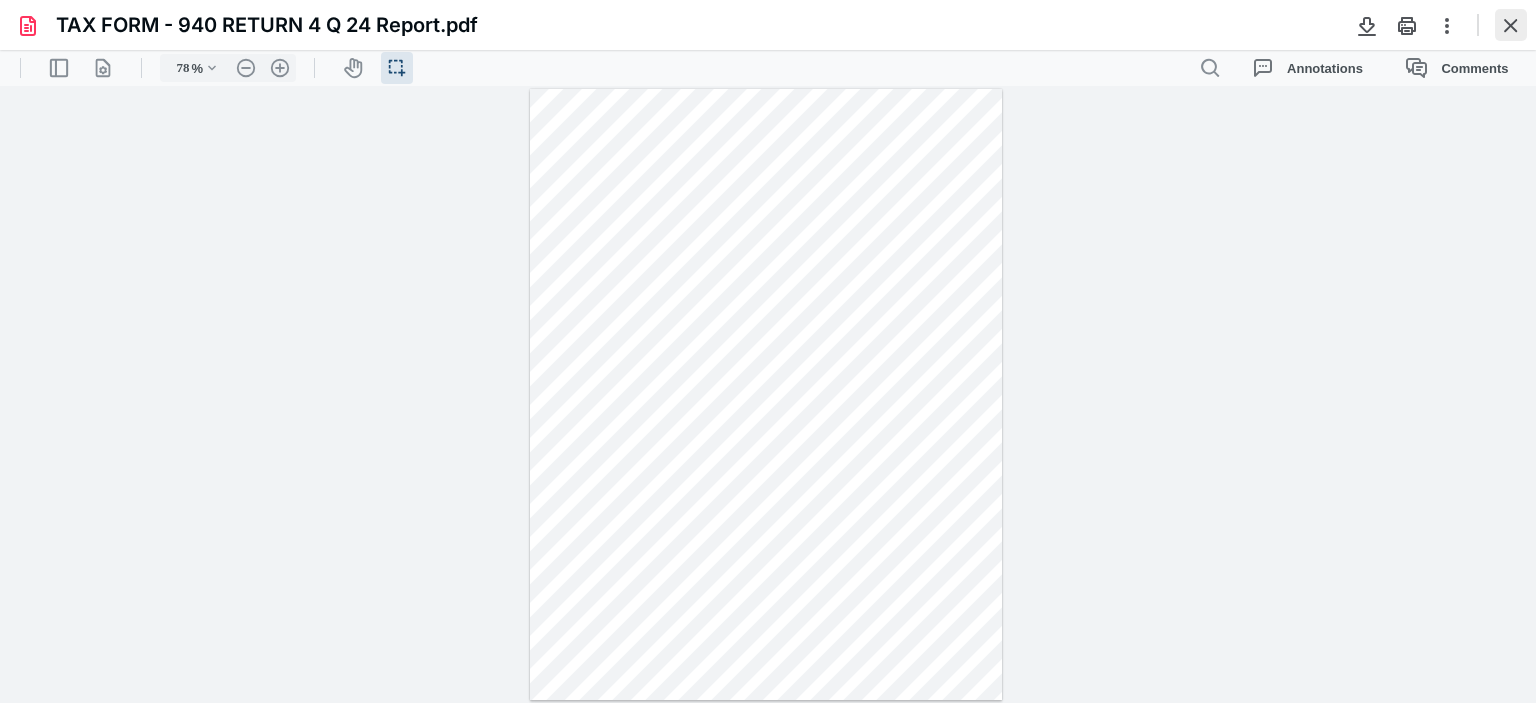 click at bounding box center [1511, 25] 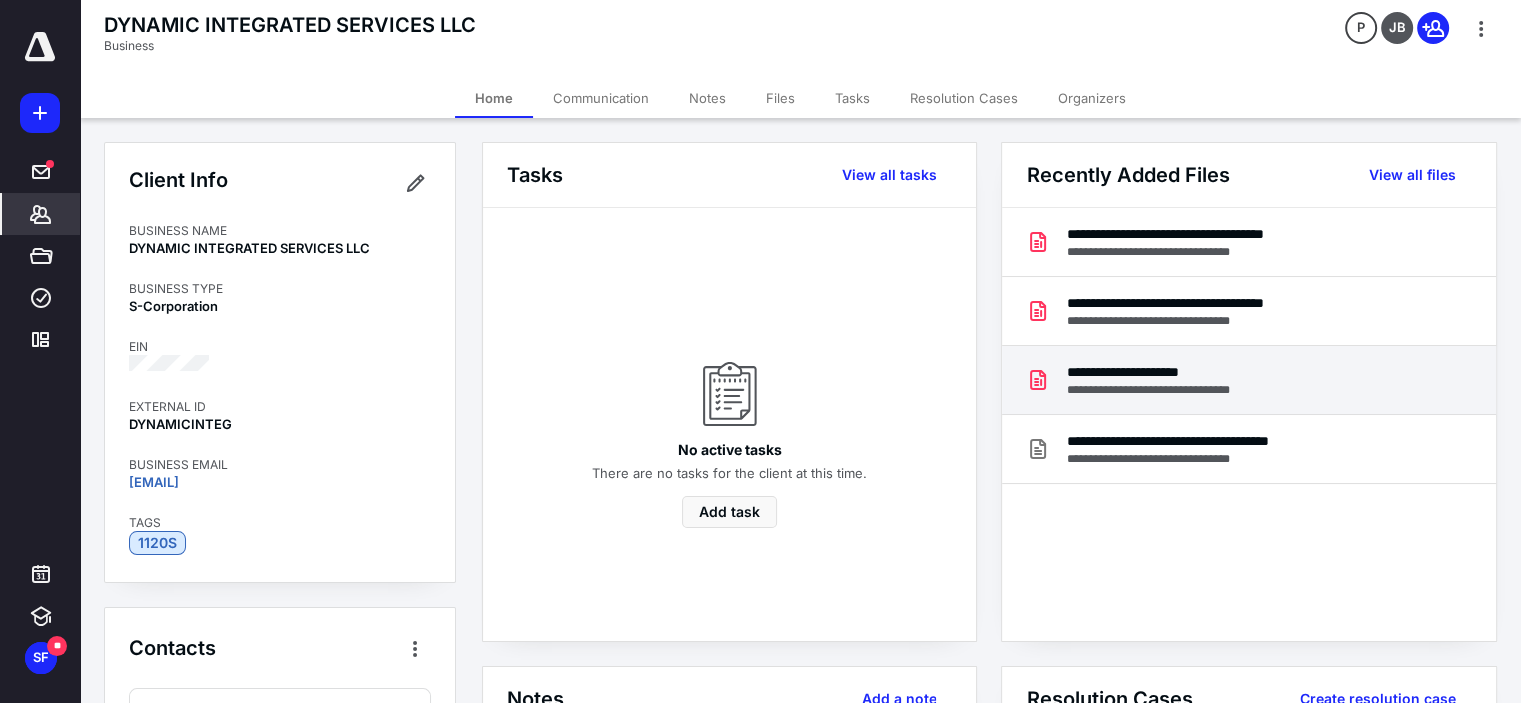 click on "**********" at bounding box center (1165, 372) 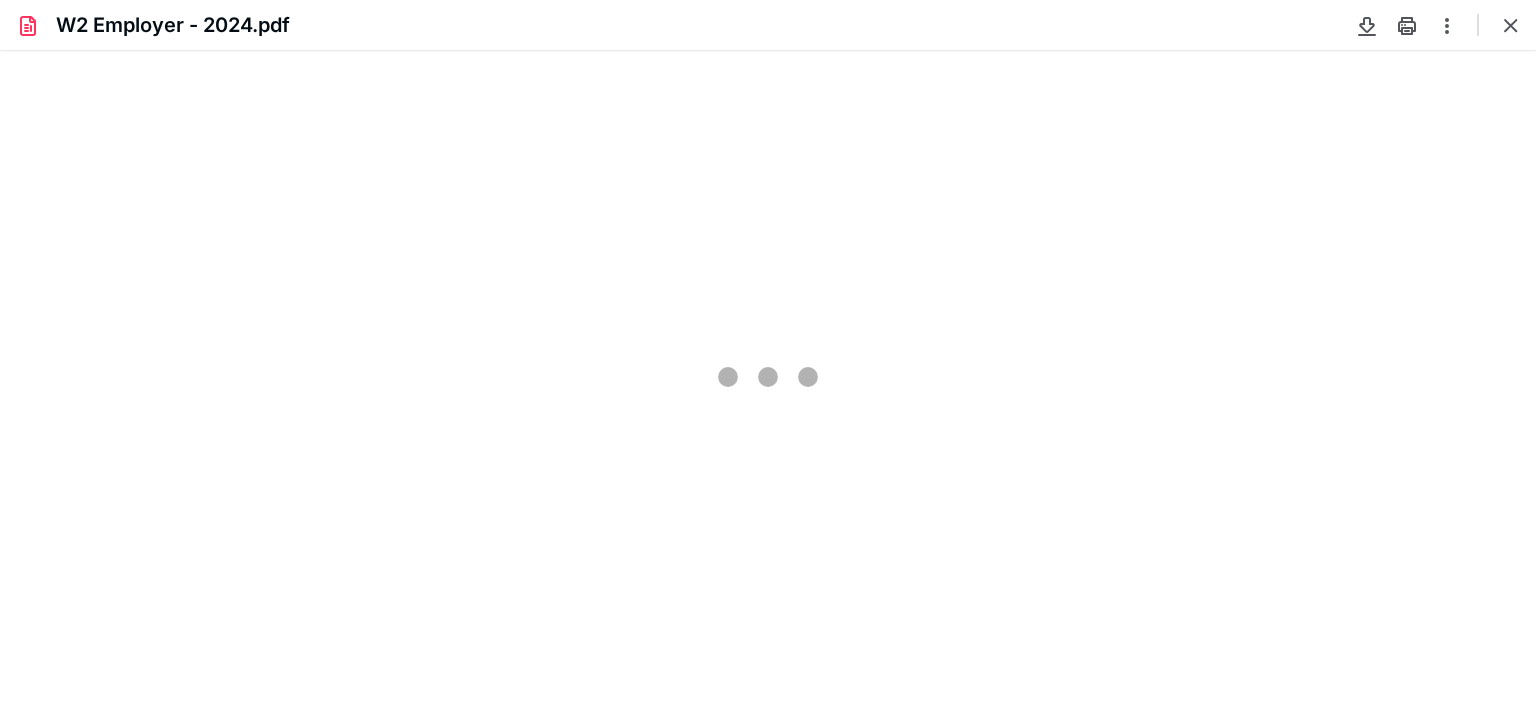 scroll, scrollTop: 0, scrollLeft: 0, axis: both 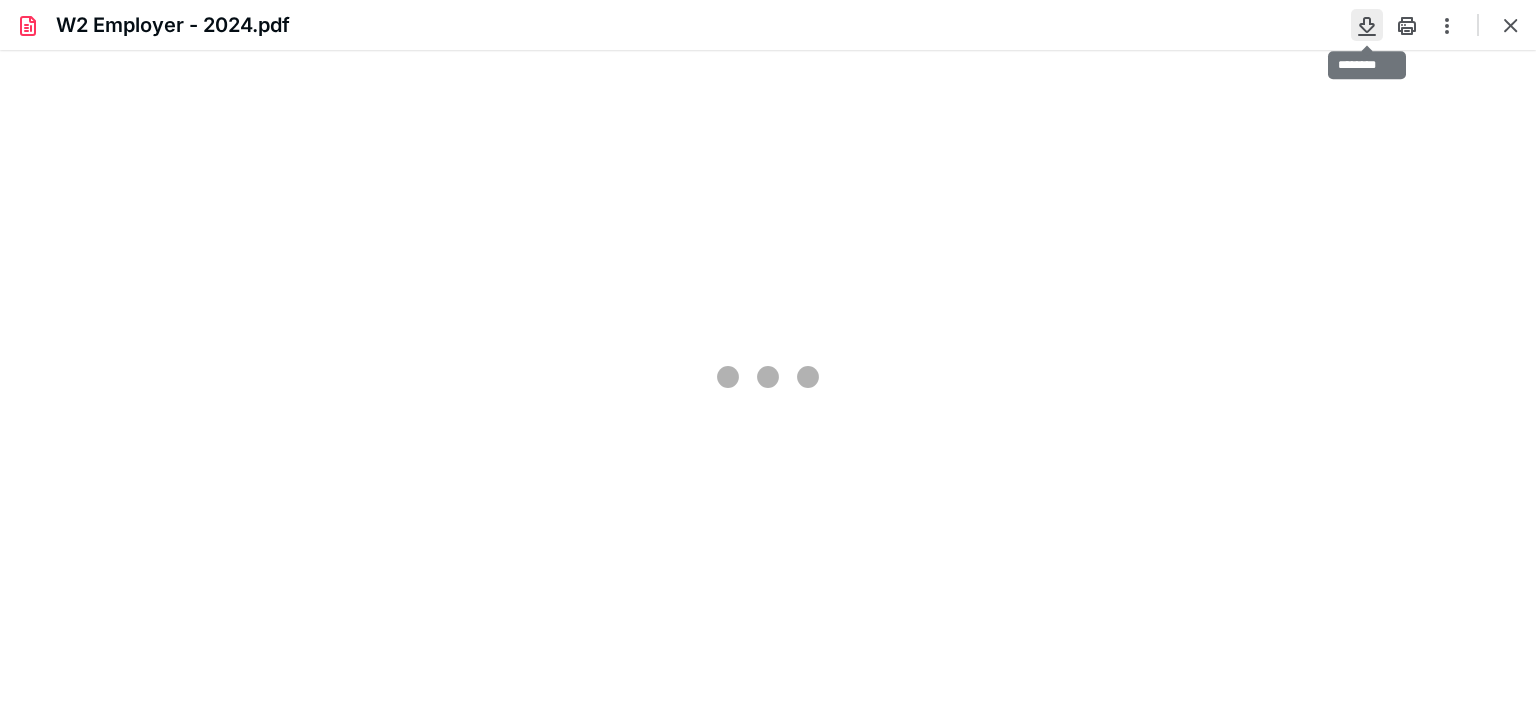 type on "81" 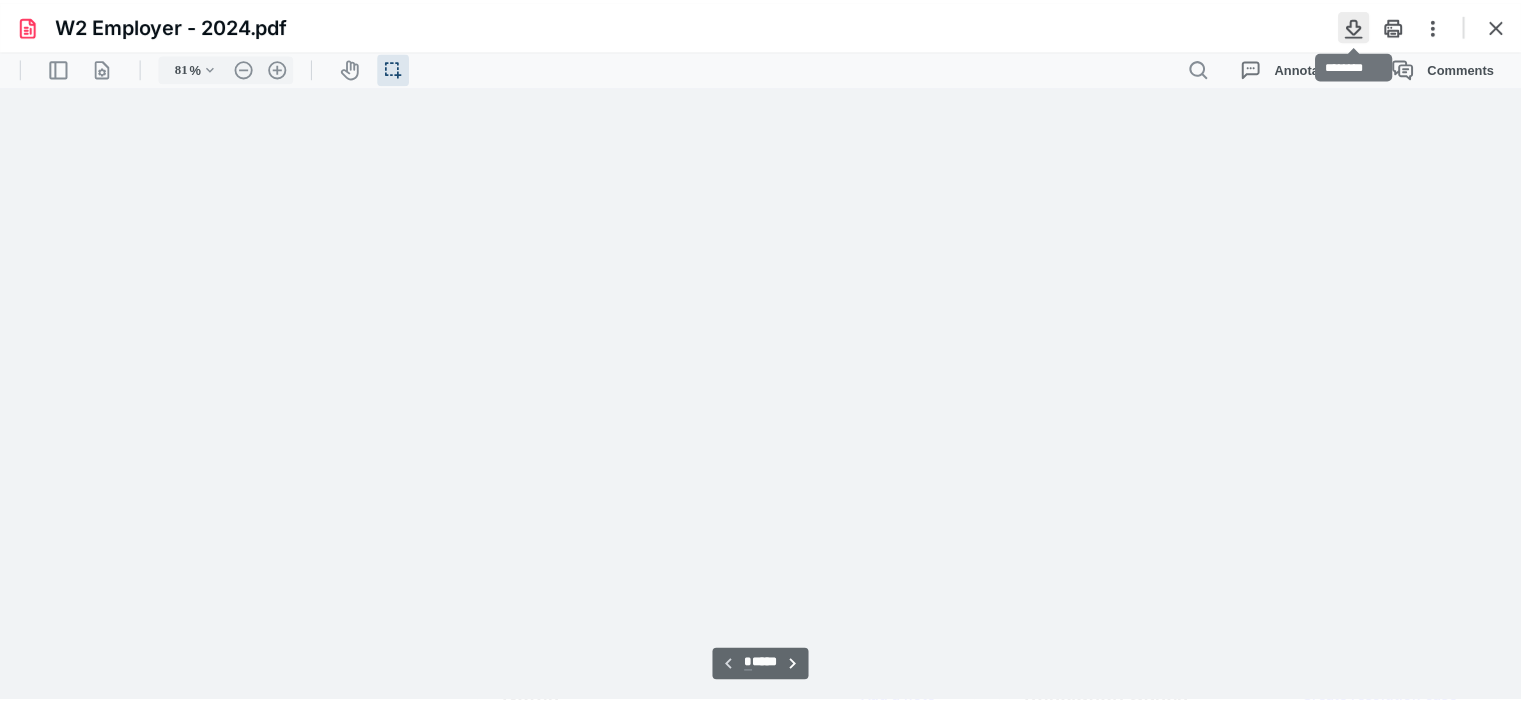 scroll, scrollTop: 39, scrollLeft: 0, axis: vertical 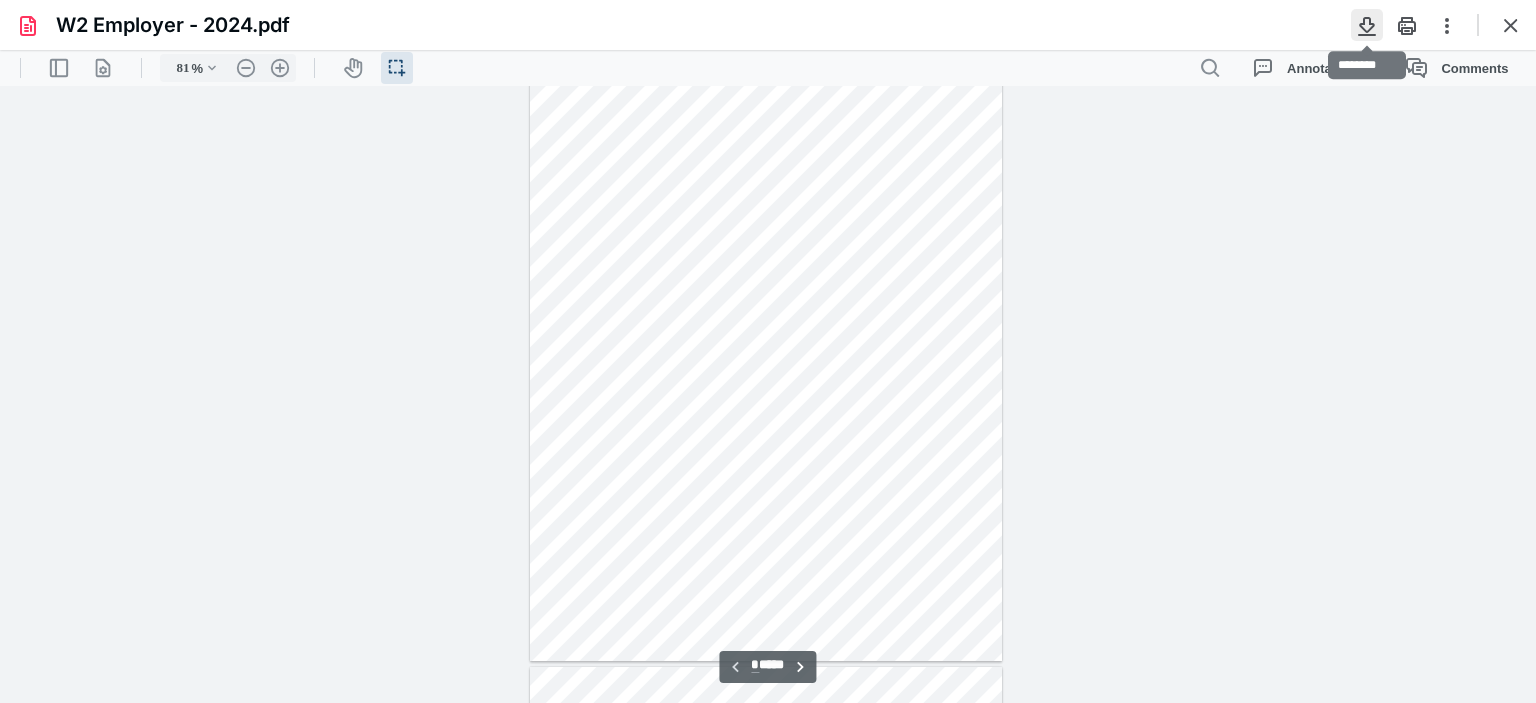 click at bounding box center (1367, 25) 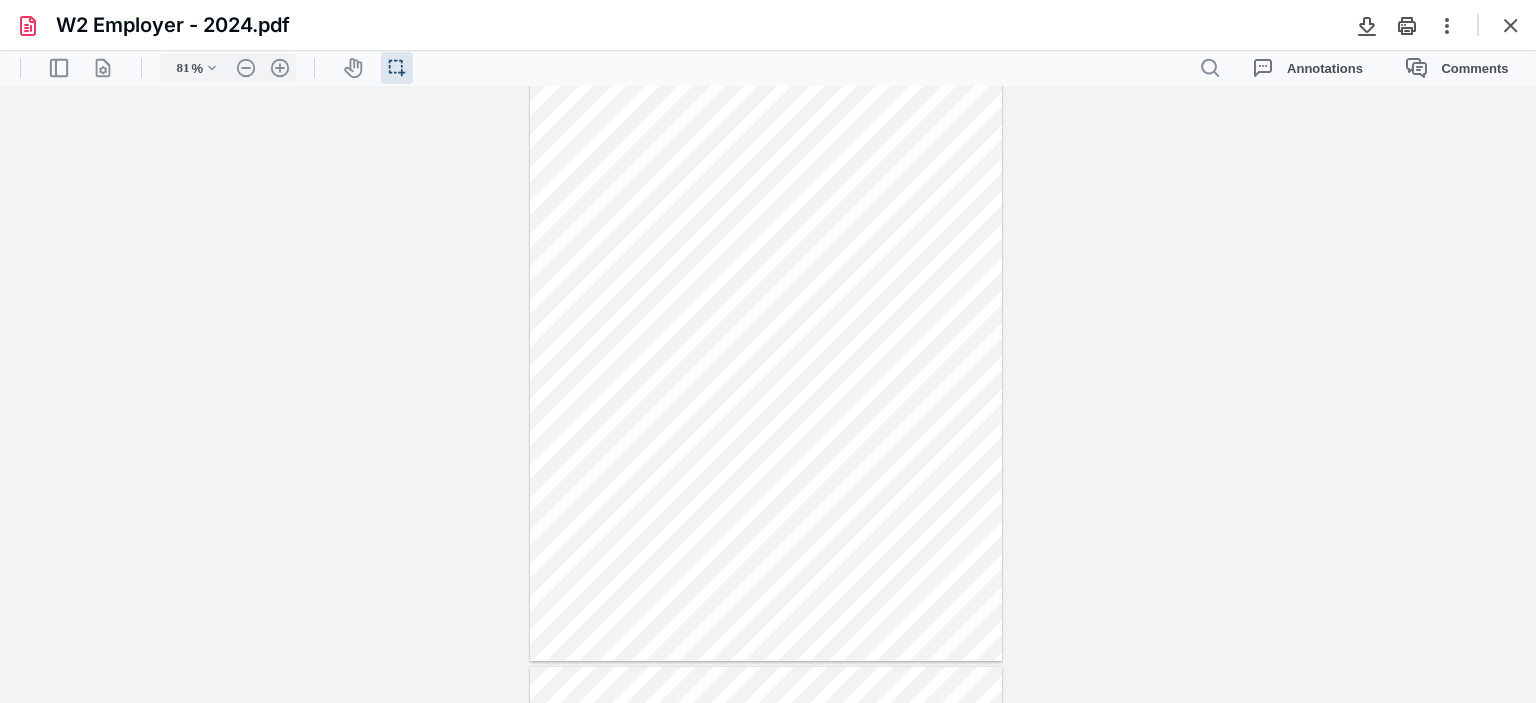 click at bounding box center [1511, 25] 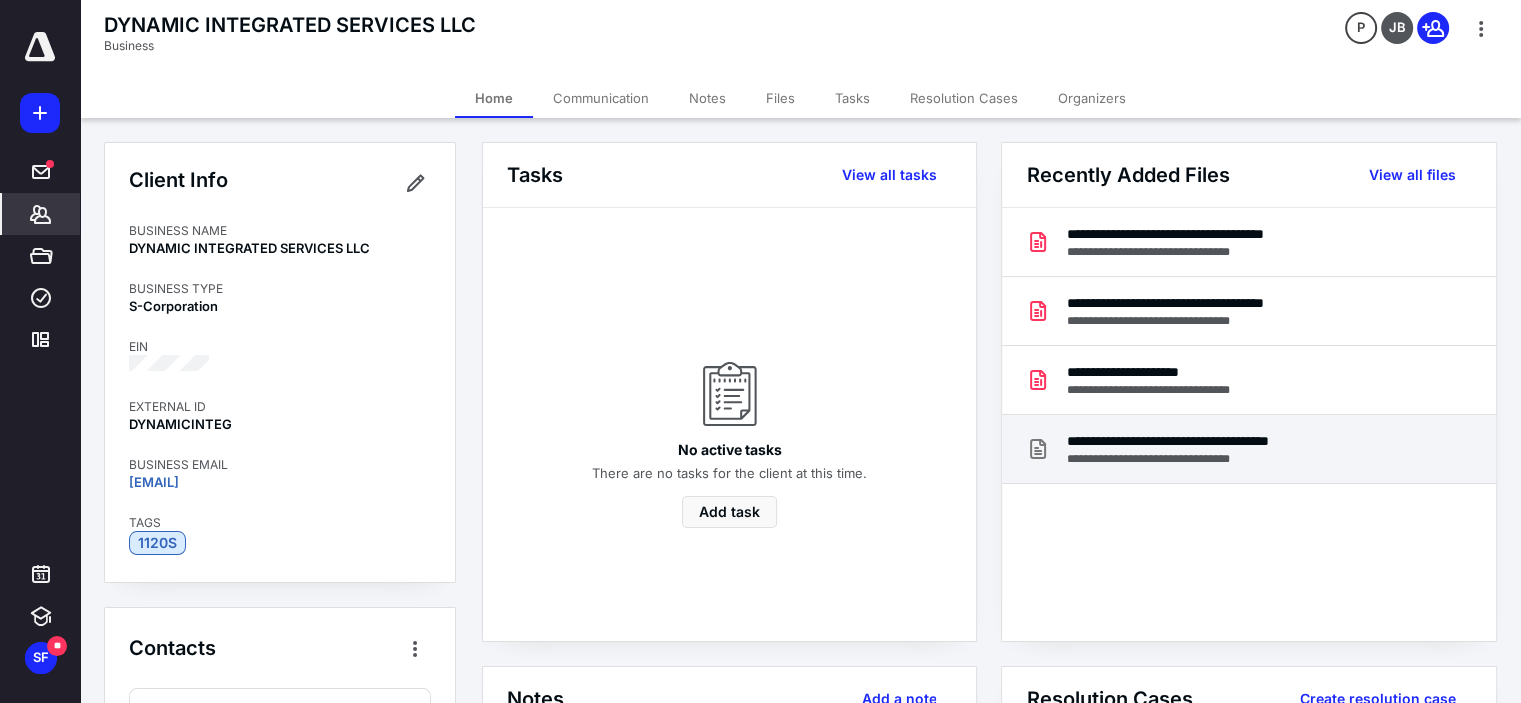 click at bounding box center [1046, 449] 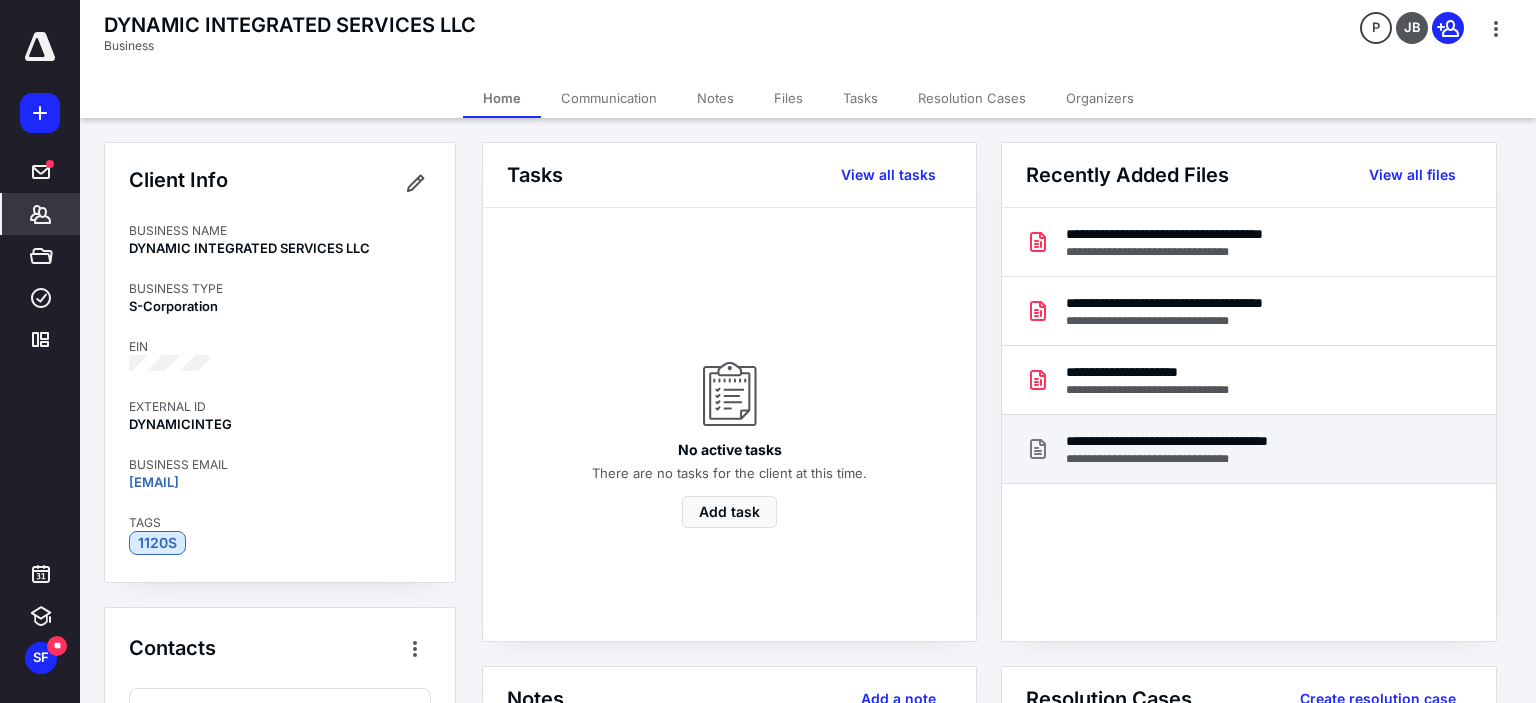 click at bounding box center (767, 368) 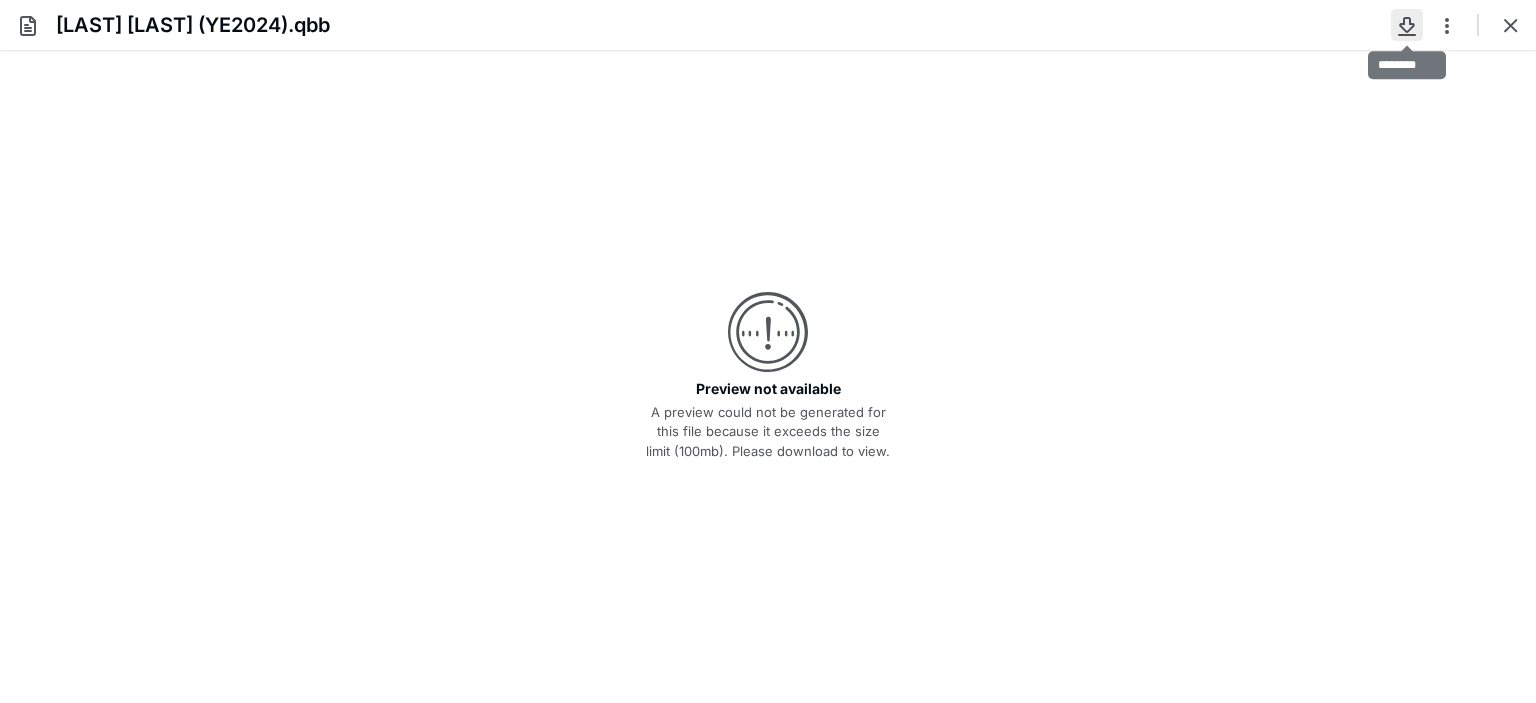 click at bounding box center [1407, 25] 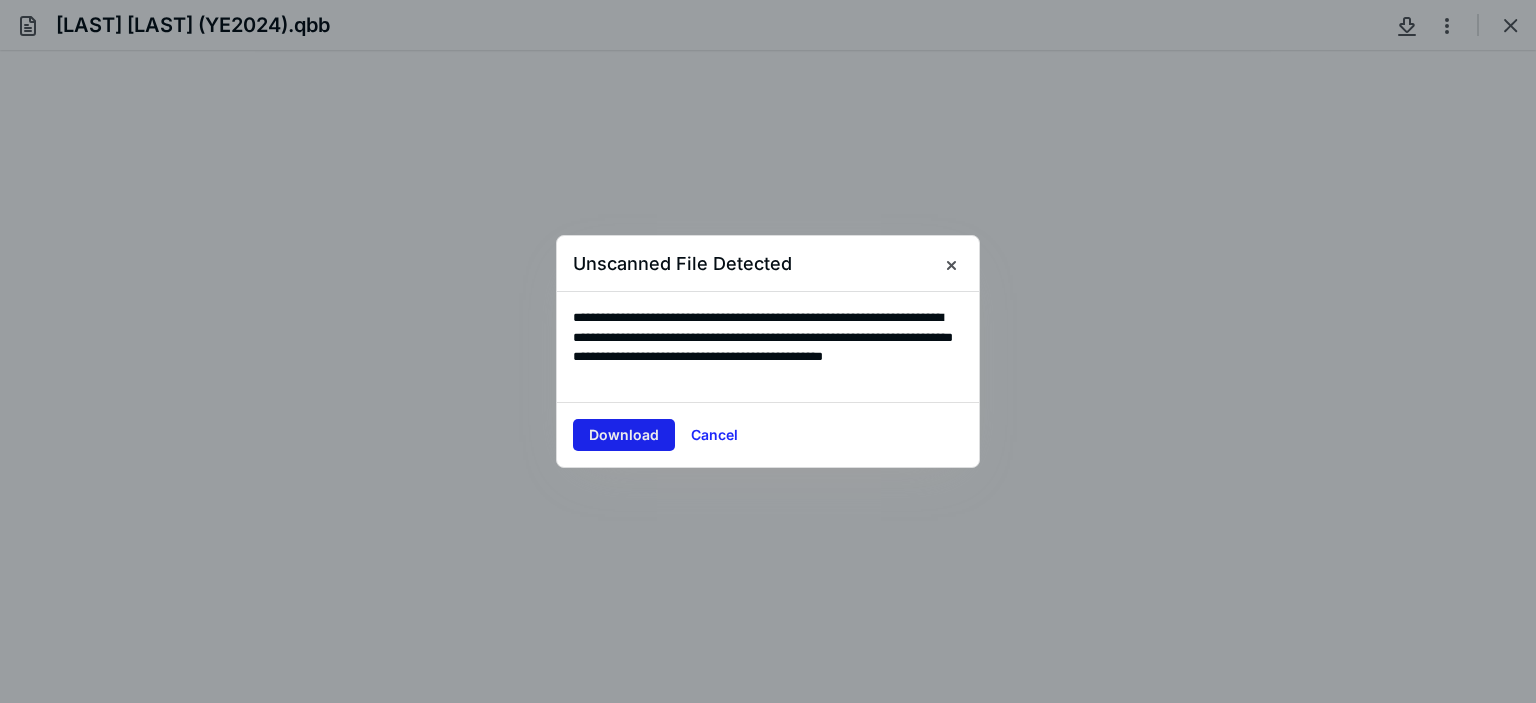 click on "Download" at bounding box center (624, 435) 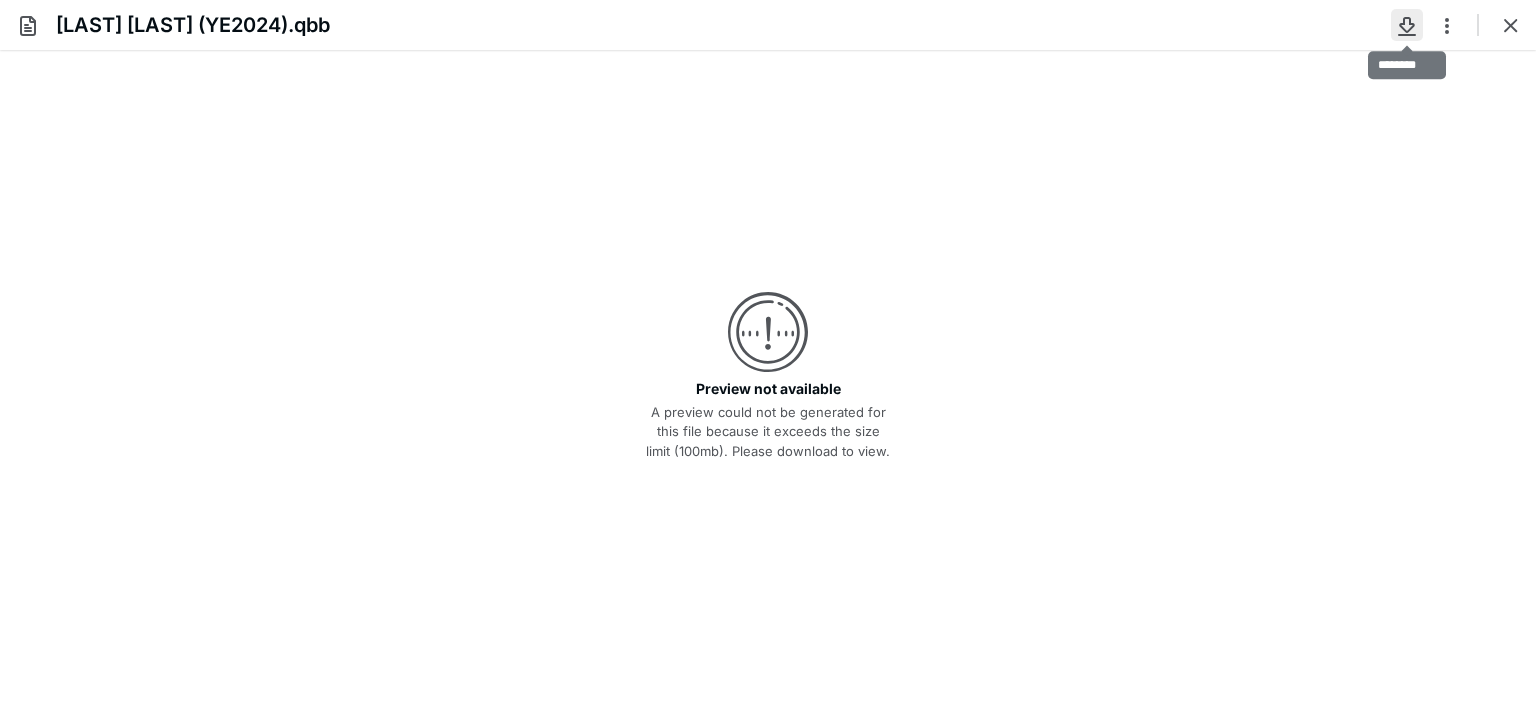click at bounding box center (1407, 25) 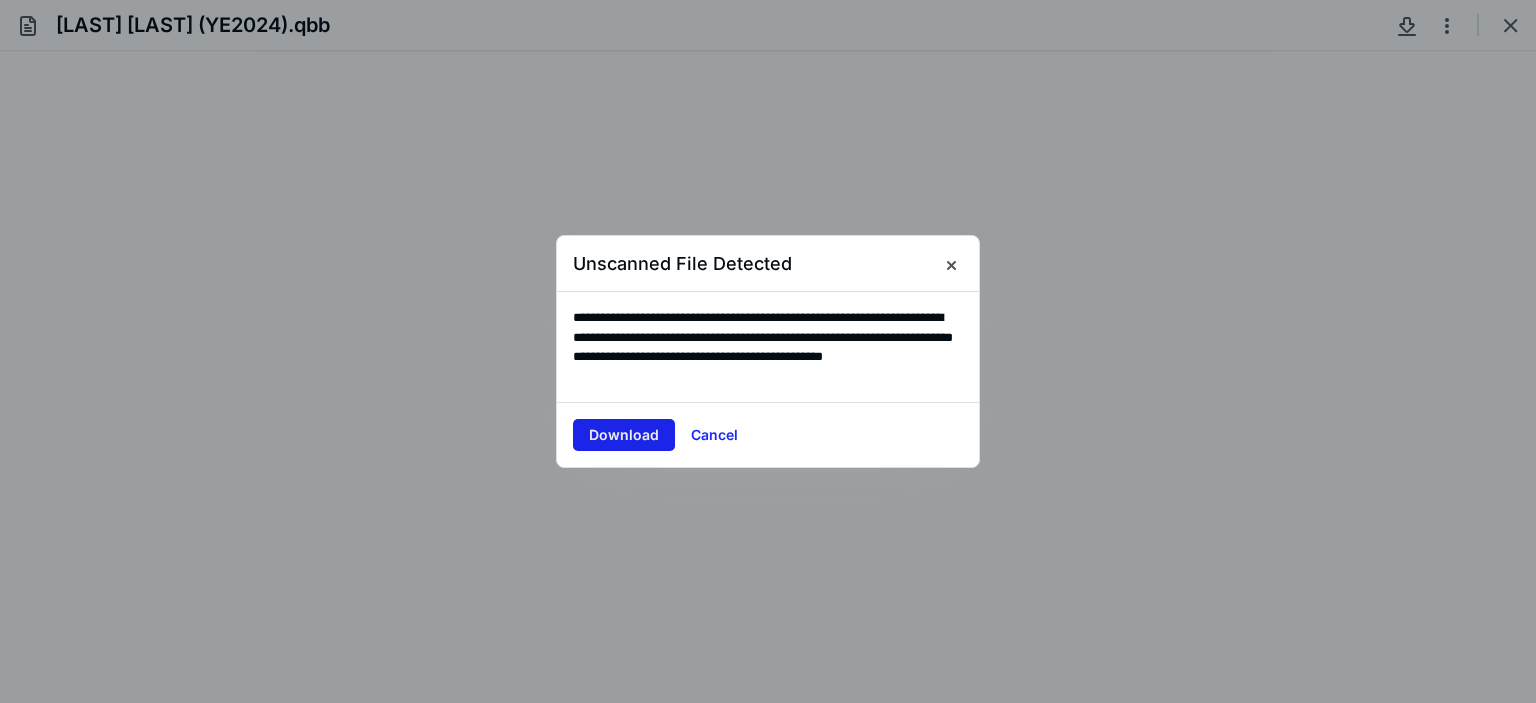 click on "Download" at bounding box center (624, 435) 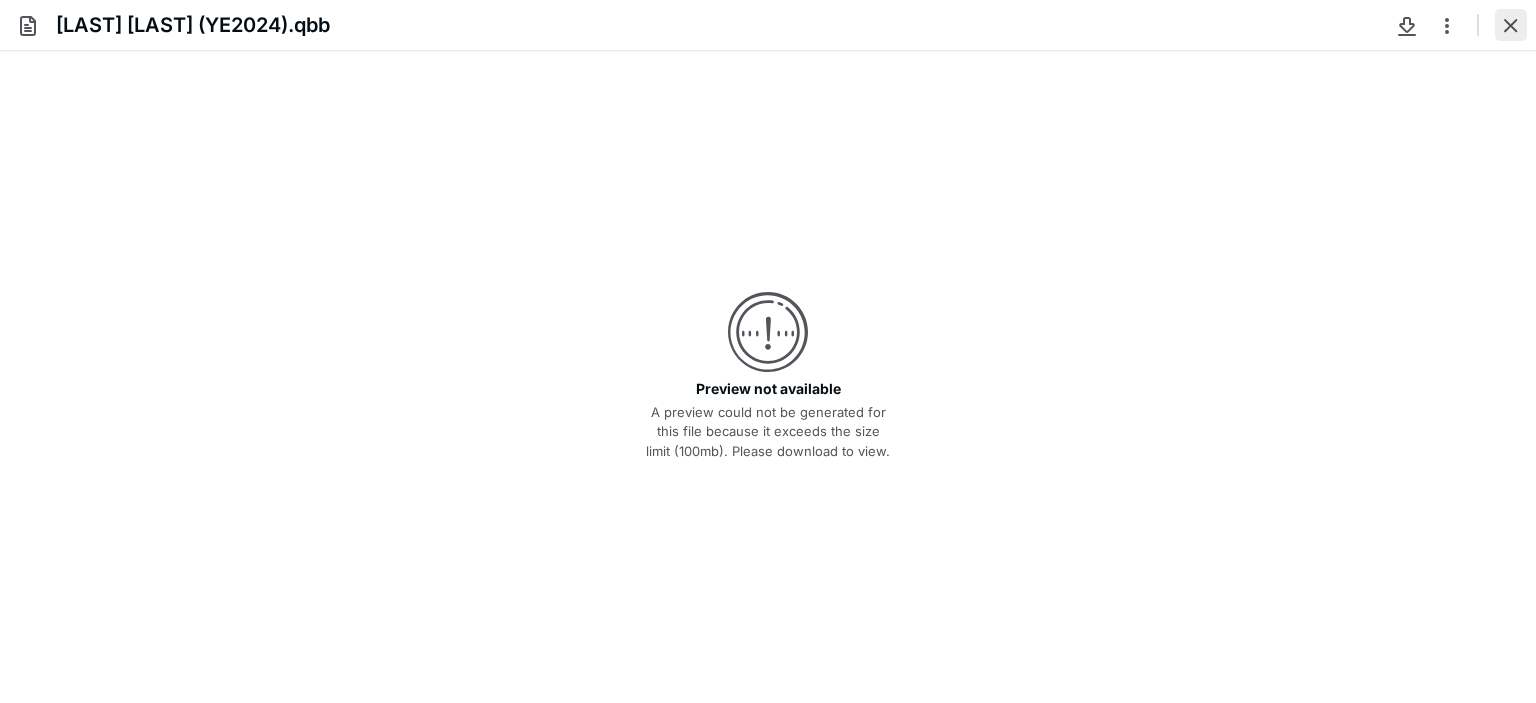 click at bounding box center (1511, 25) 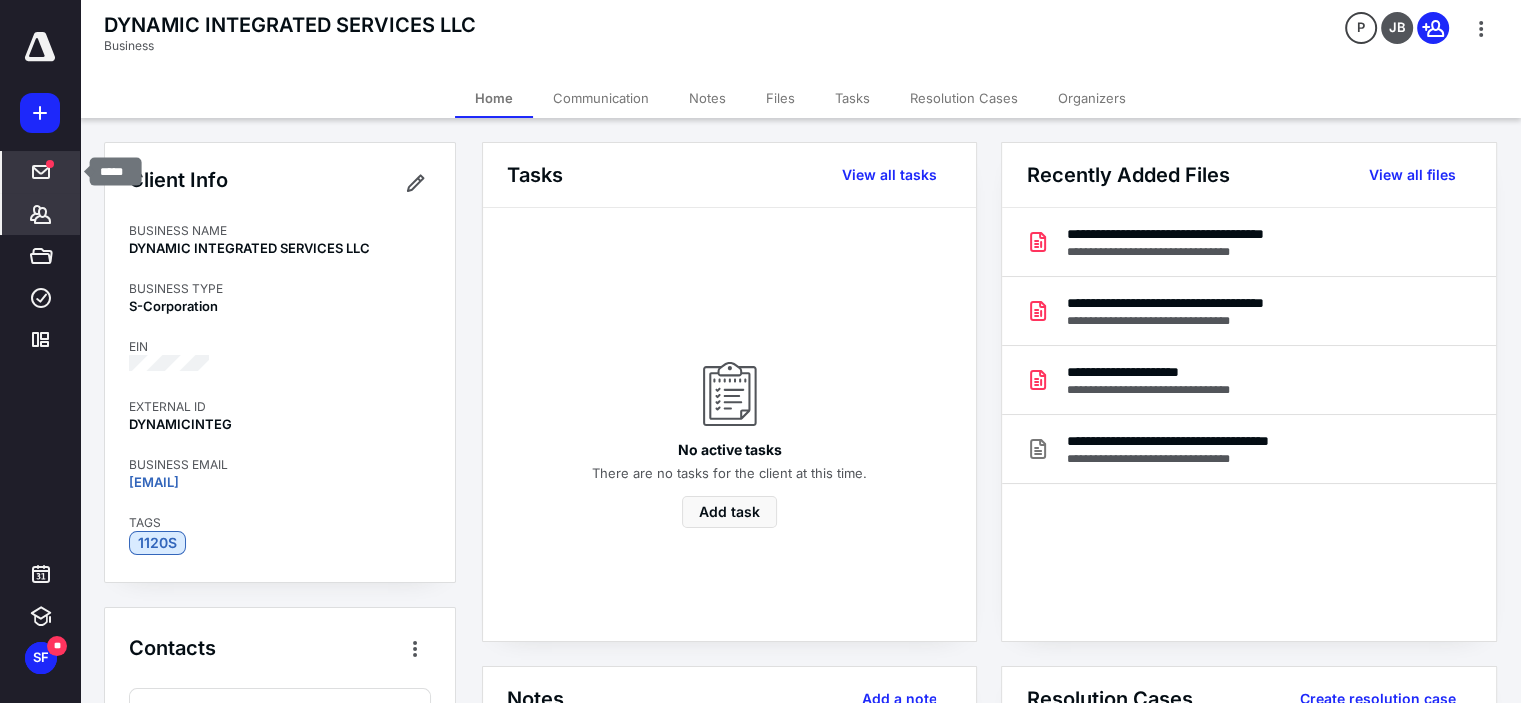 click at bounding box center [41, 172] 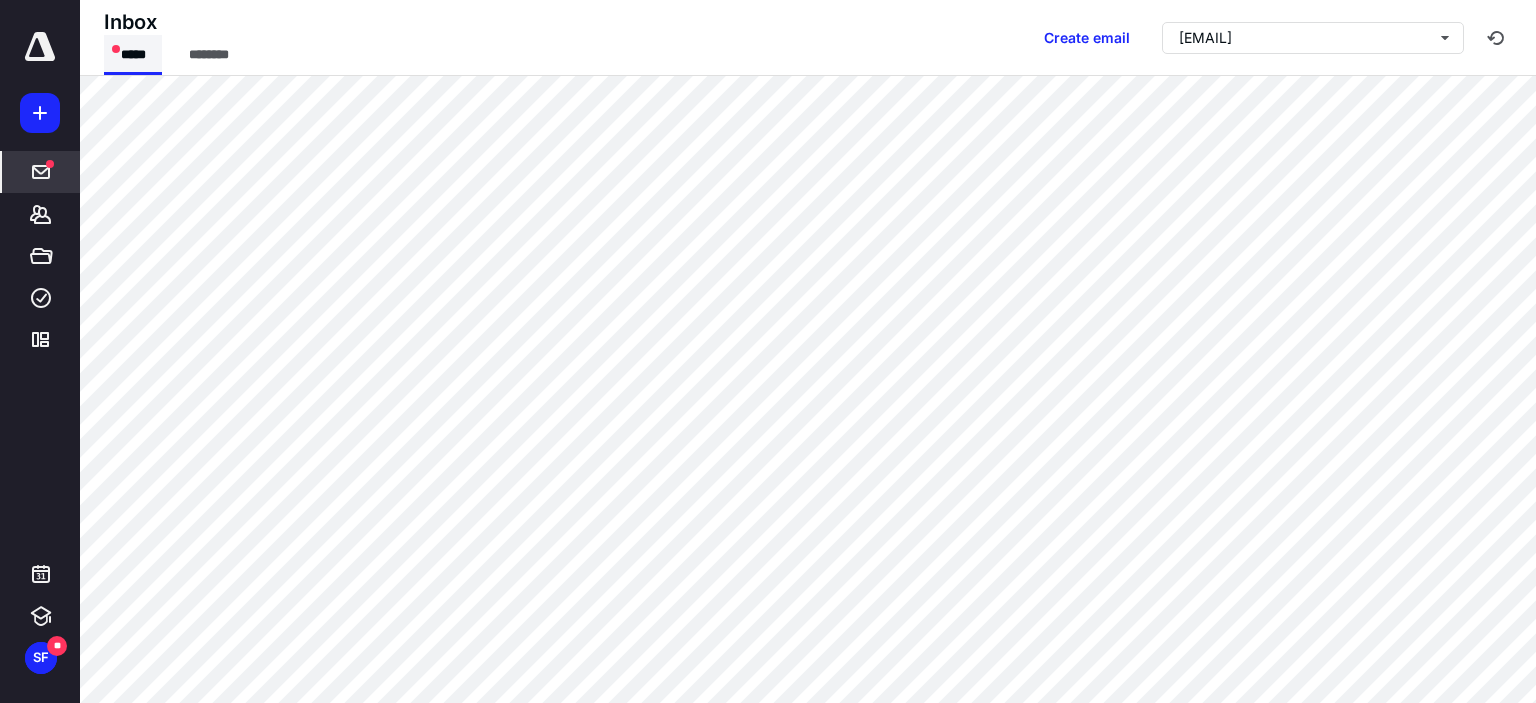 click on "*****" at bounding box center [133, 55] 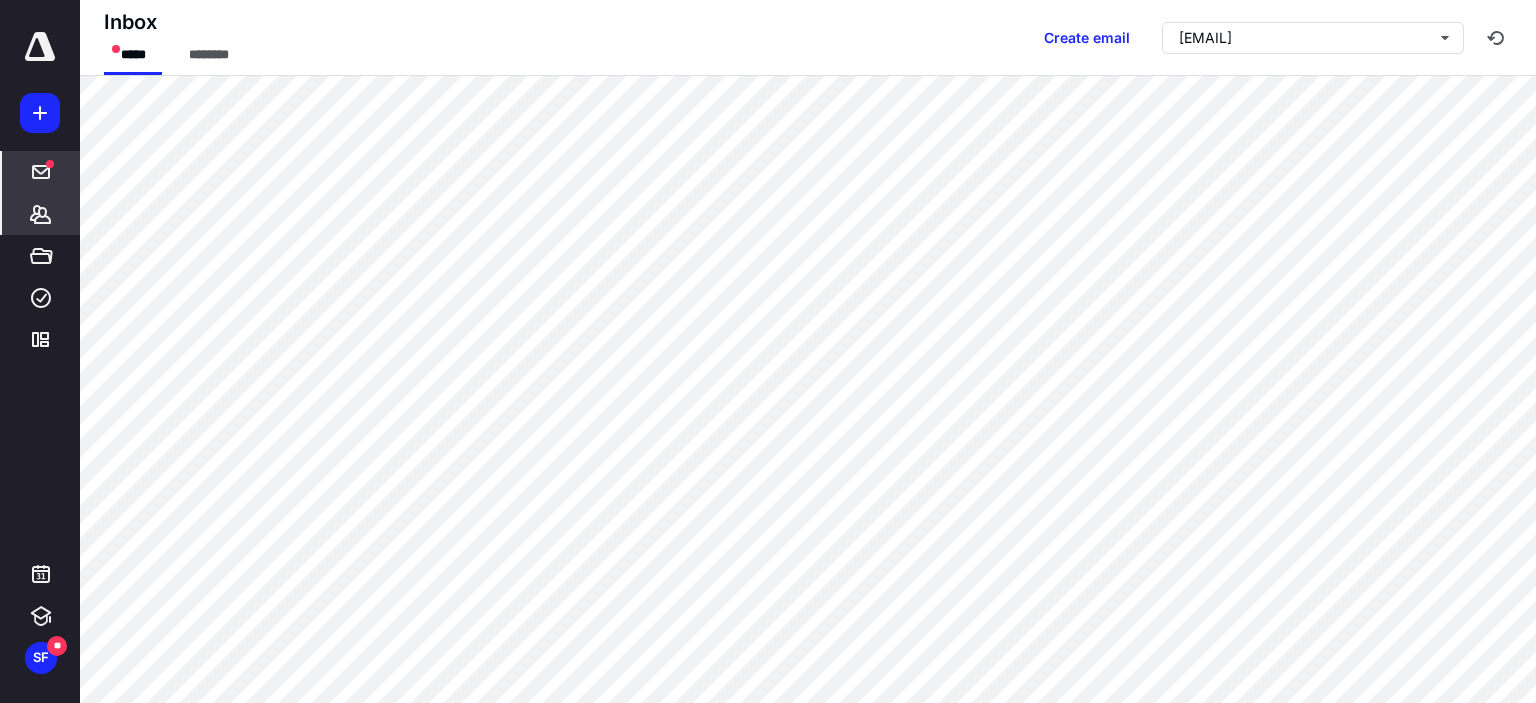 click 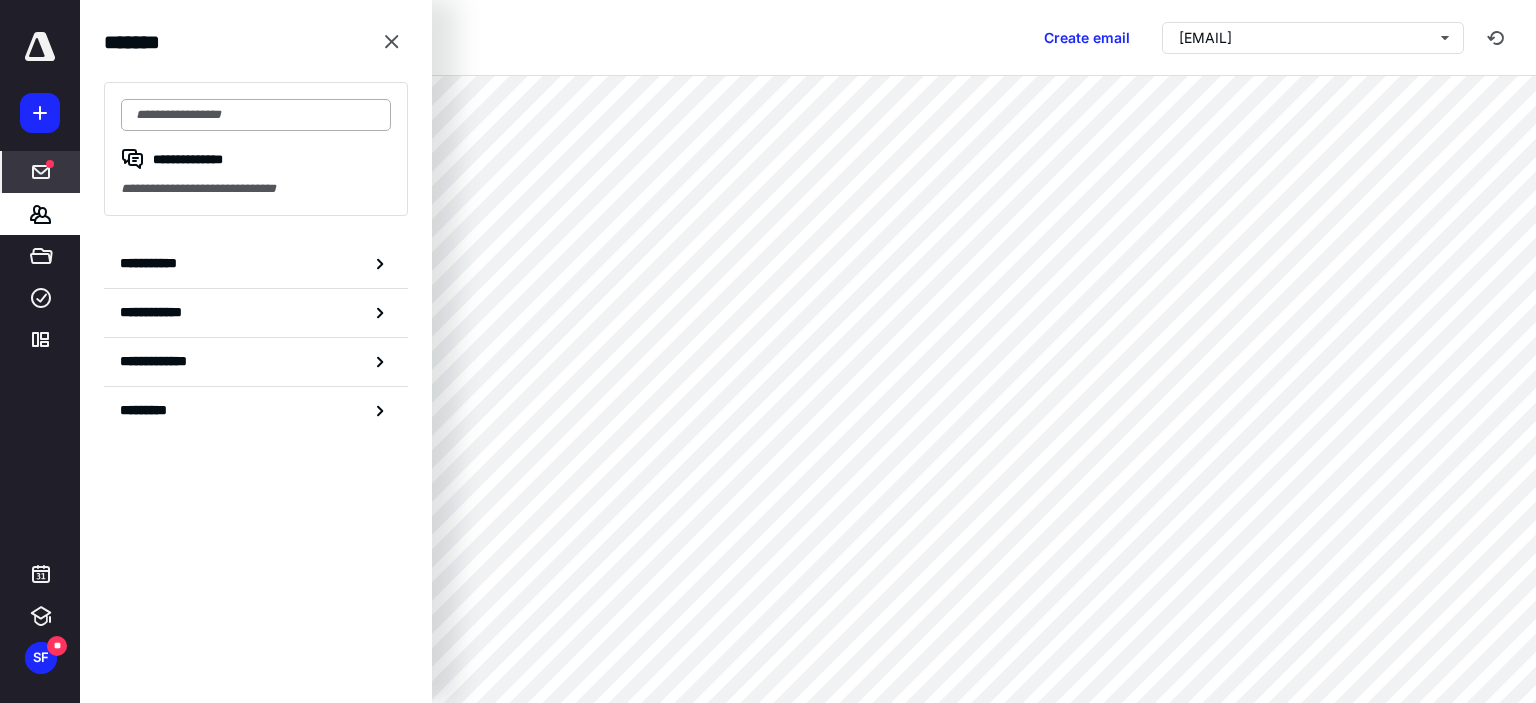 click at bounding box center (256, 115) 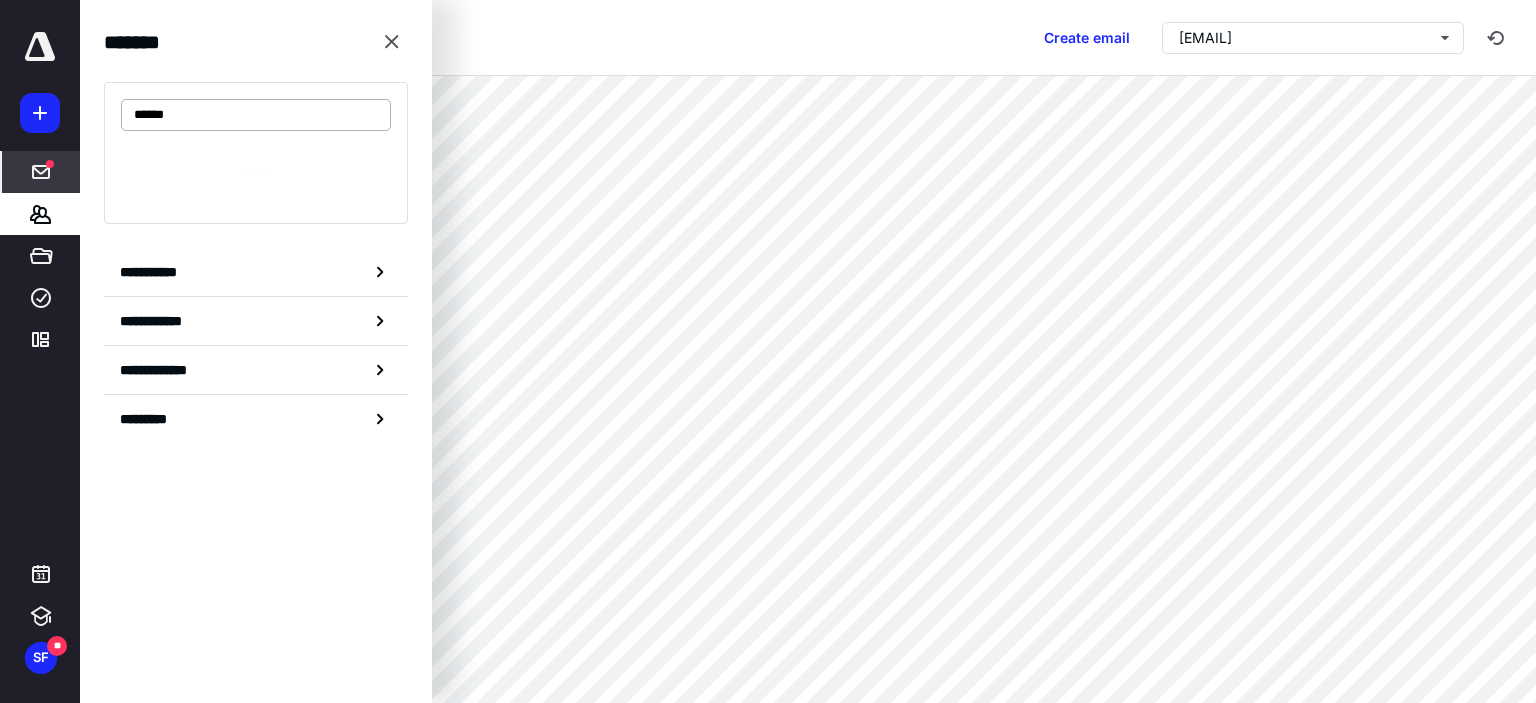 type on "******" 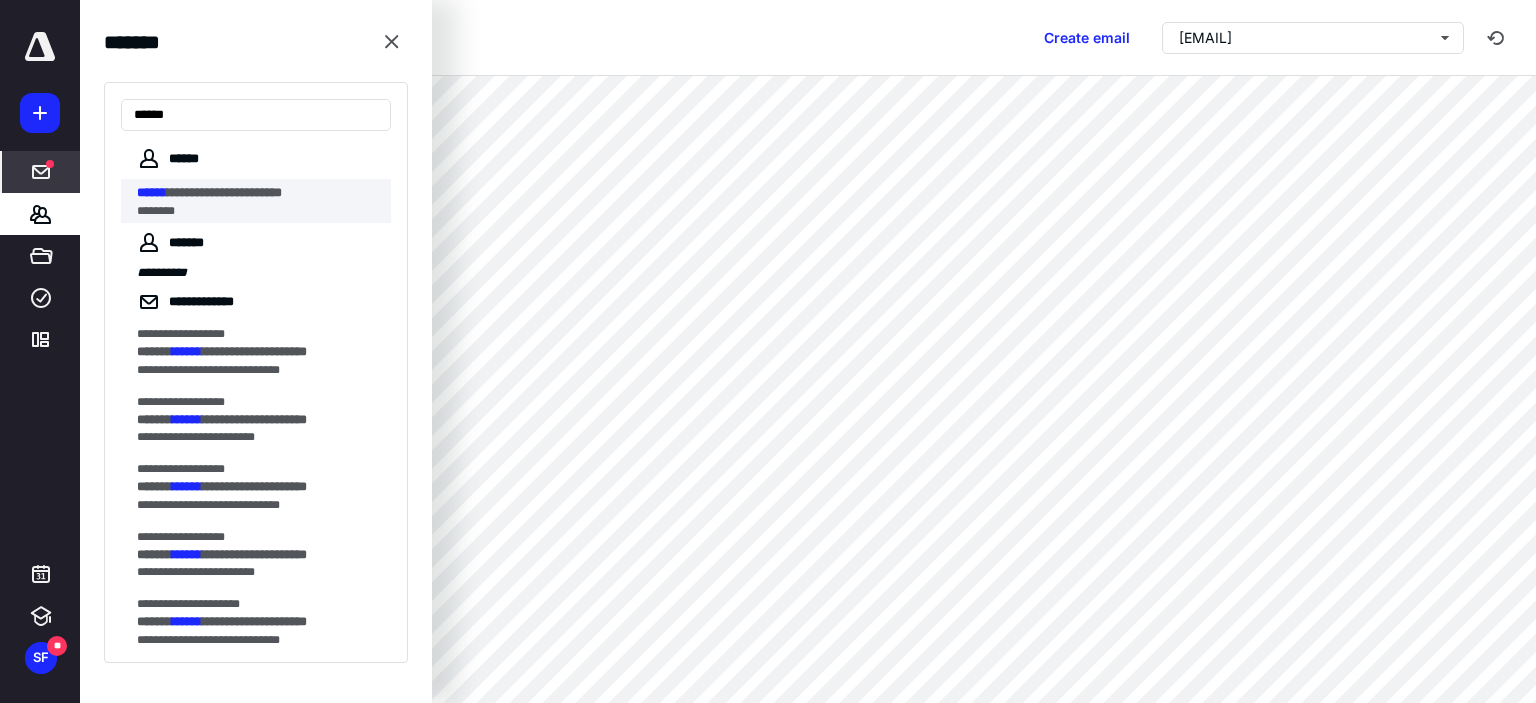 click on "**********" at bounding box center (224, 192) 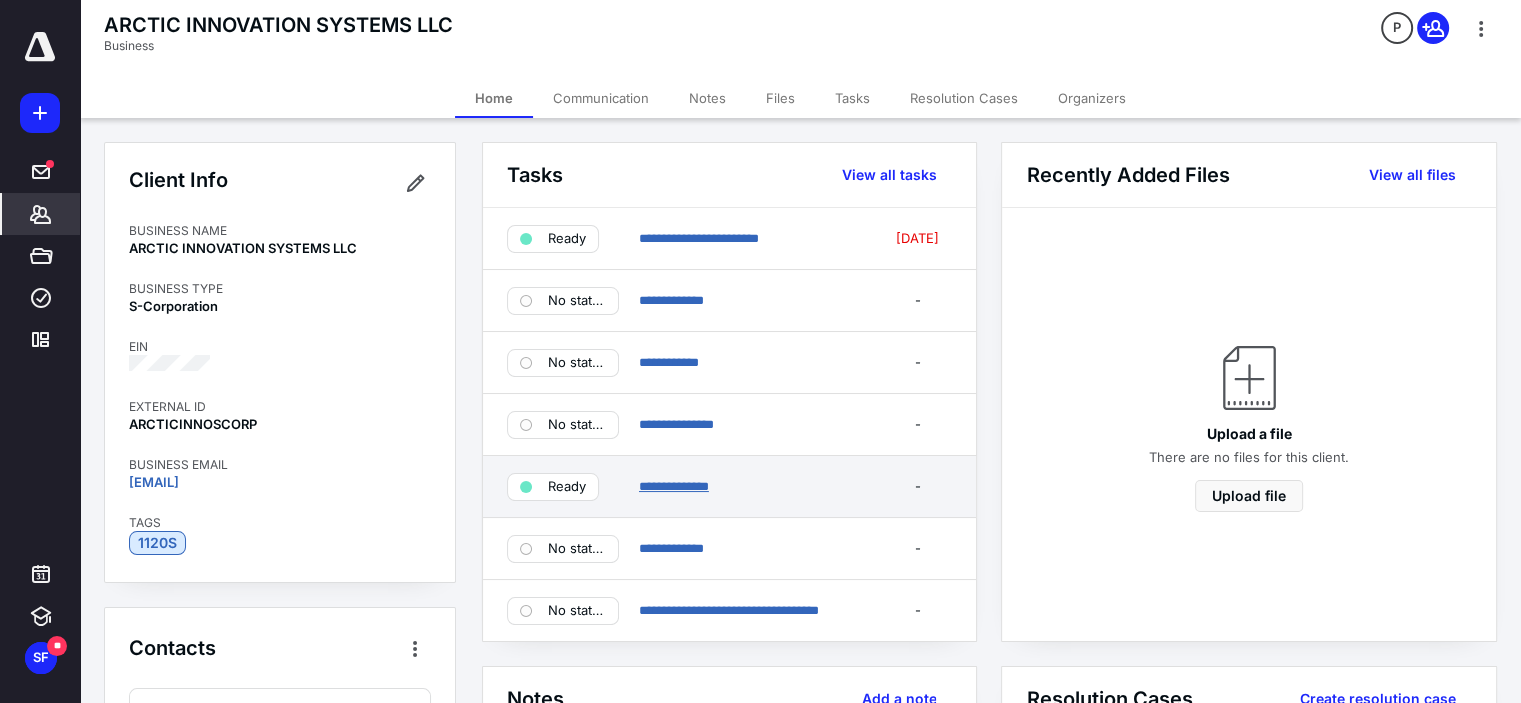 scroll, scrollTop: 200, scrollLeft: 0, axis: vertical 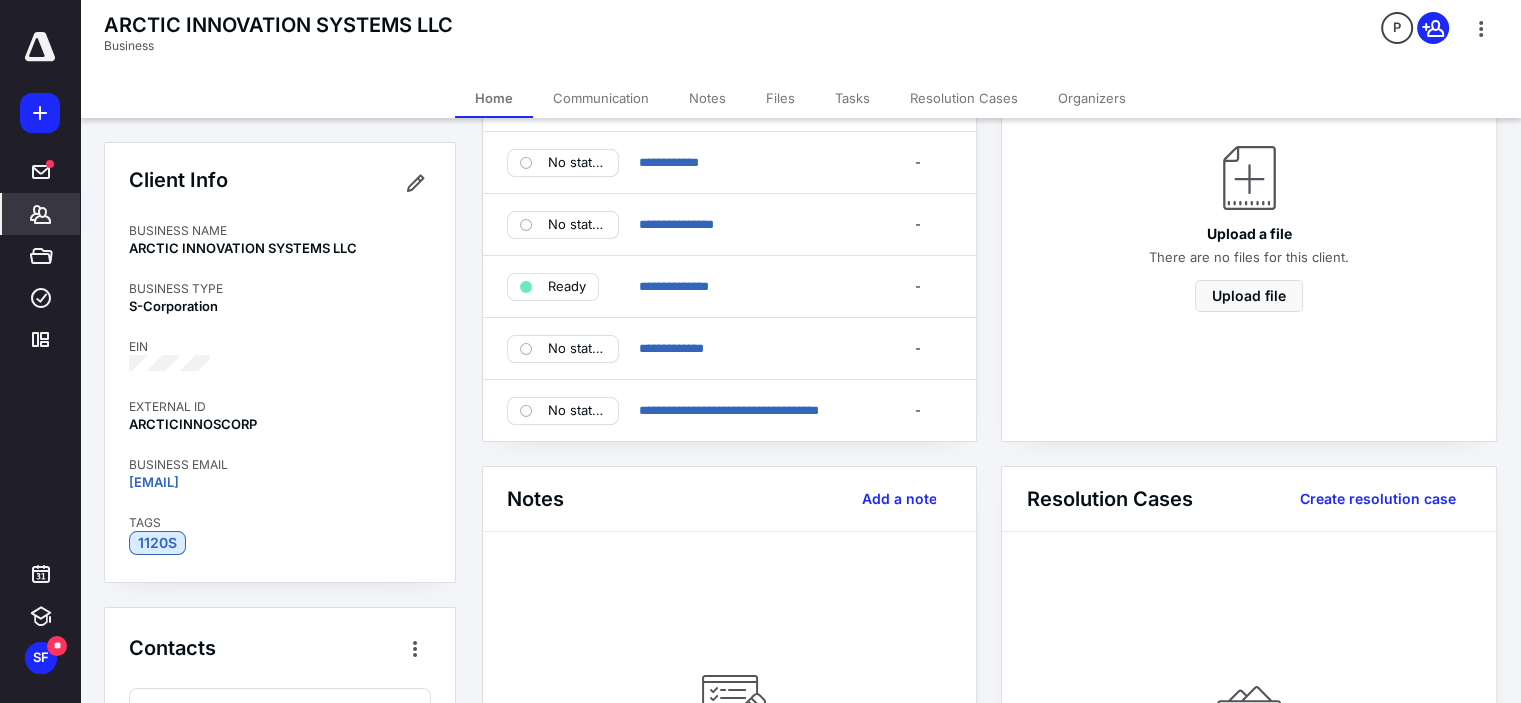 click on "Communication" at bounding box center (601, 98) 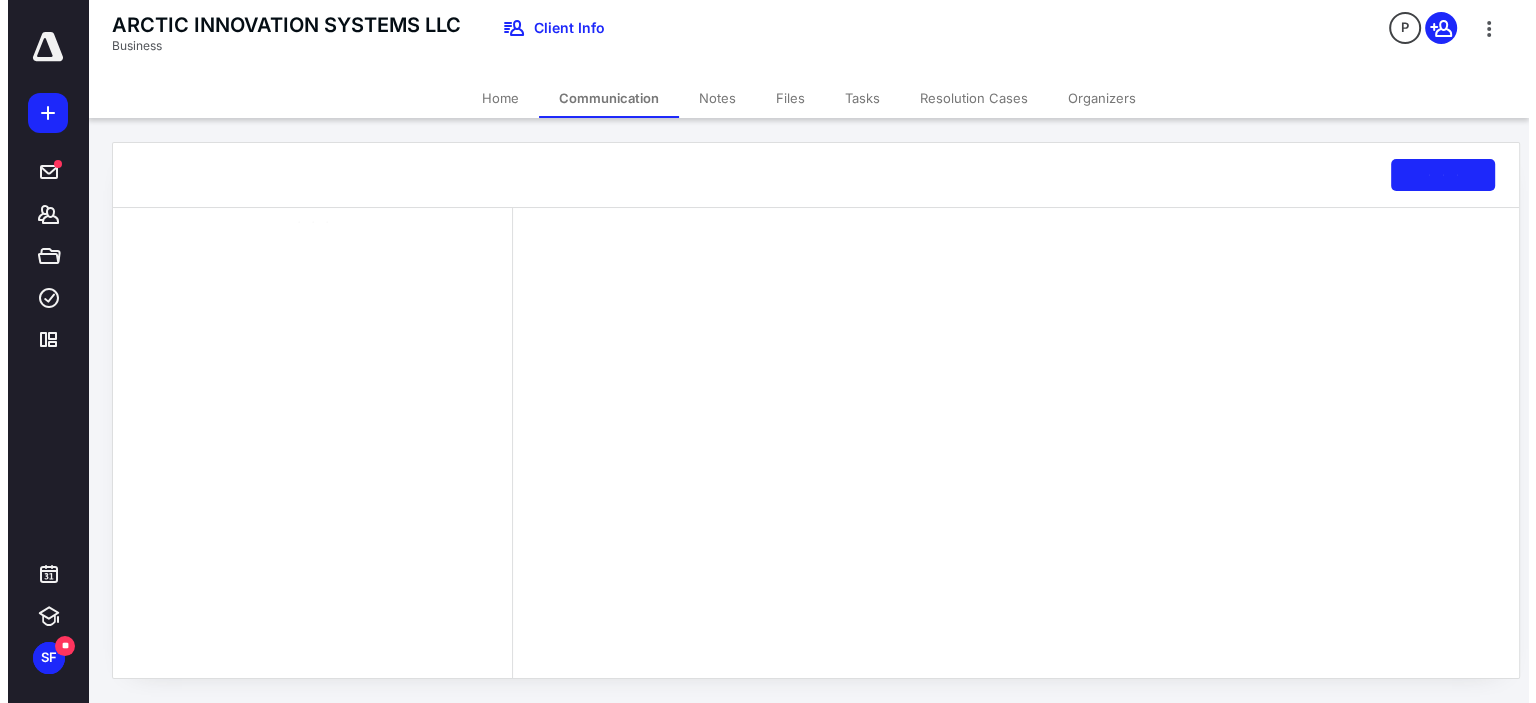 scroll, scrollTop: 0, scrollLeft: 0, axis: both 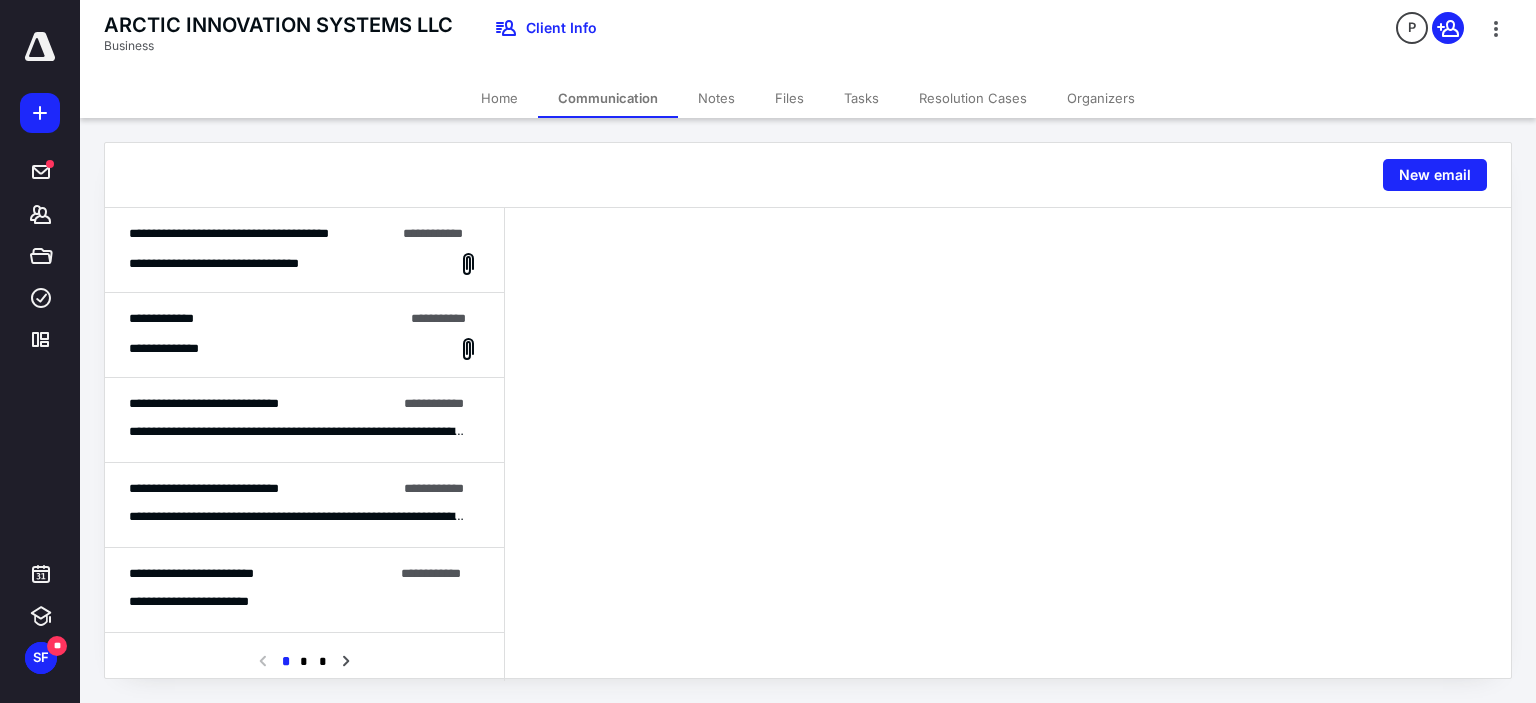 click on "**********" at bounding box center [304, 349] 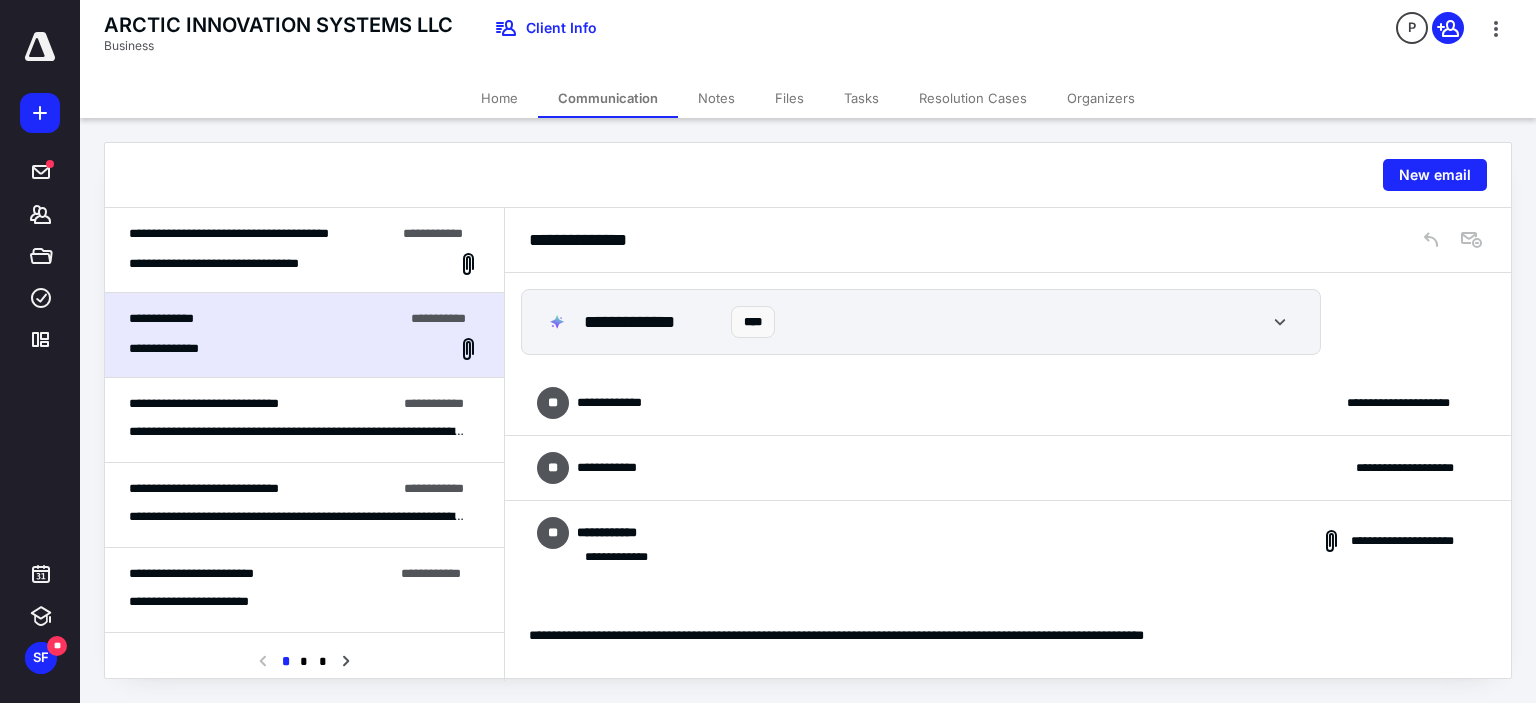 scroll, scrollTop: 2161, scrollLeft: 0, axis: vertical 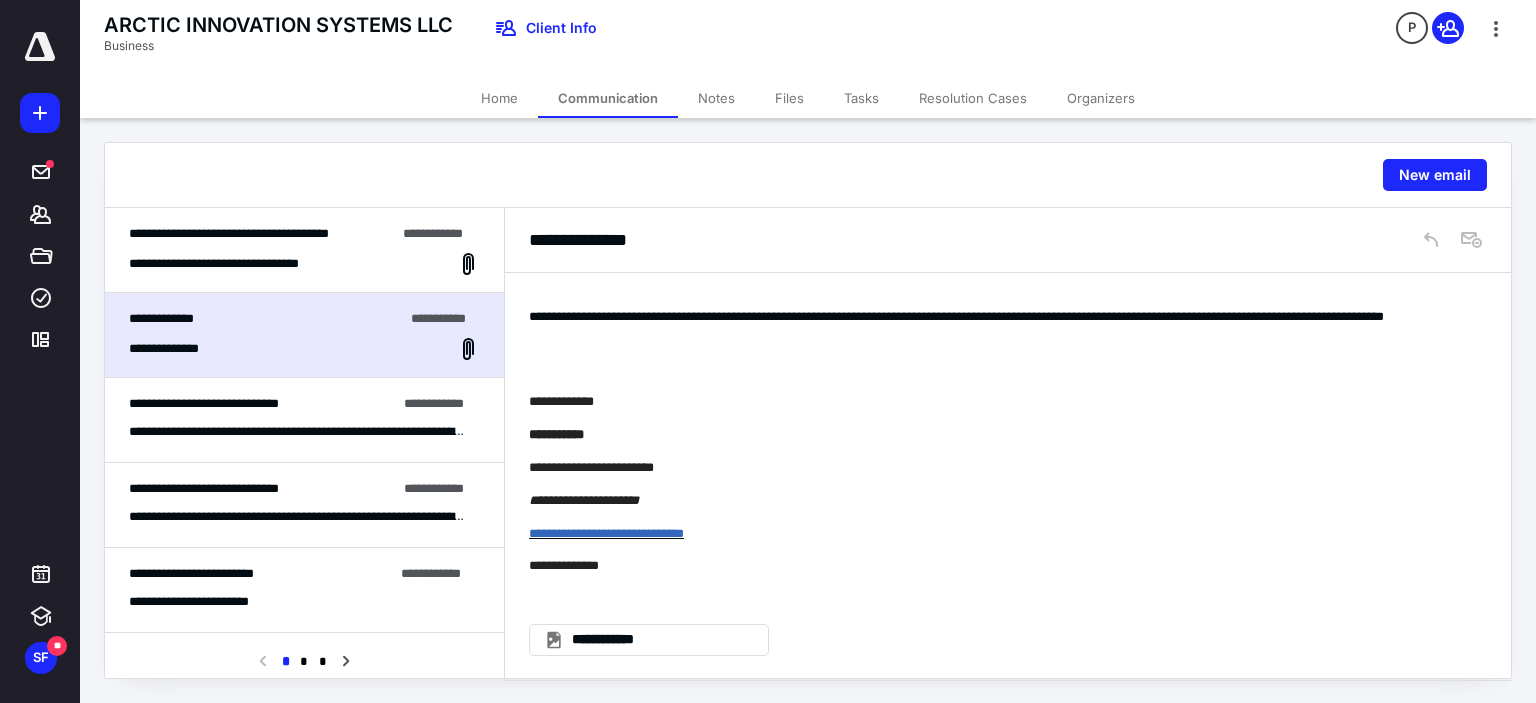 click on "**********" at bounding box center (304, 264) 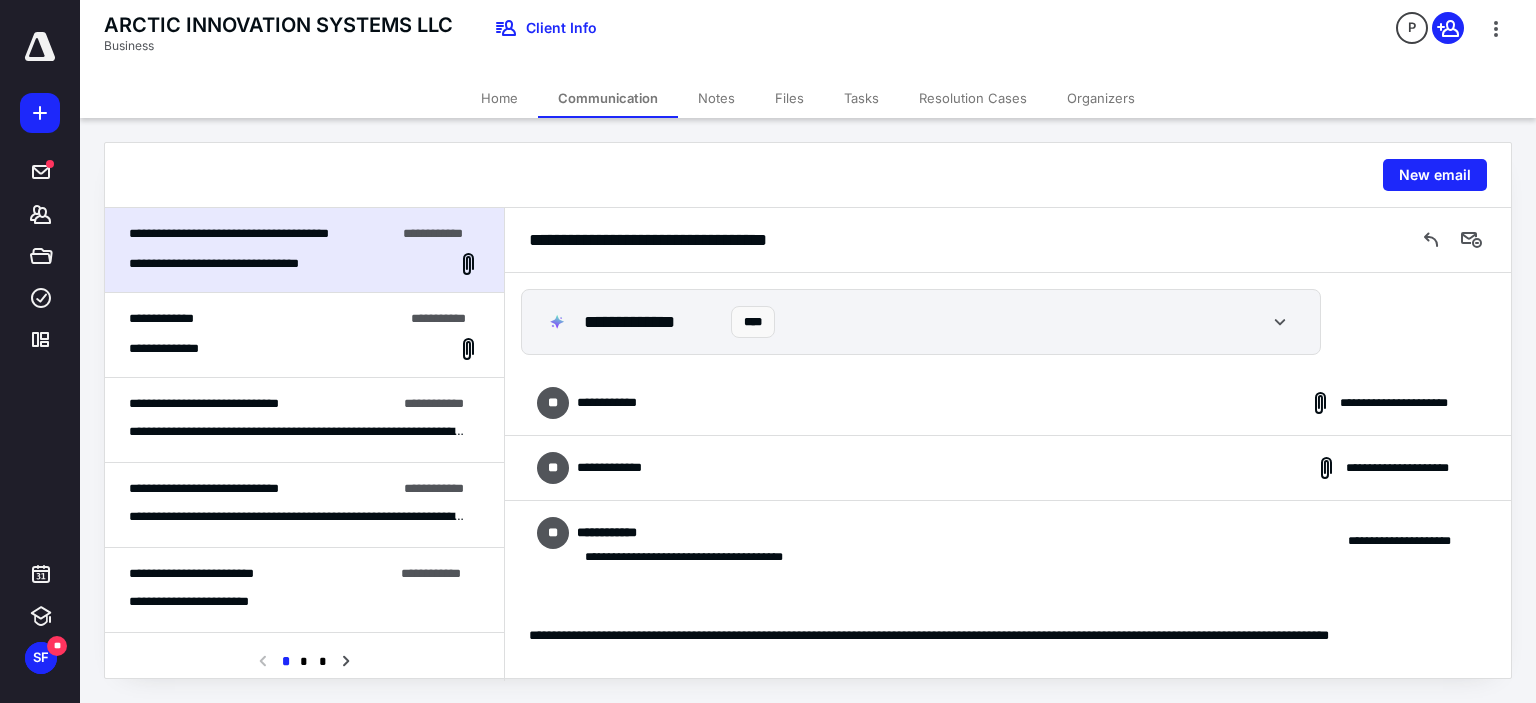 scroll, scrollTop: 1218, scrollLeft: 0, axis: vertical 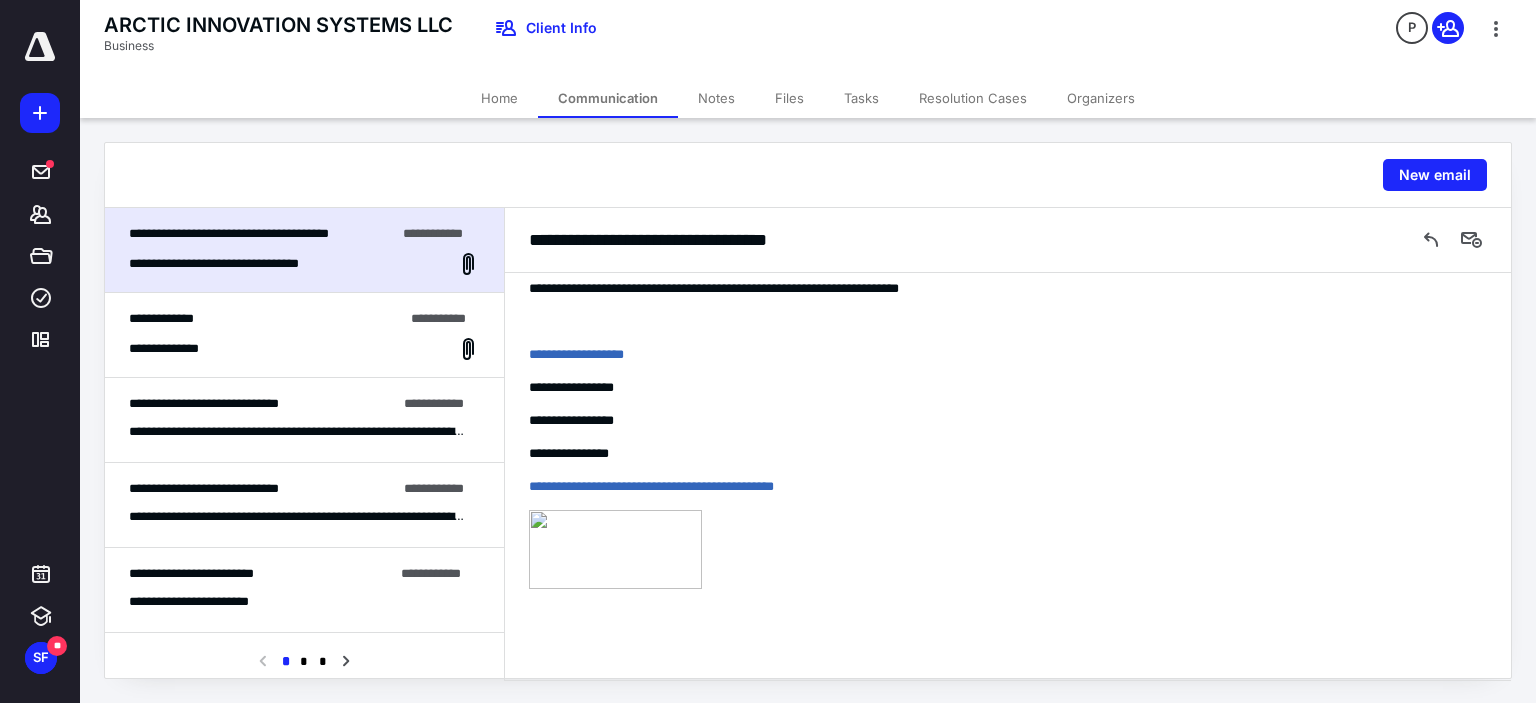 click on "**********" at bounding box center (297, 517) 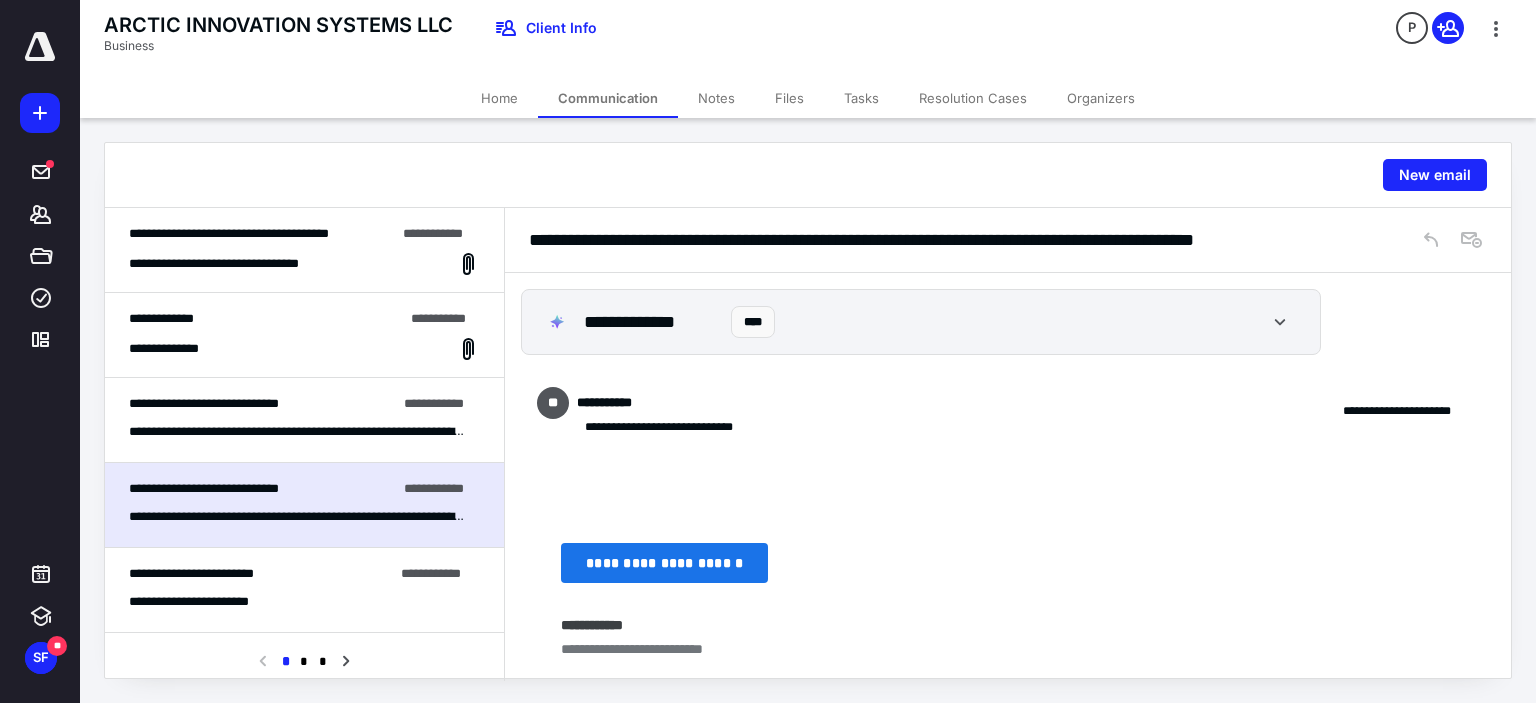 scroll, scrollTop: 300, scrollLeft: 0, axis: vertical 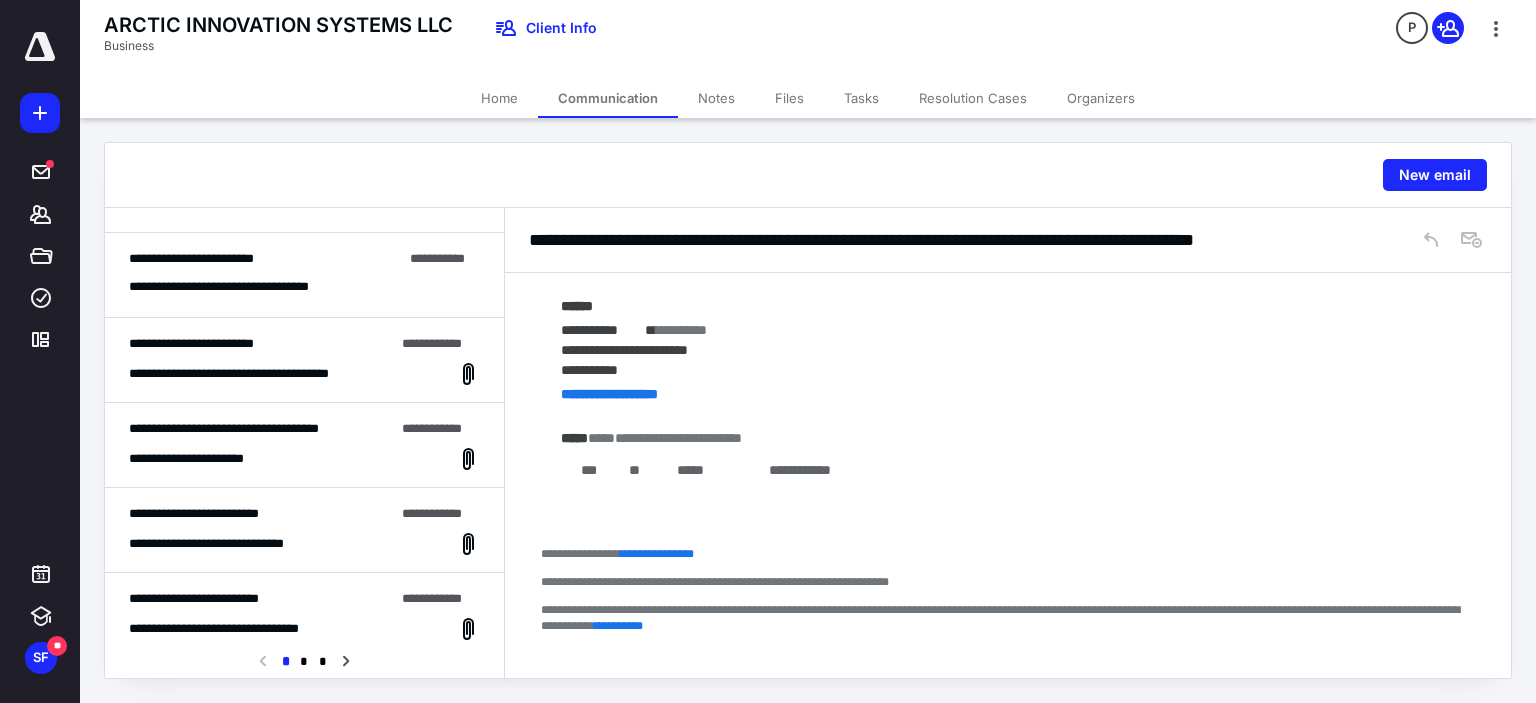 click on "**********" at bounding box center (304, 615) 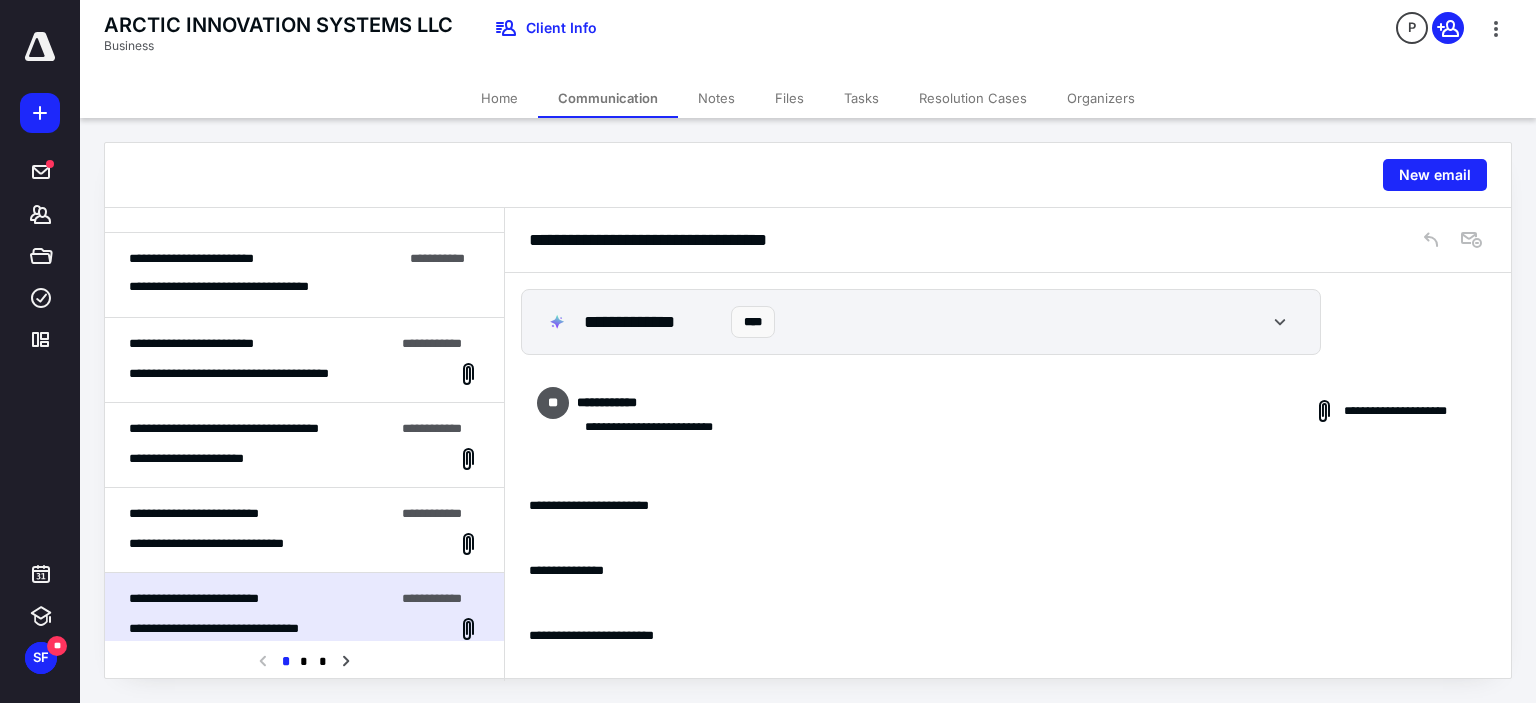 scroll, scrollTop: 648, scrollLeft: 0, axis: vertical 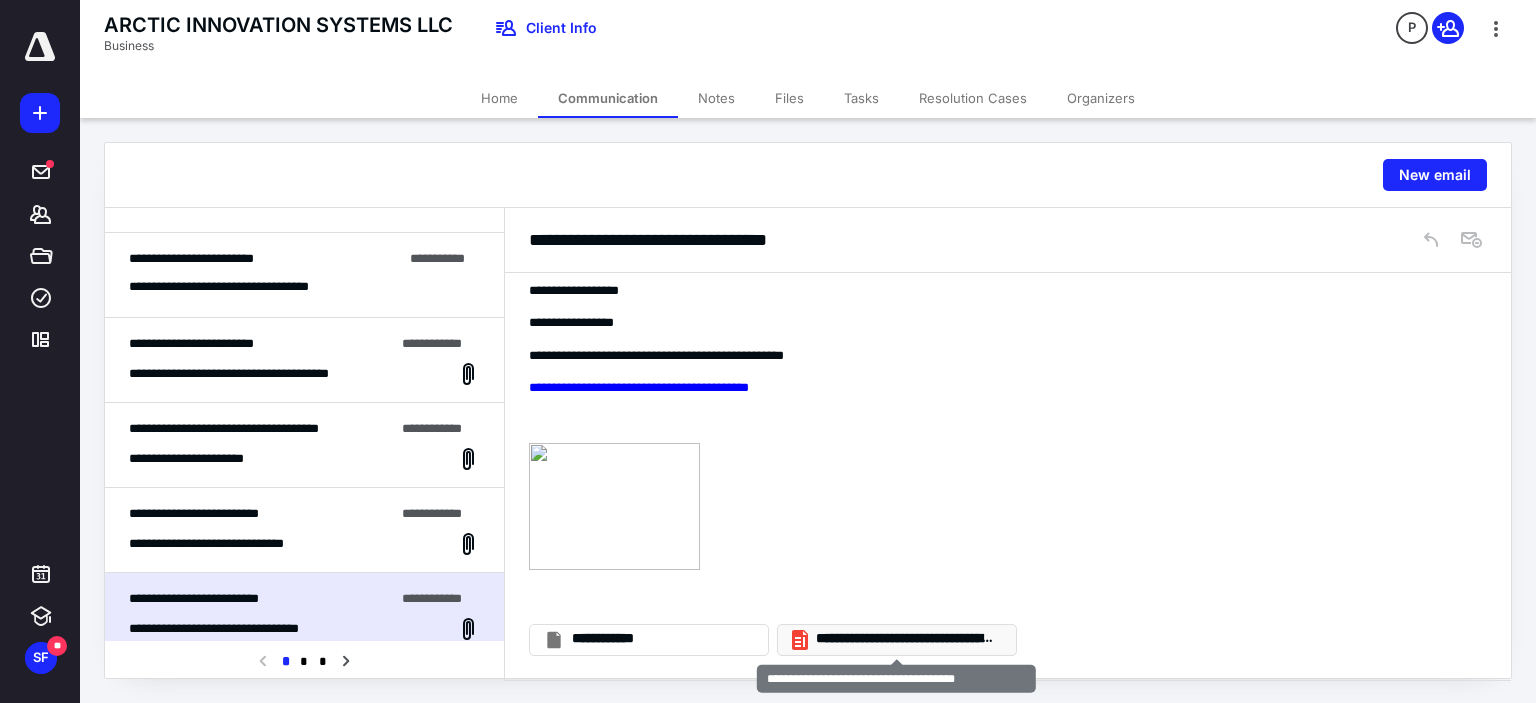 click on "**********" at bounding box center (905, 639) 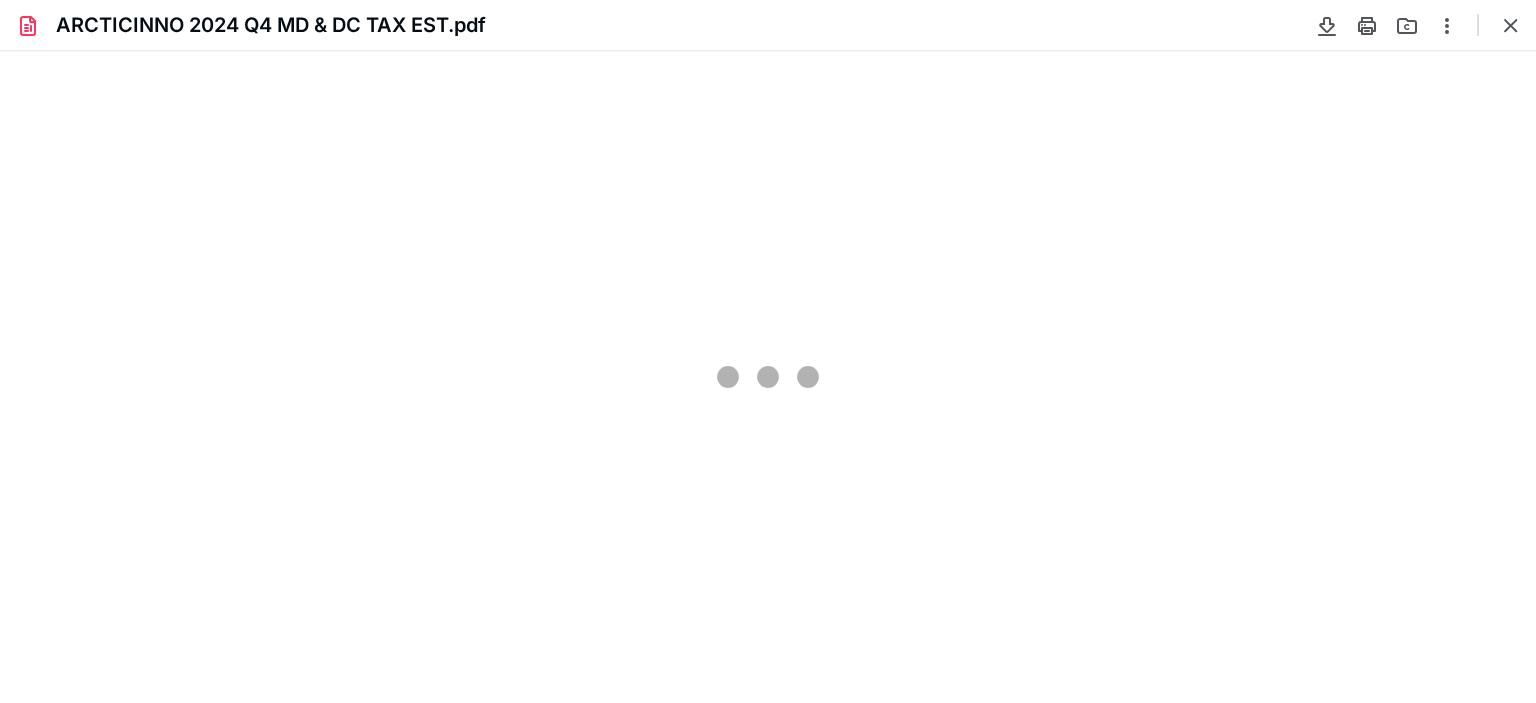 scroll, scrollTop: 0, scrollLeft: 0, axis: both 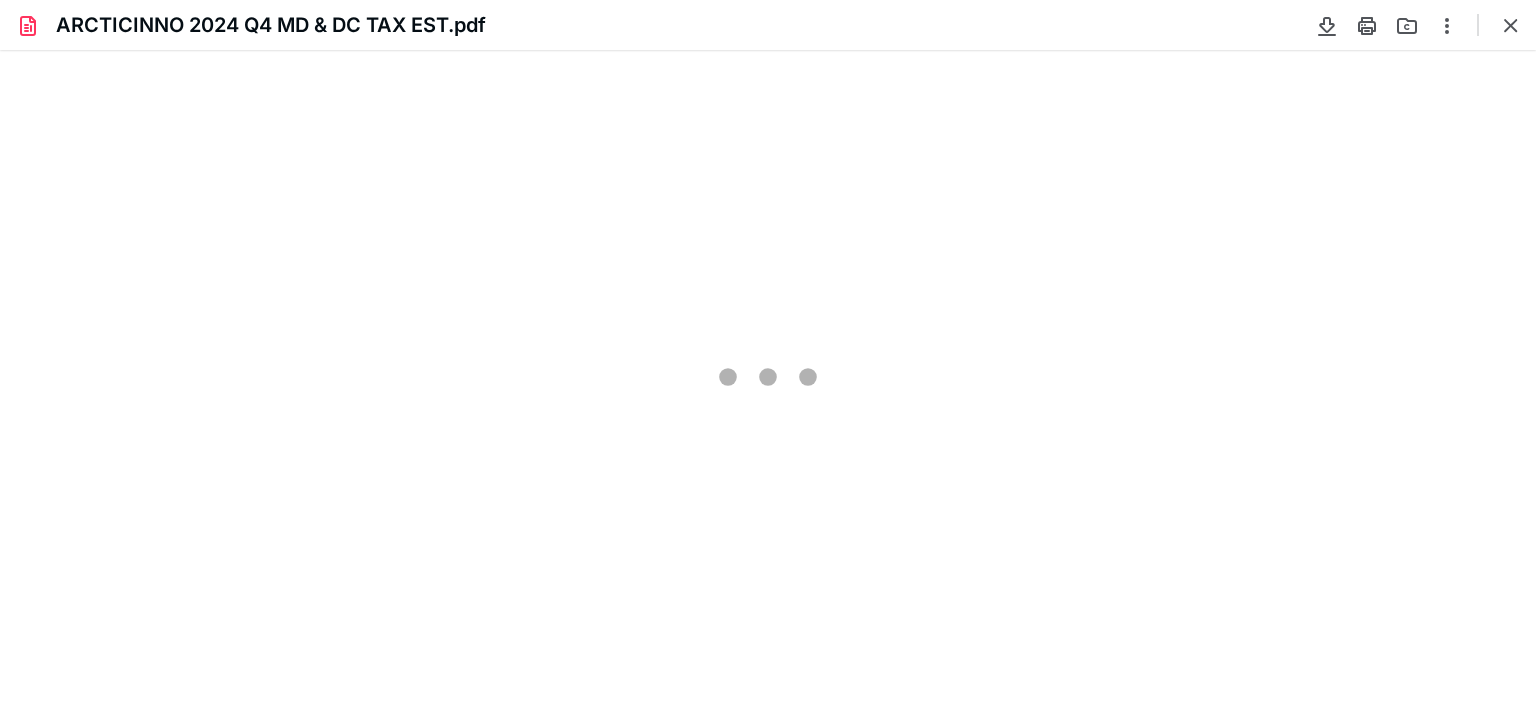type on "78" 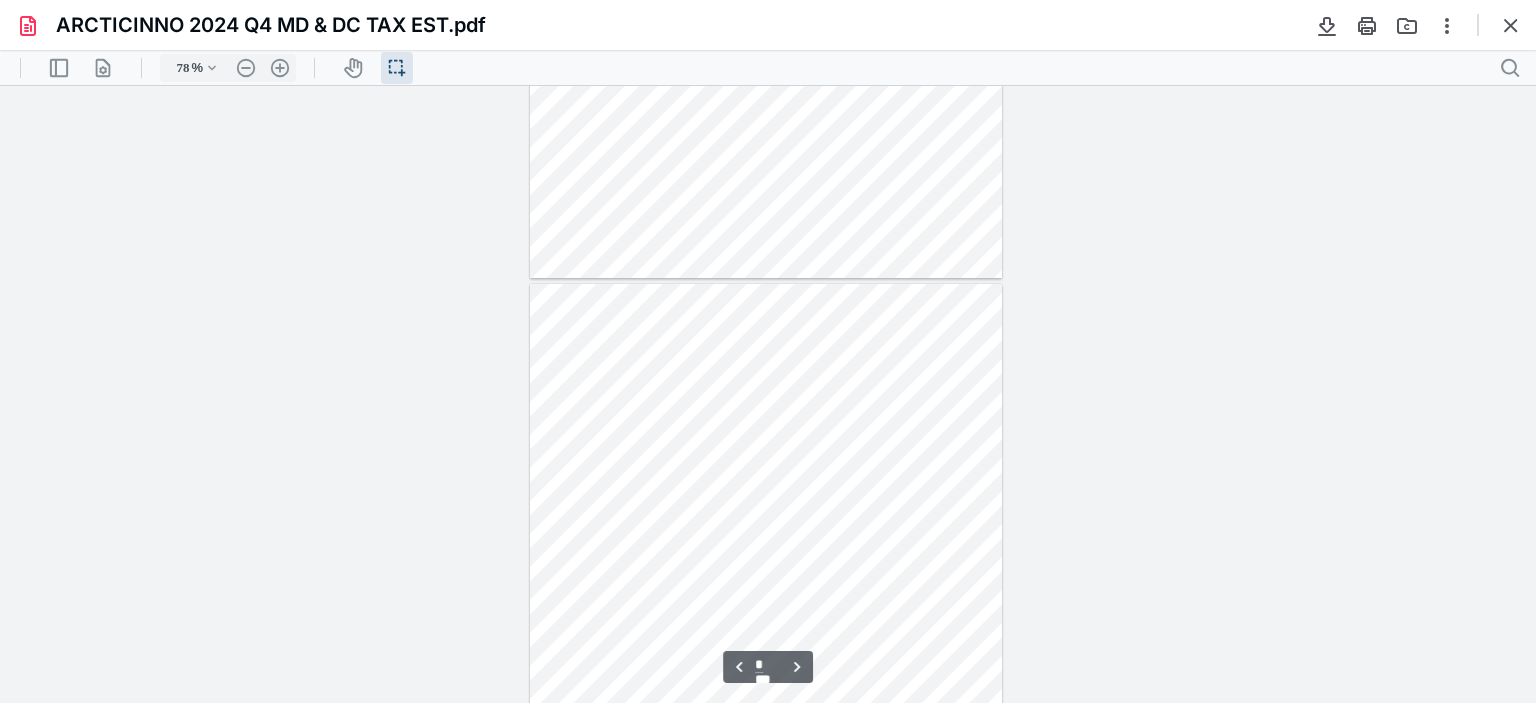 scroll, scrollTop: 1139, scrollLeft: 0, axis: vertical 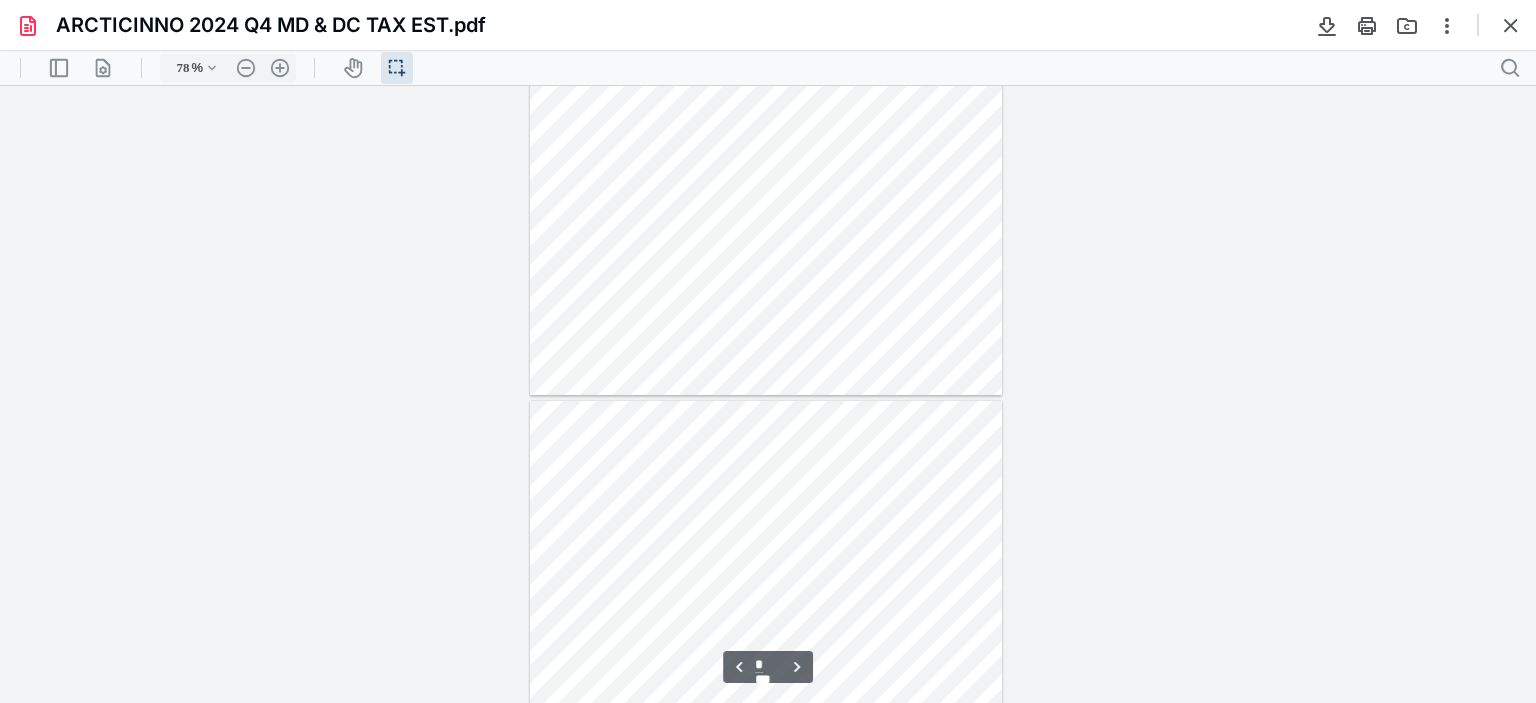 type on "*" 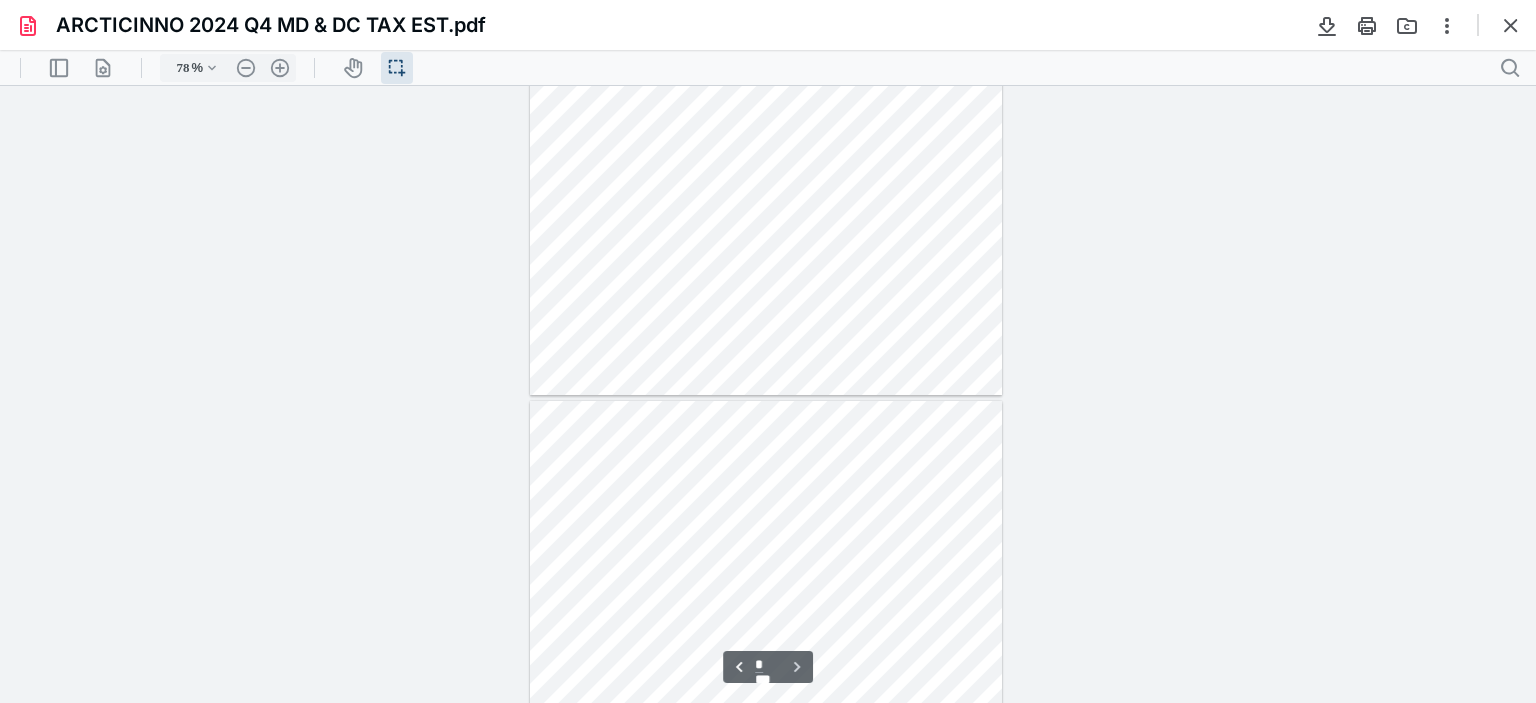 scroll, scrollTop: 1850, scrollLeft: 0, axis: vertical 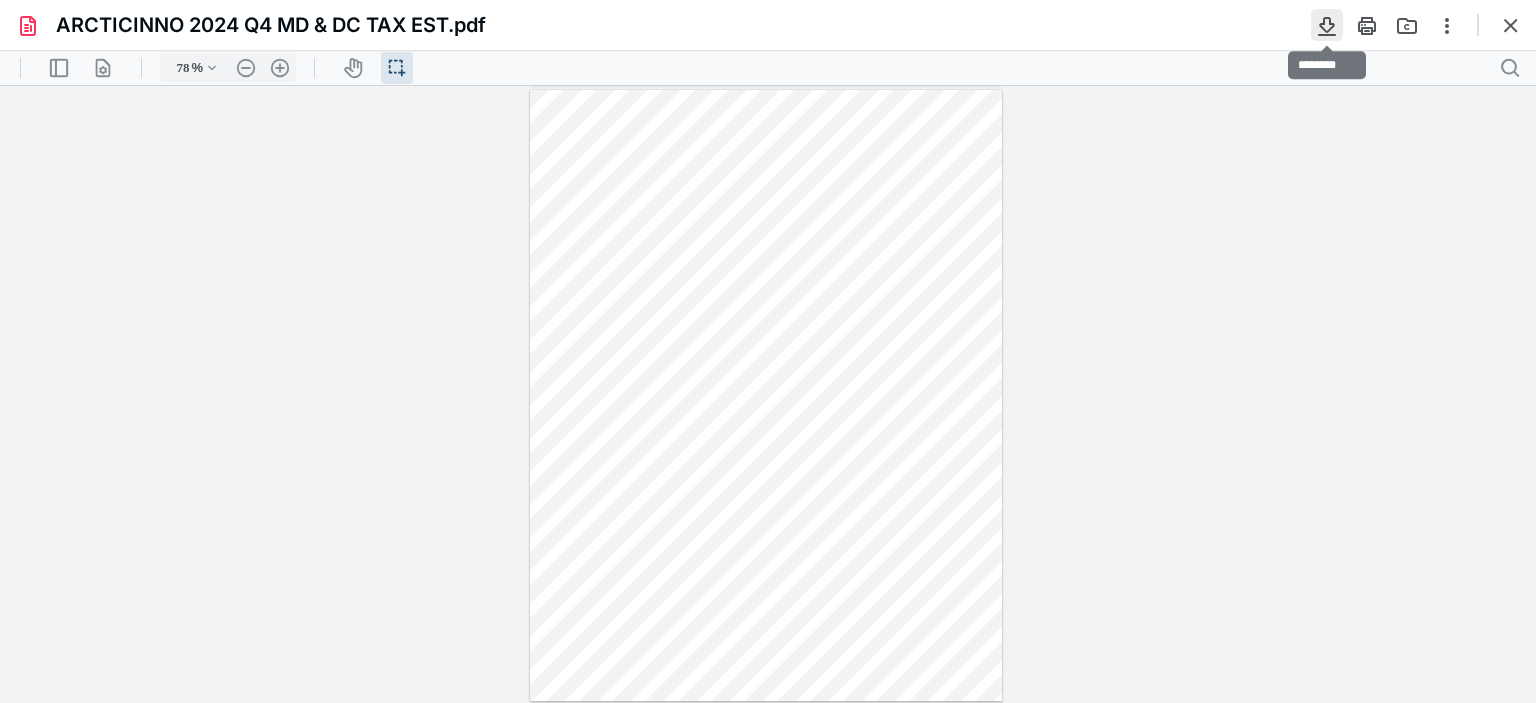 click at bounding box center (1327, 25) 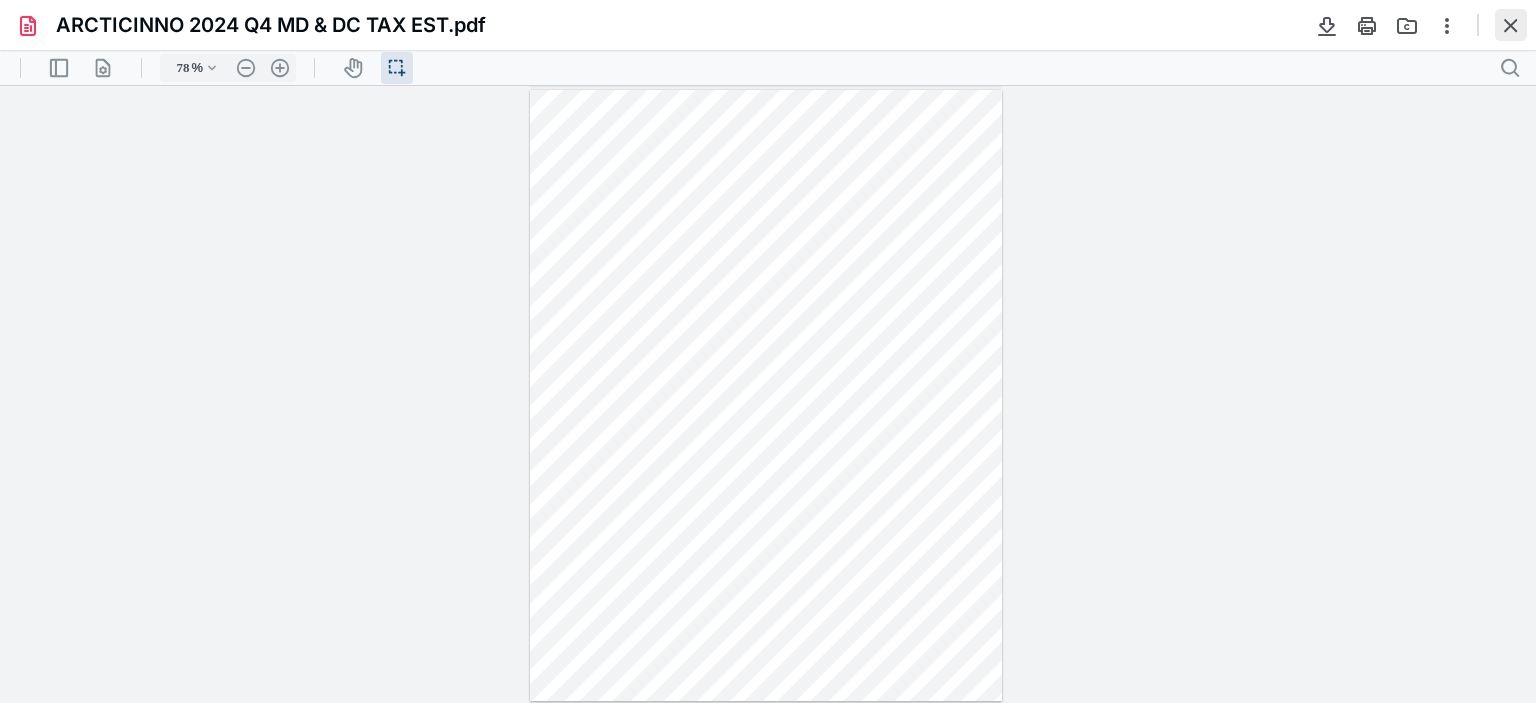 click at bounding box center [1511, 25] 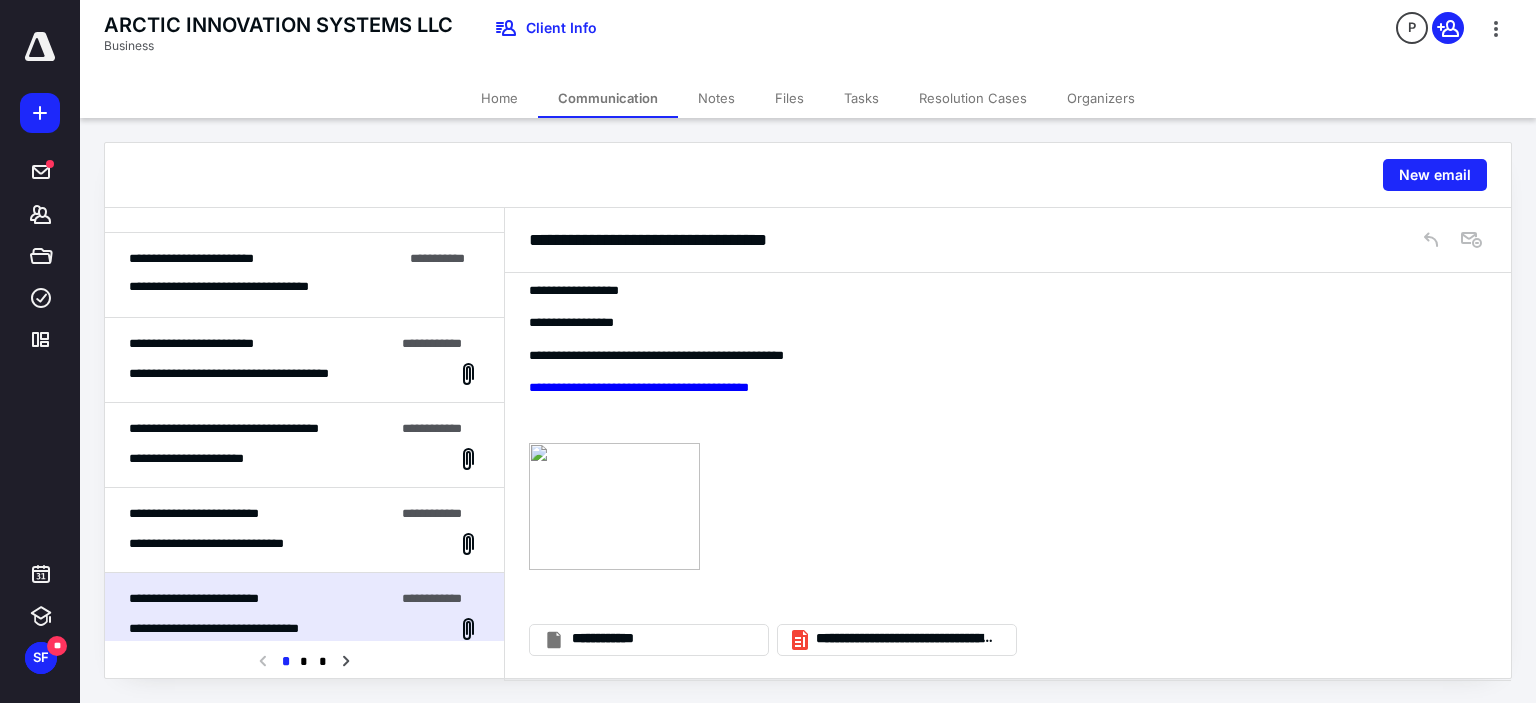 scroll, scrollTop: 600, scrollLeft: 0, axis: vertical 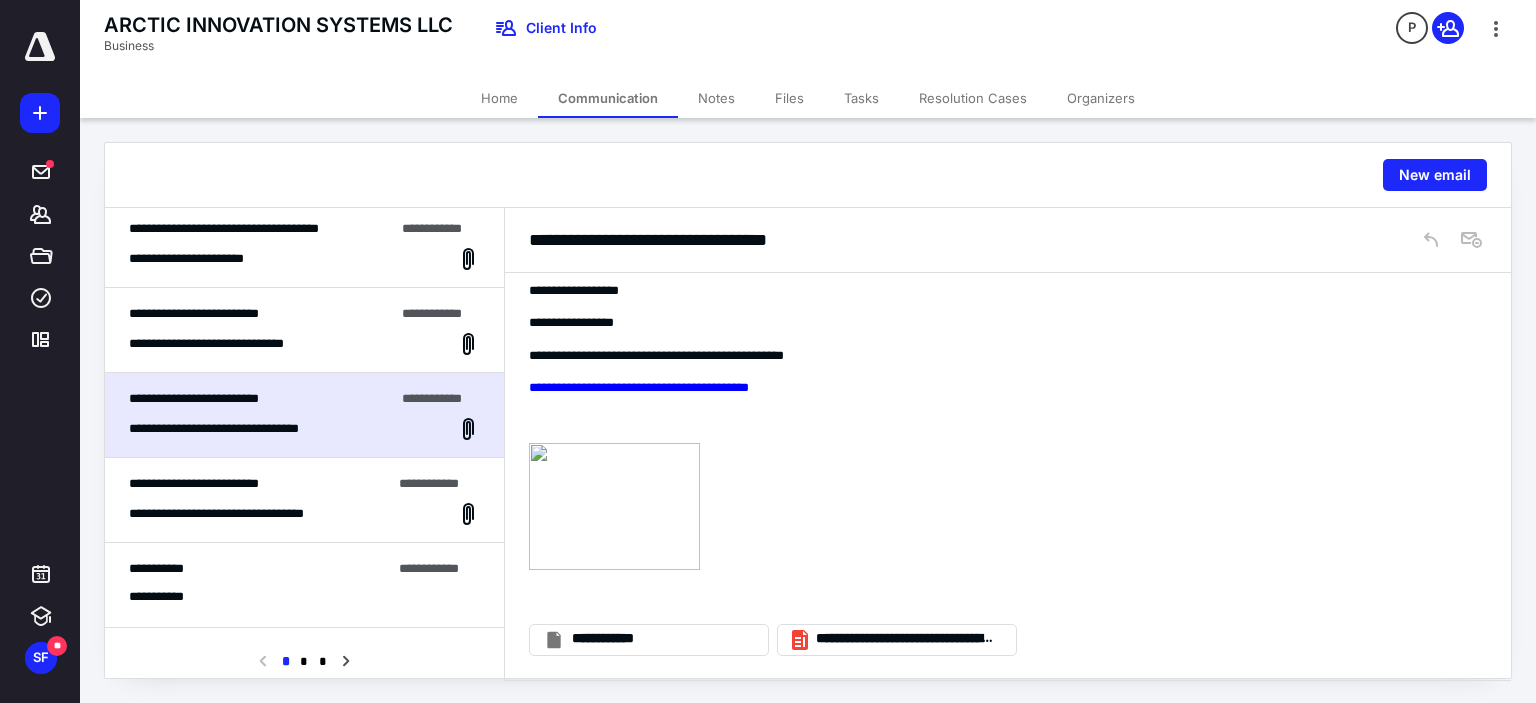 click on "**********" at bounding box center [234, 514] 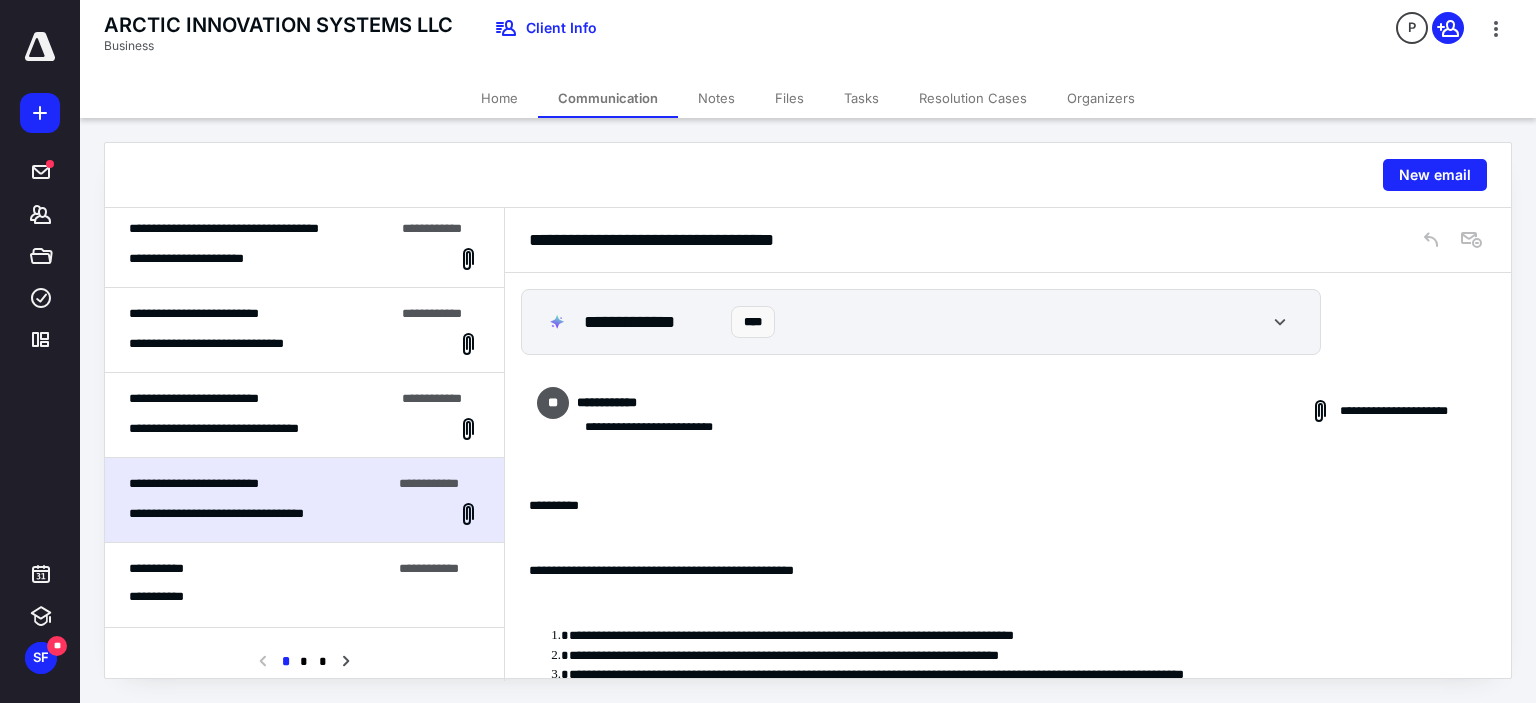 scroll, scrollTop: 623, scrollLeft: 0, axis: vertical 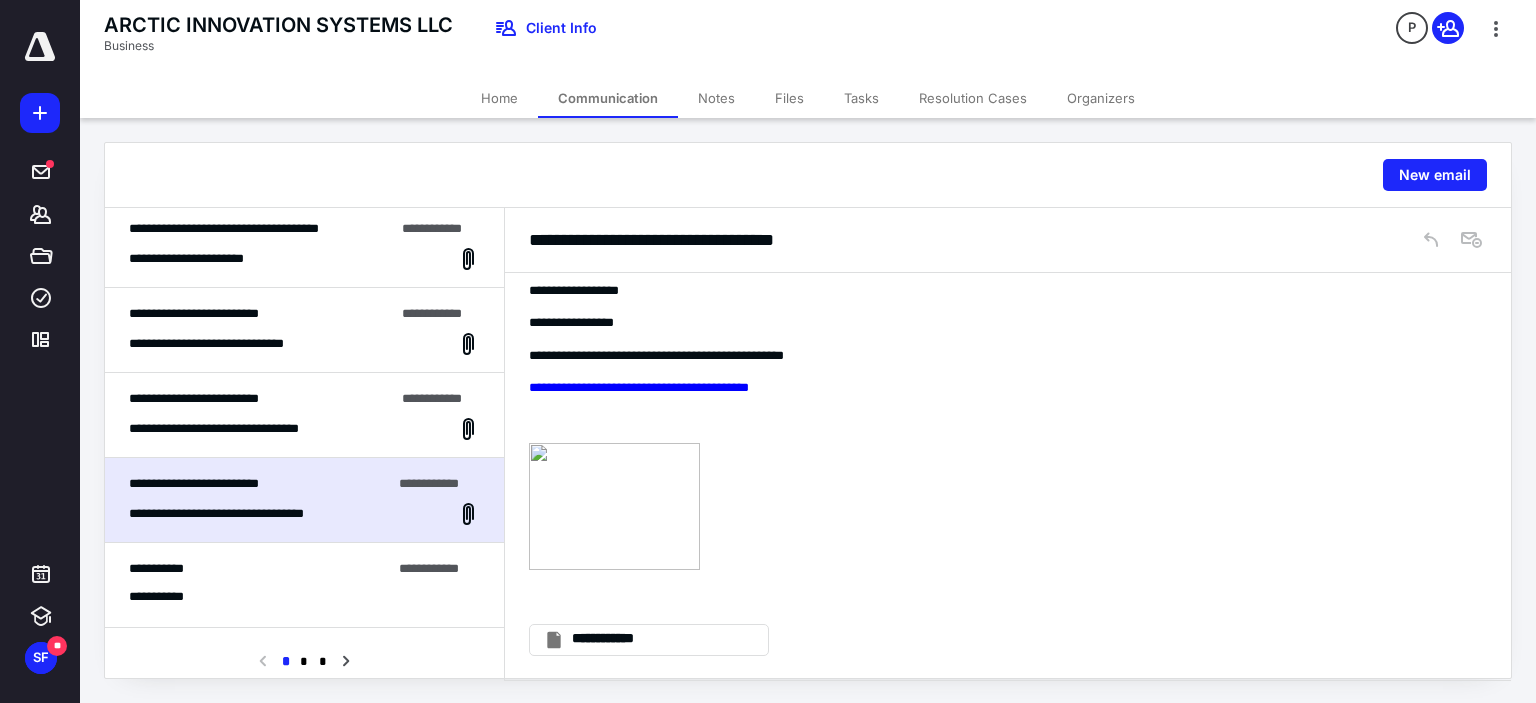 click on "**********" at bounding box center (304, 597) 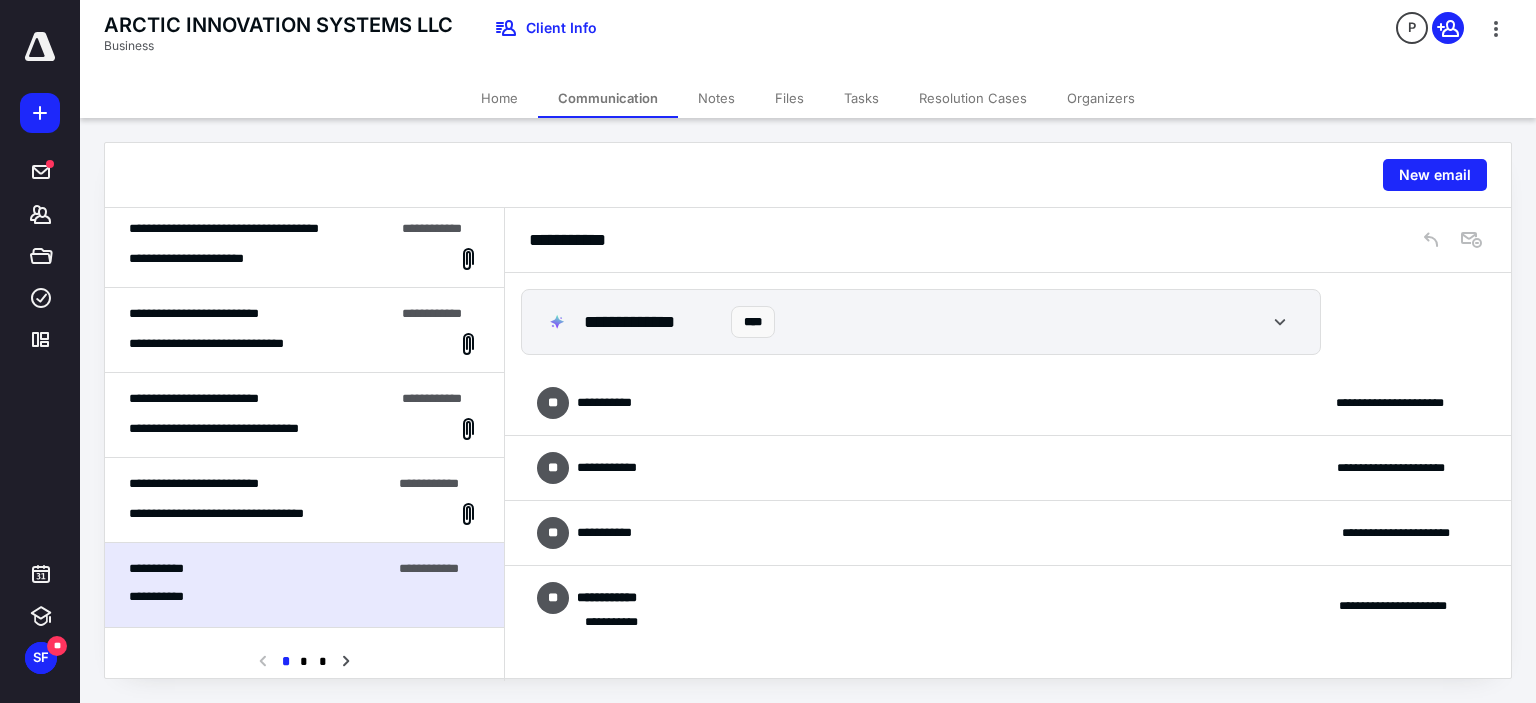 scroll, scrollTop: 633, scrollLeft: 0, axis: vertical 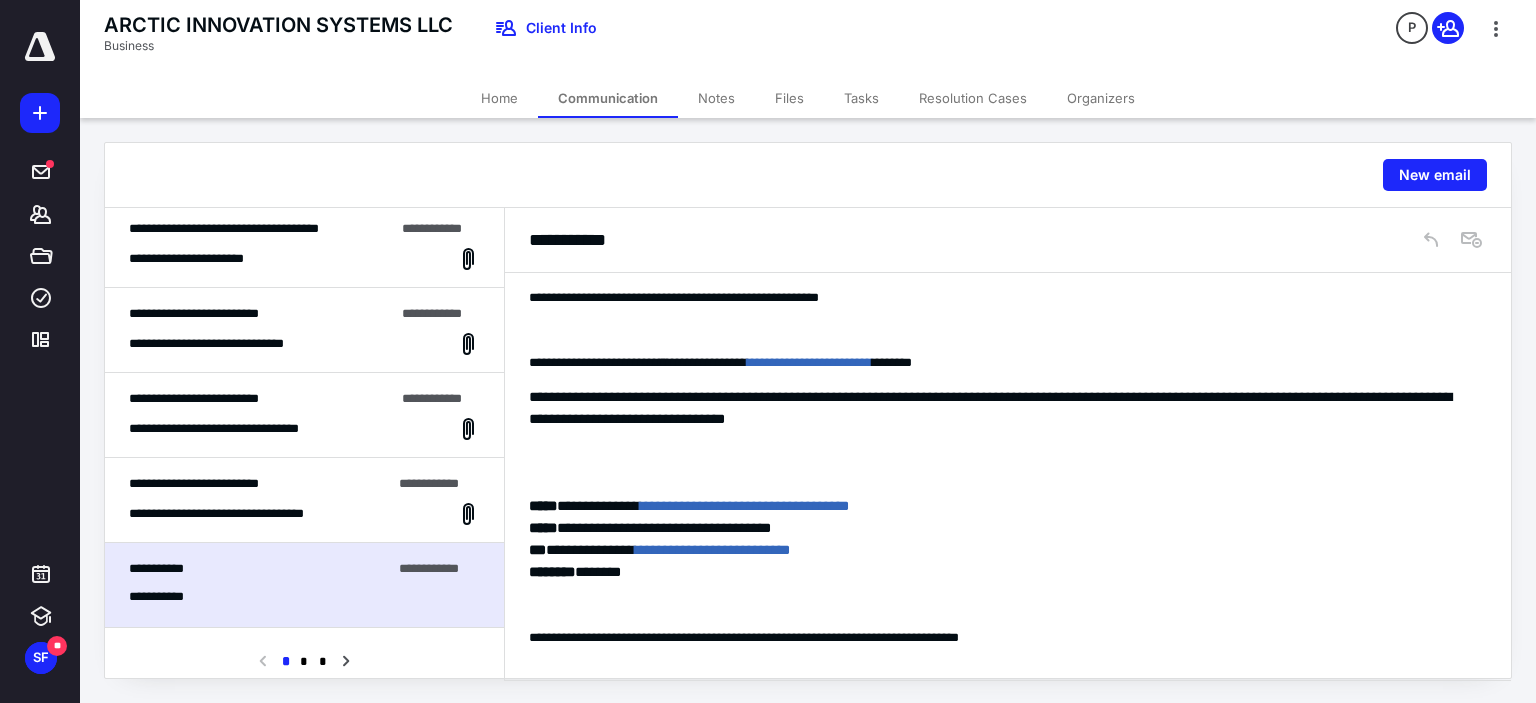 click on "**********" at bounding box center (241, 429) 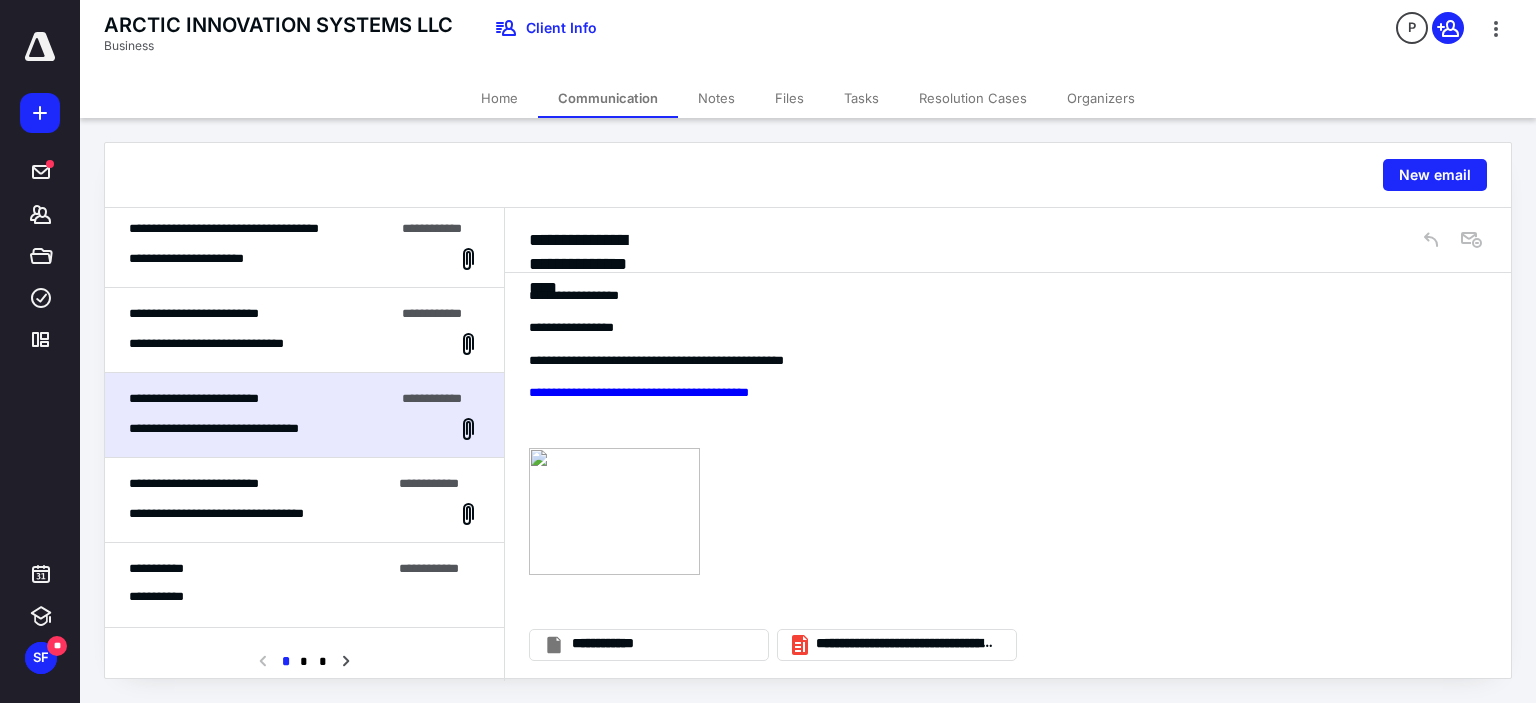 scroll, scrollTop: 648, scrollLeft: 0, axis: vertical 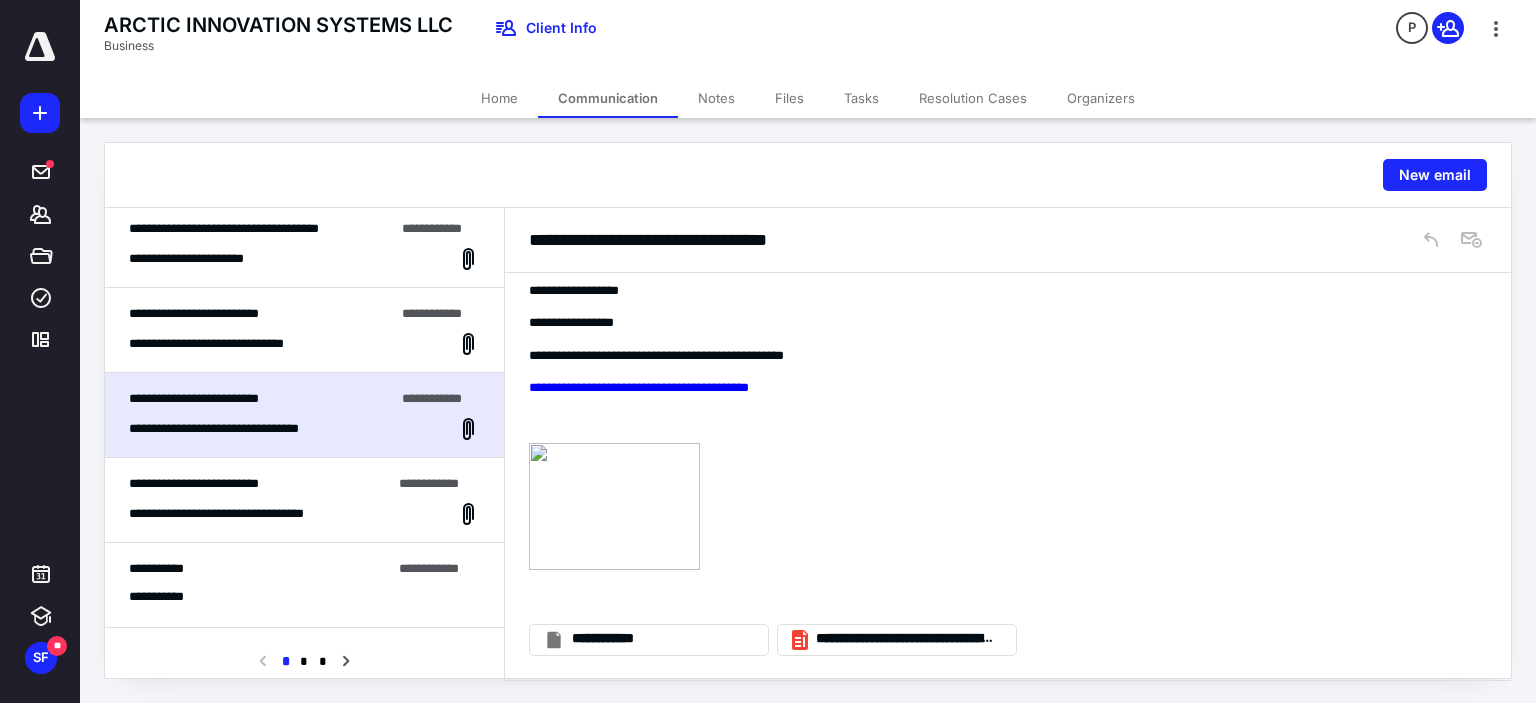 click on "**********" at bounding box center (227, 344) 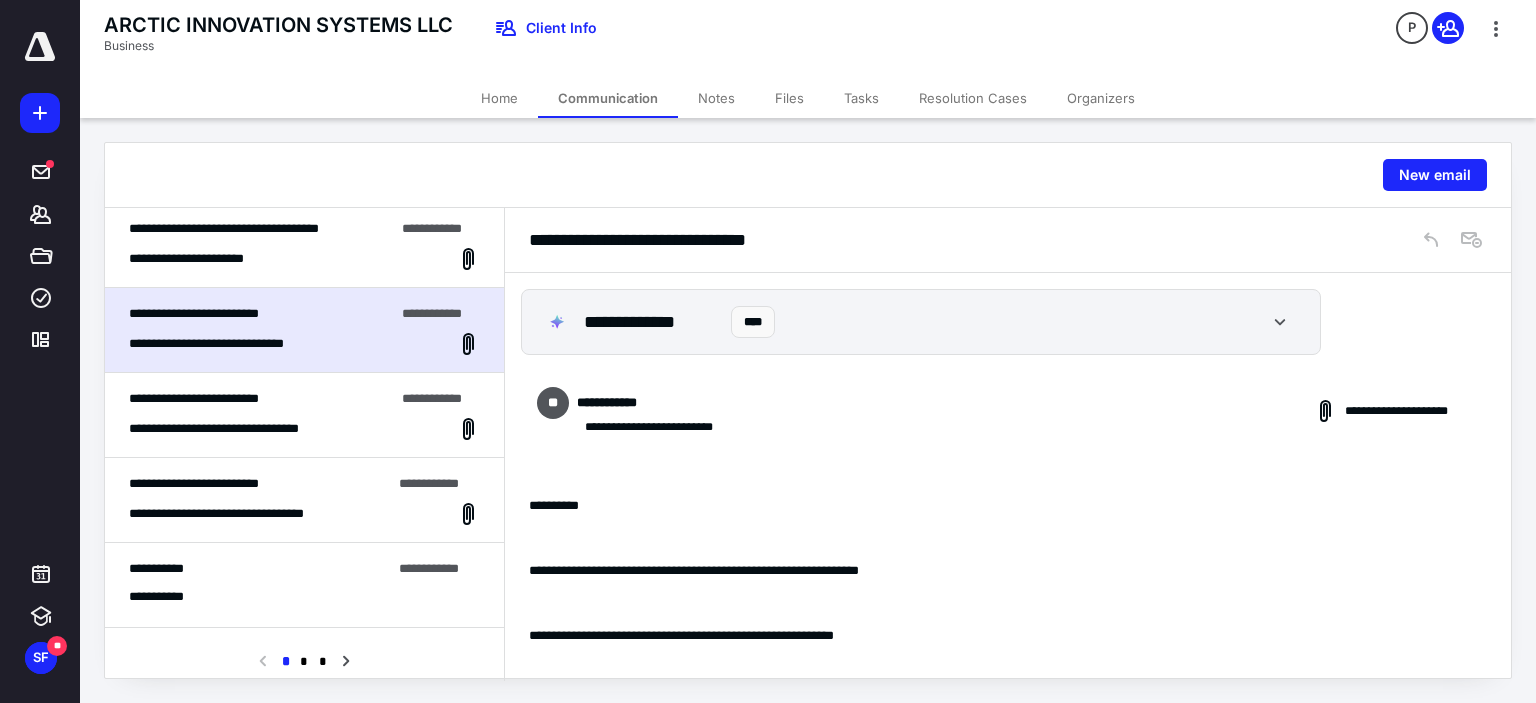 scroll, scrollTop: 519, scrollLeft: 0, axis: vertical 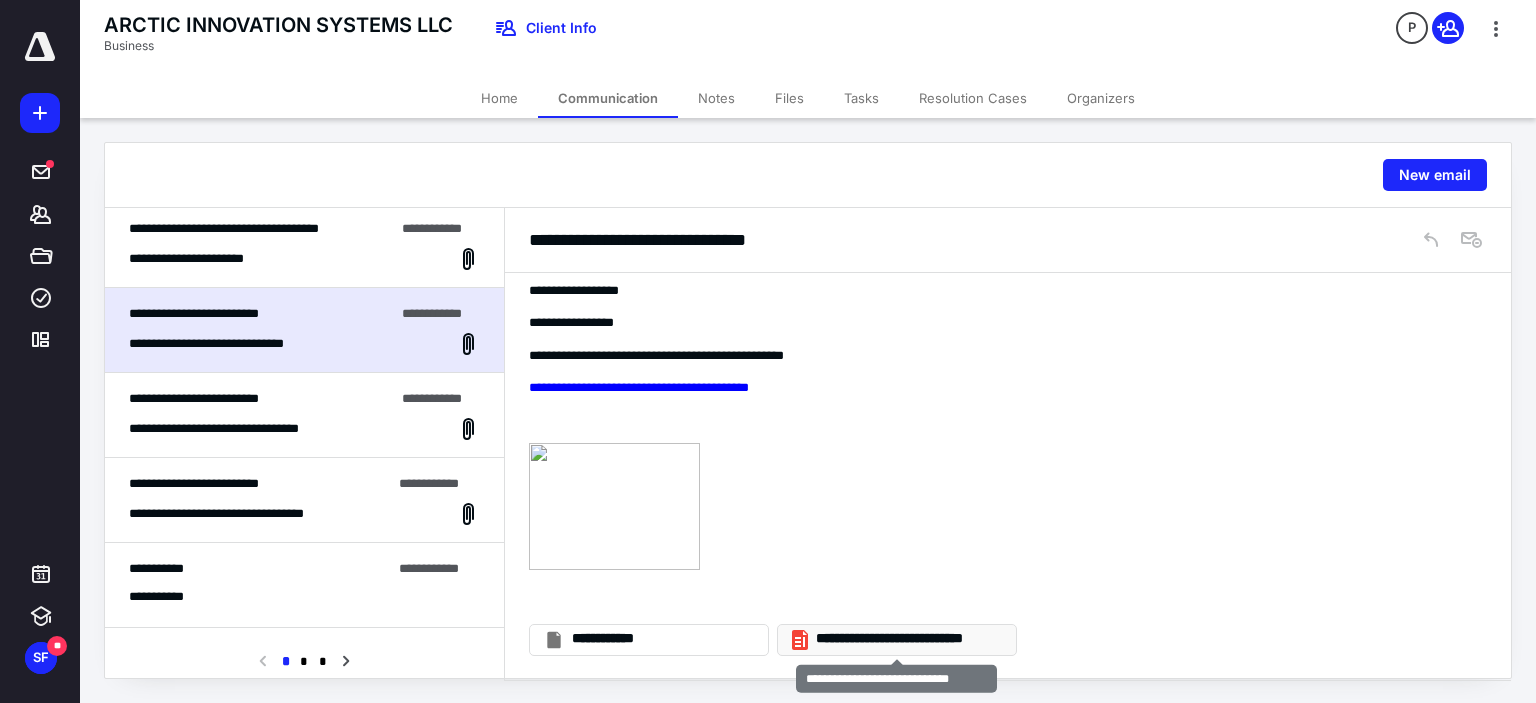 click on "**********" at bounding box center (905, 639) 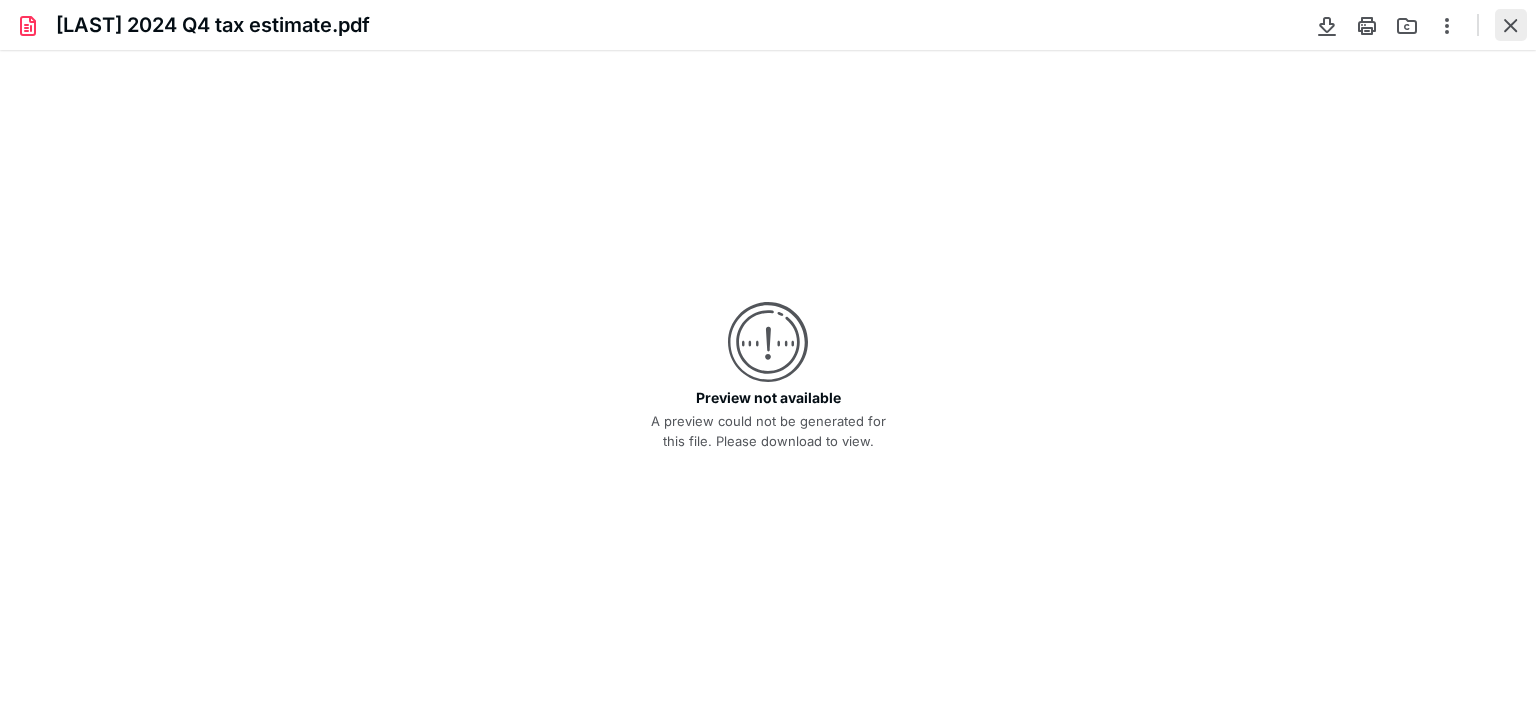click at bounding box center (1511, 25) 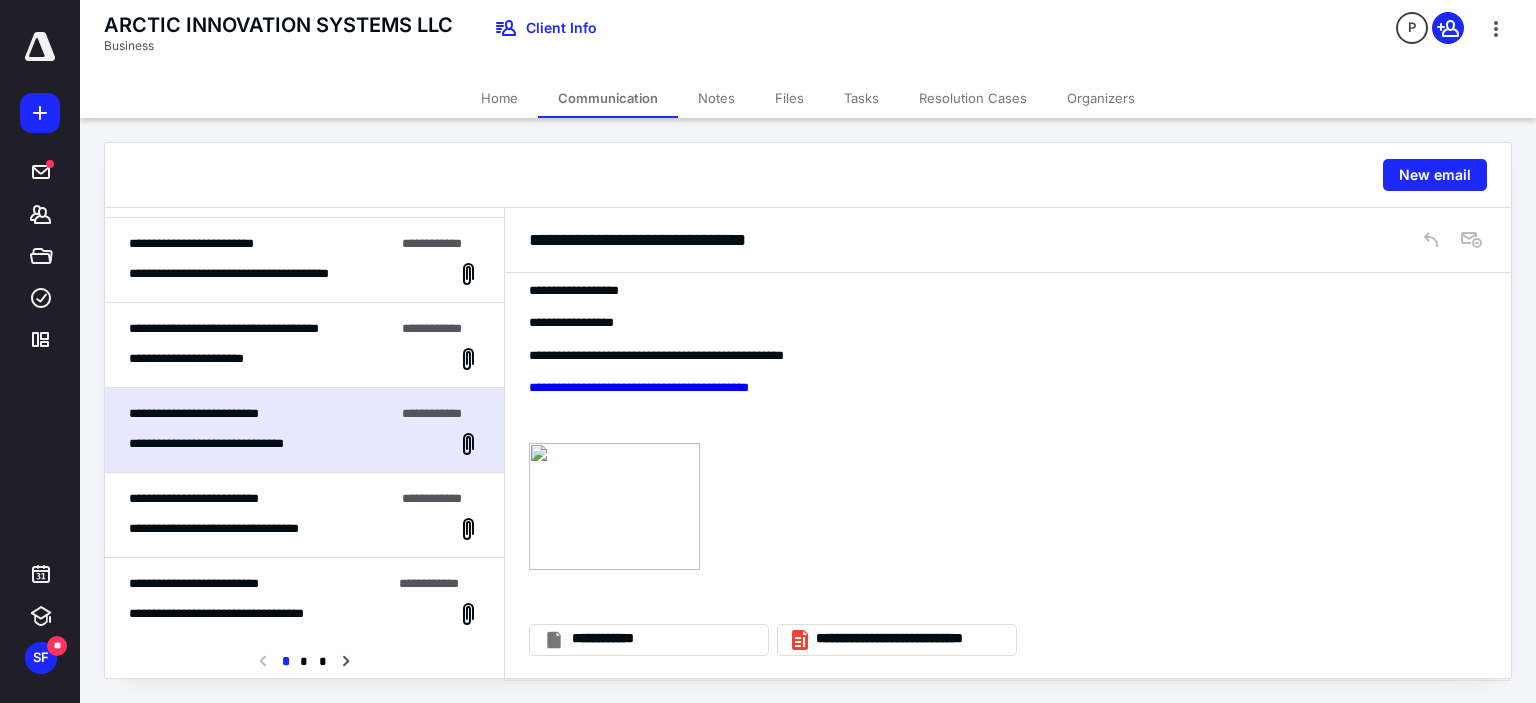 scroll, scrollTop: 300, scrollLeft: 0, axis: vertical 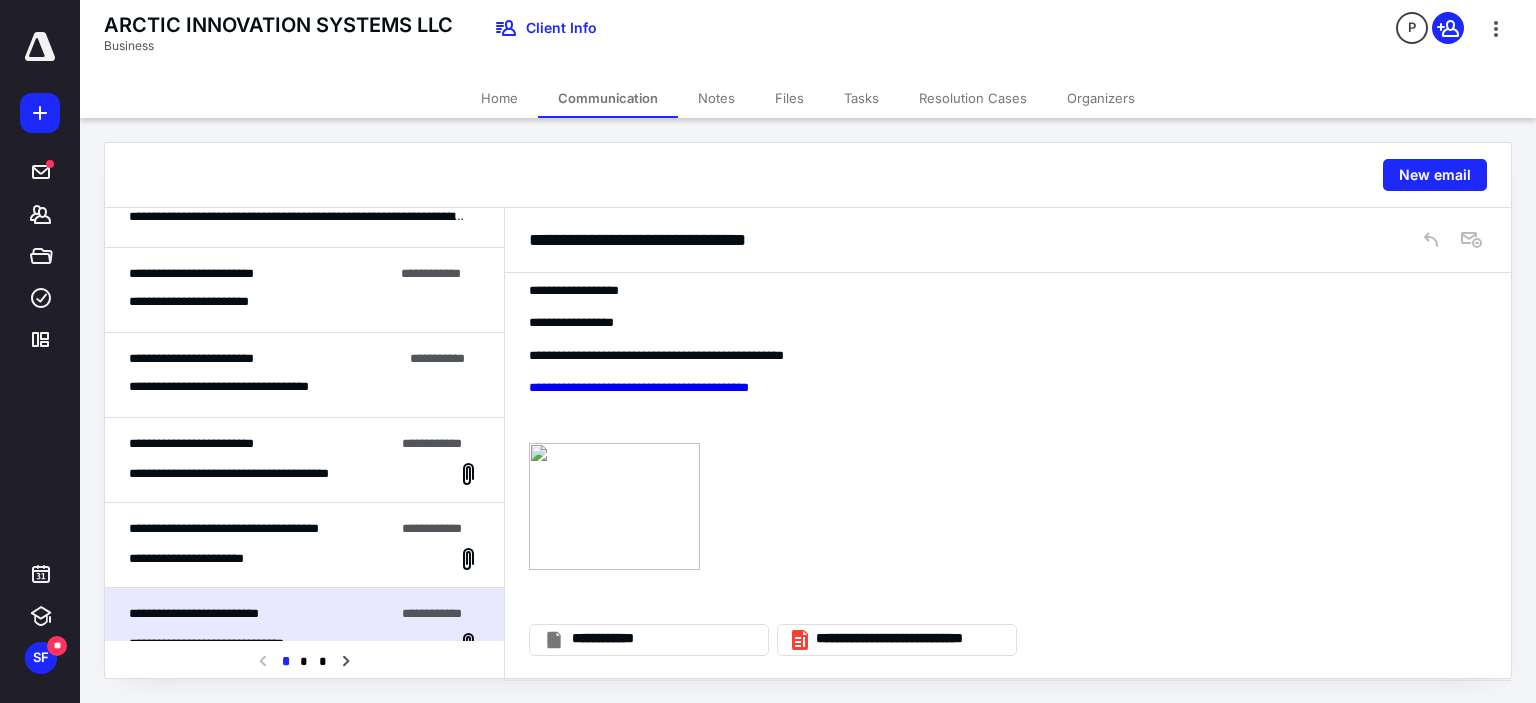 click on "**********" at bounding box center [224, 528] 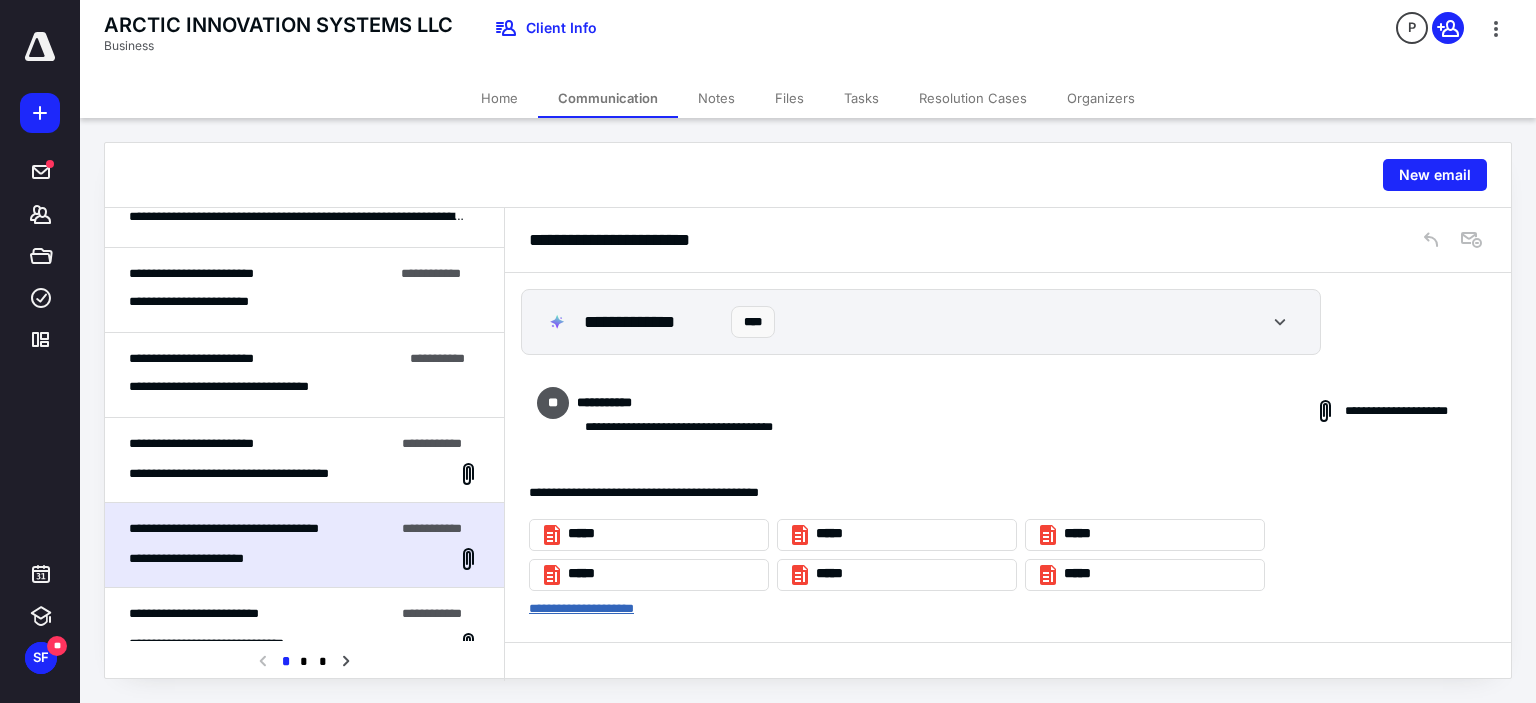 click on "**********" at bounding box center (581, 608) 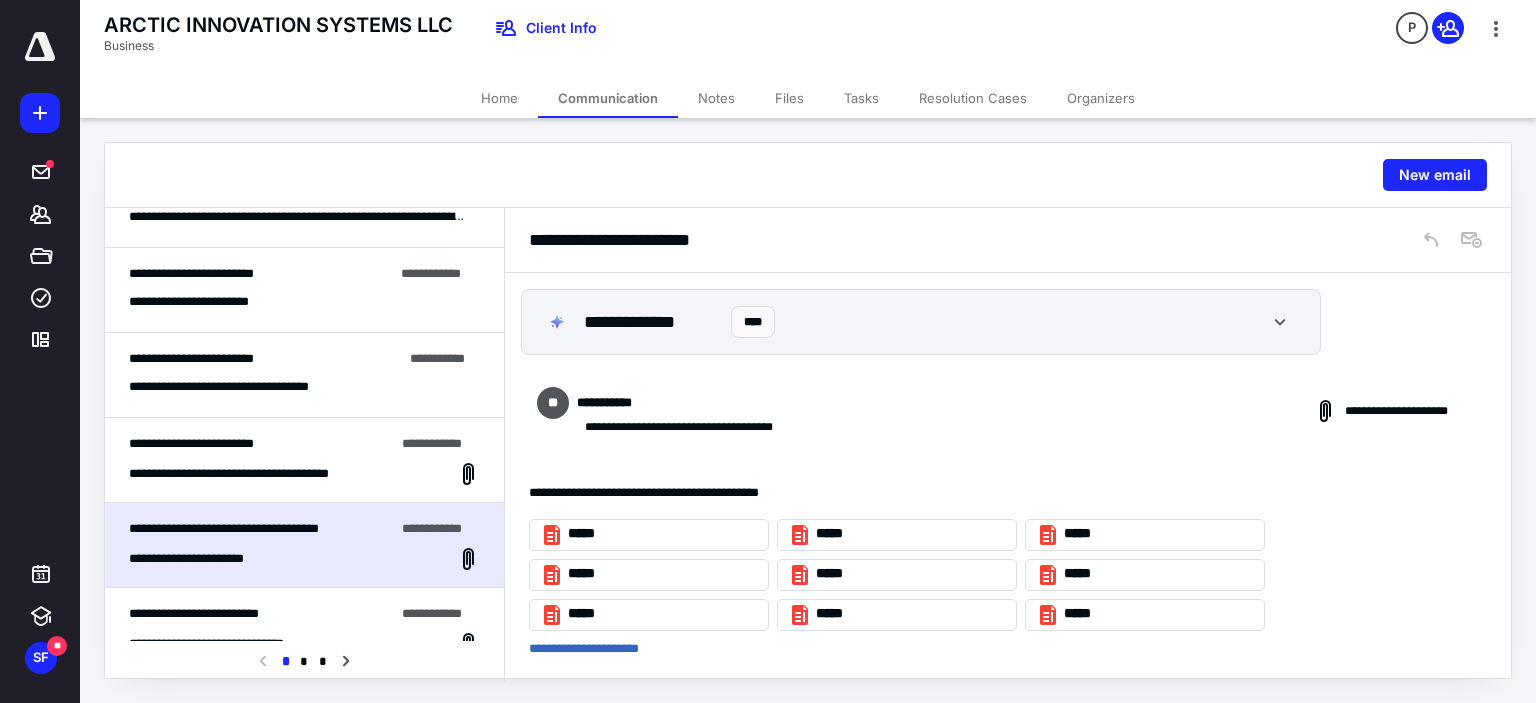 click on "**********" at bounding box center [304, 474] 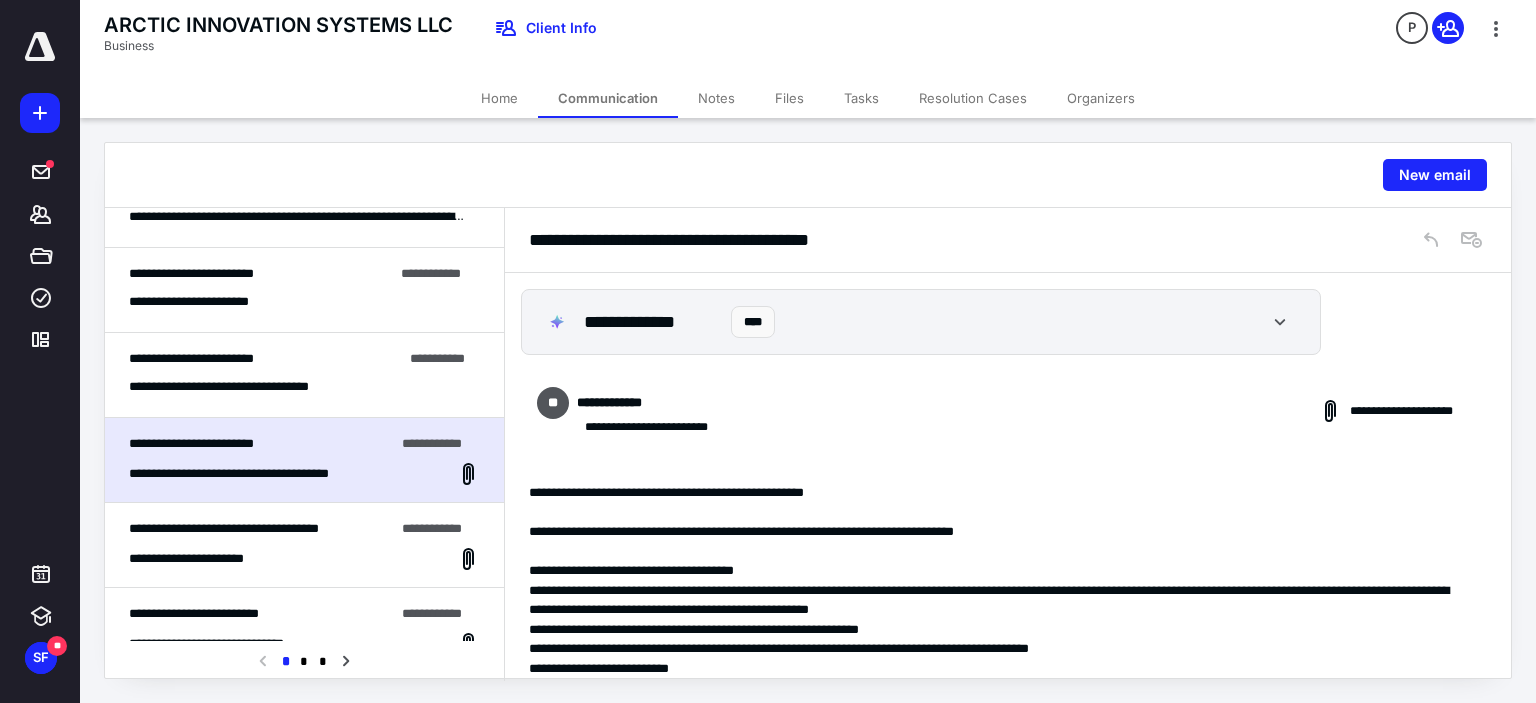 scroll, scrollTop: 2330, scrollLeft: 0, axis: vertical 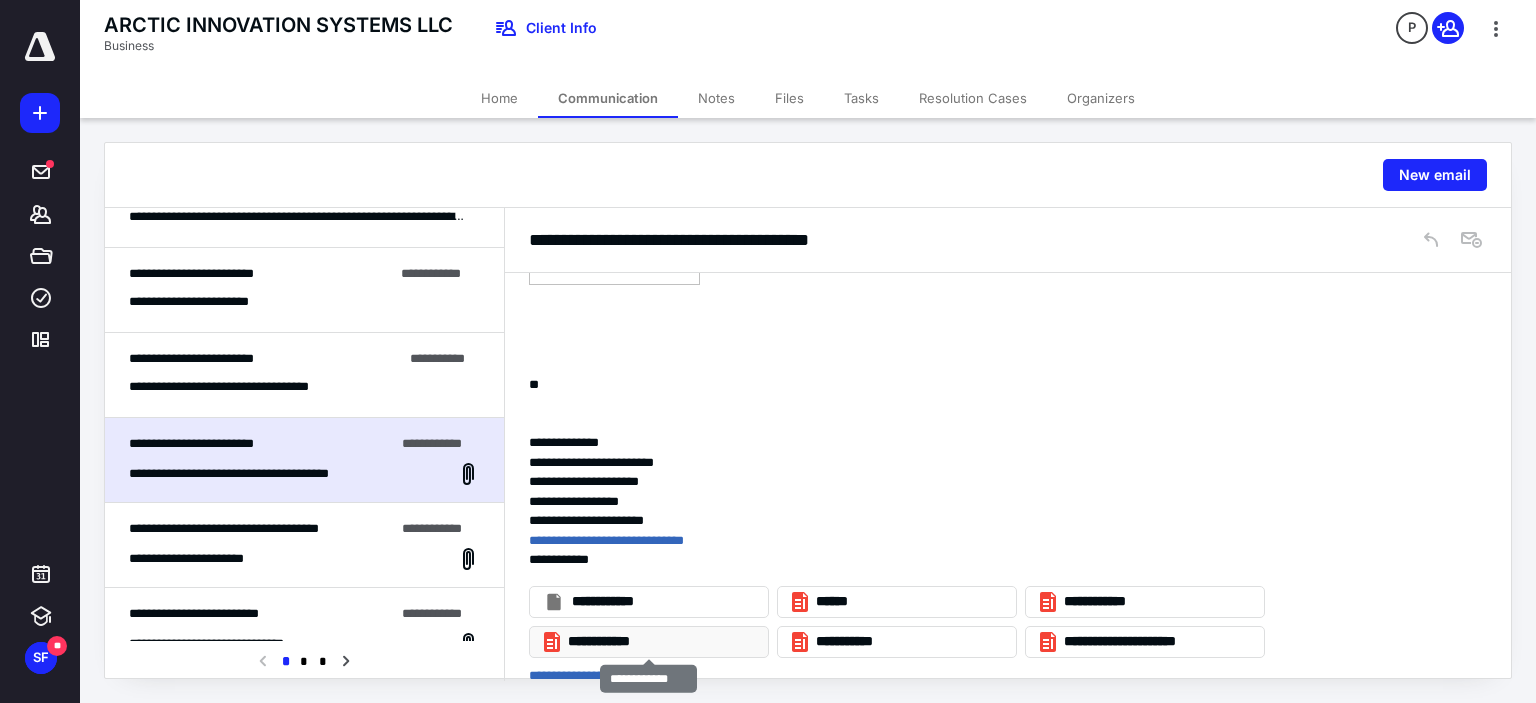 click on "**********" at bounding box center [657, 642] 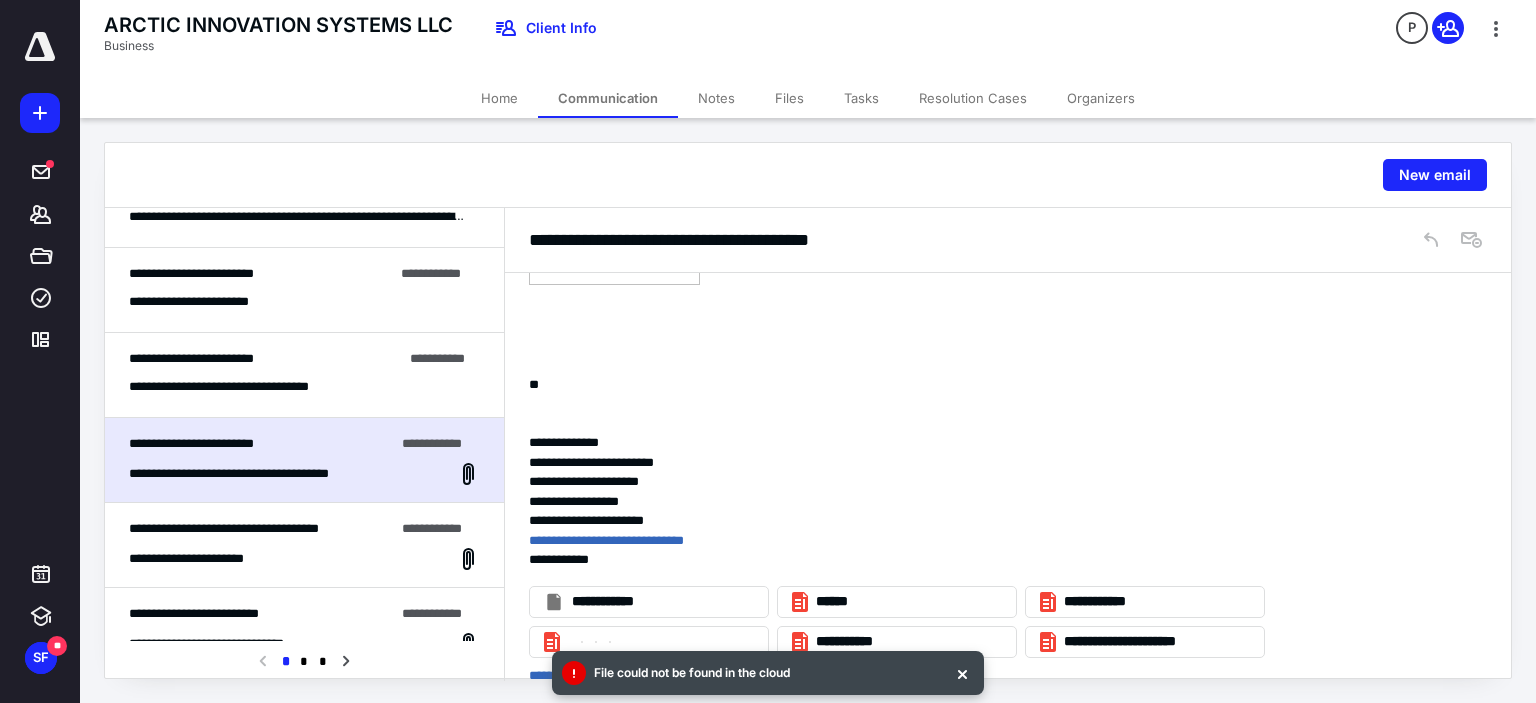 click at bounding box center [1000, 404] 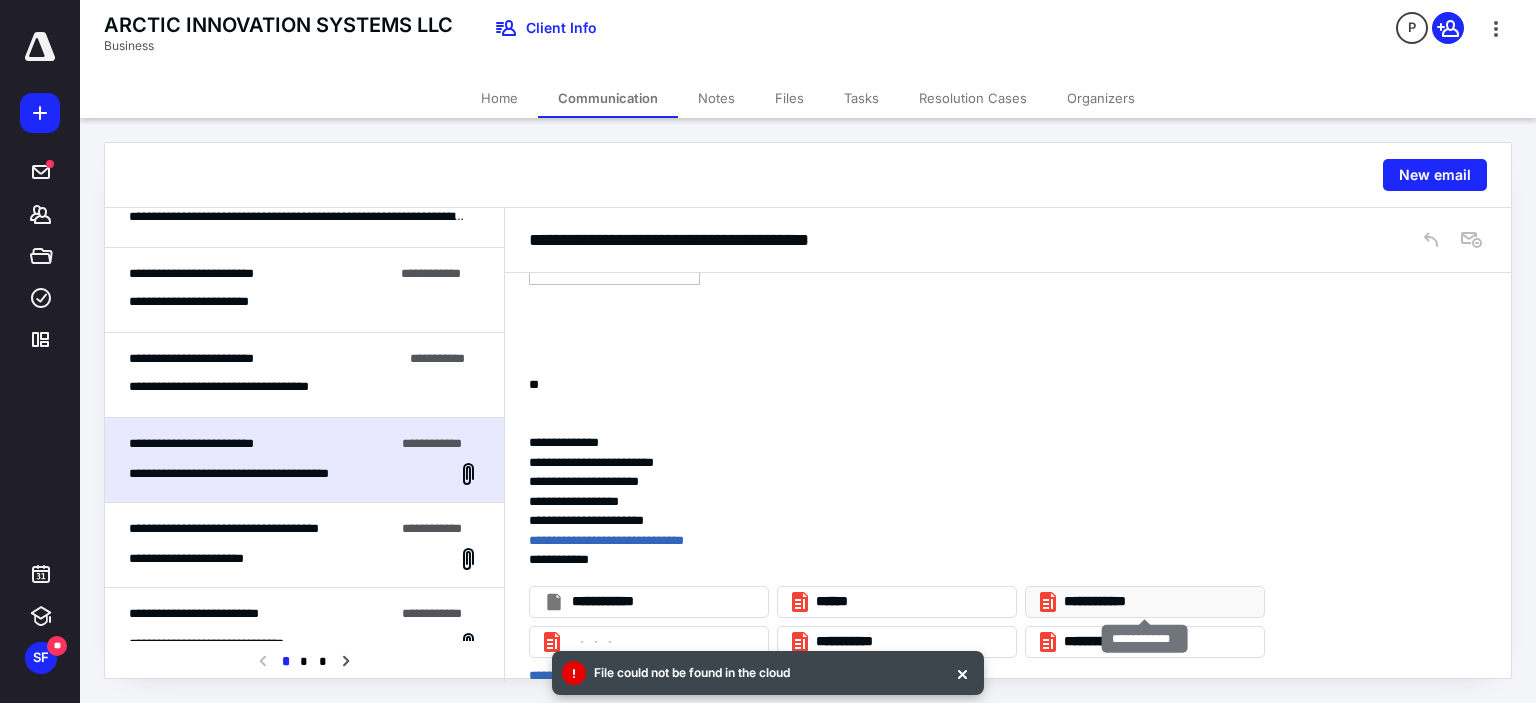 click on "**********" at bounding box center (1153, 602) 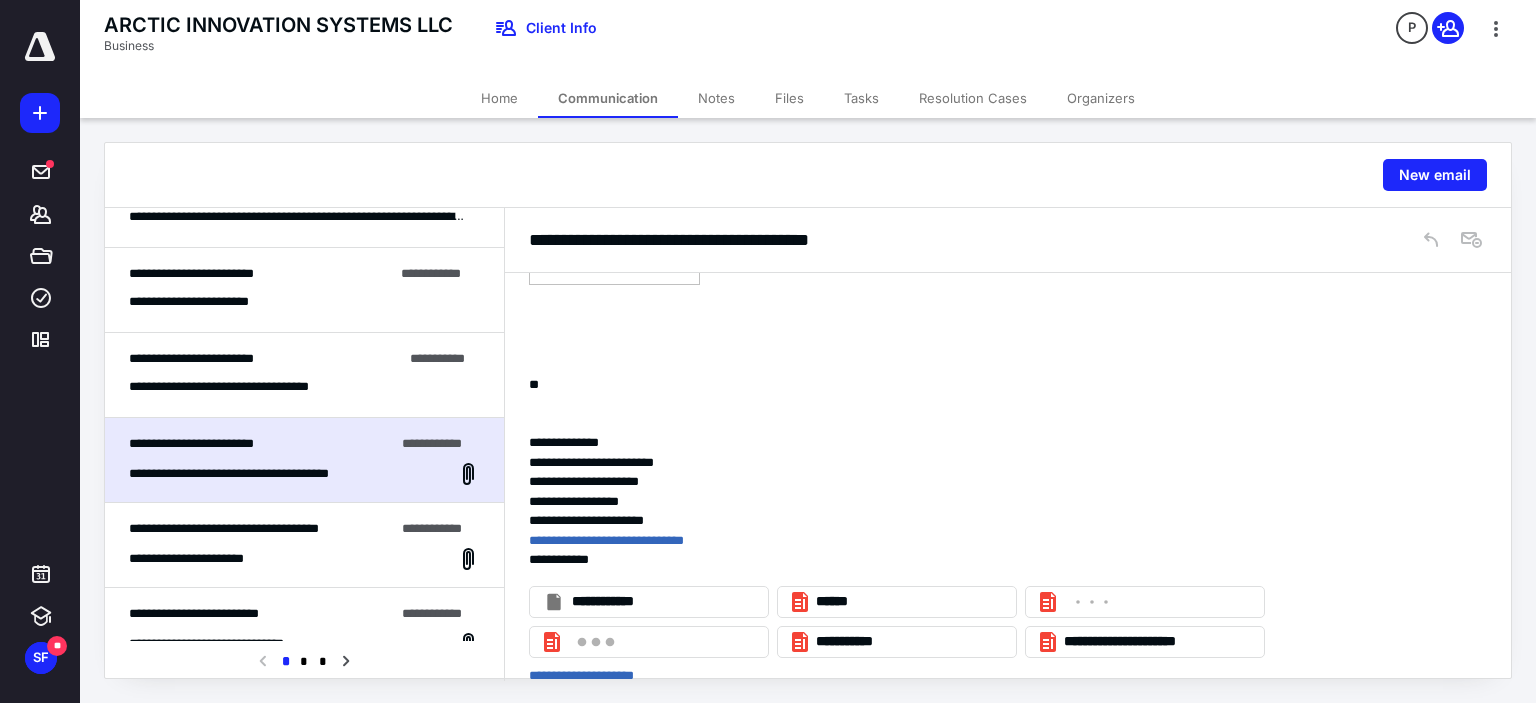 click on "**********" at bounding box center [1000, -394] 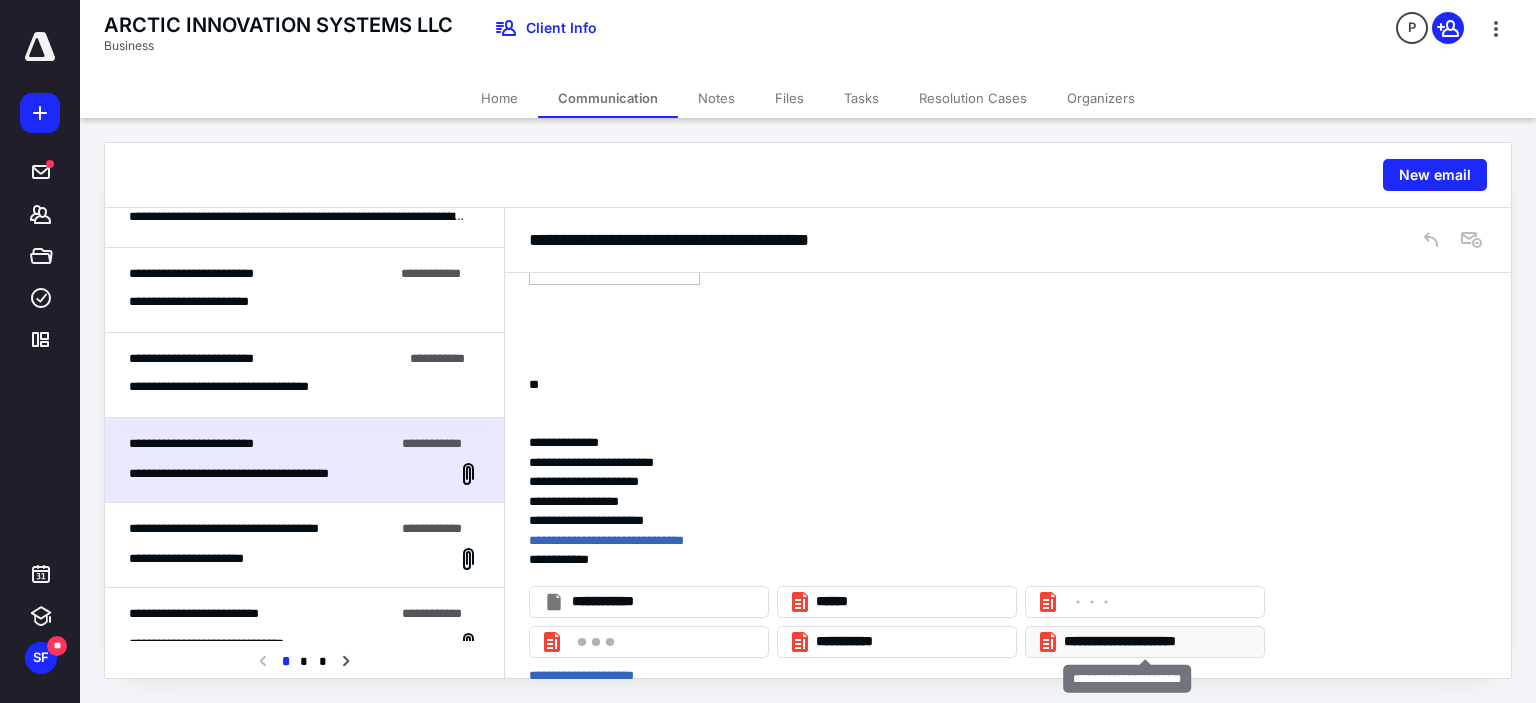 click on "**********" at bounding box center [1153, 642] 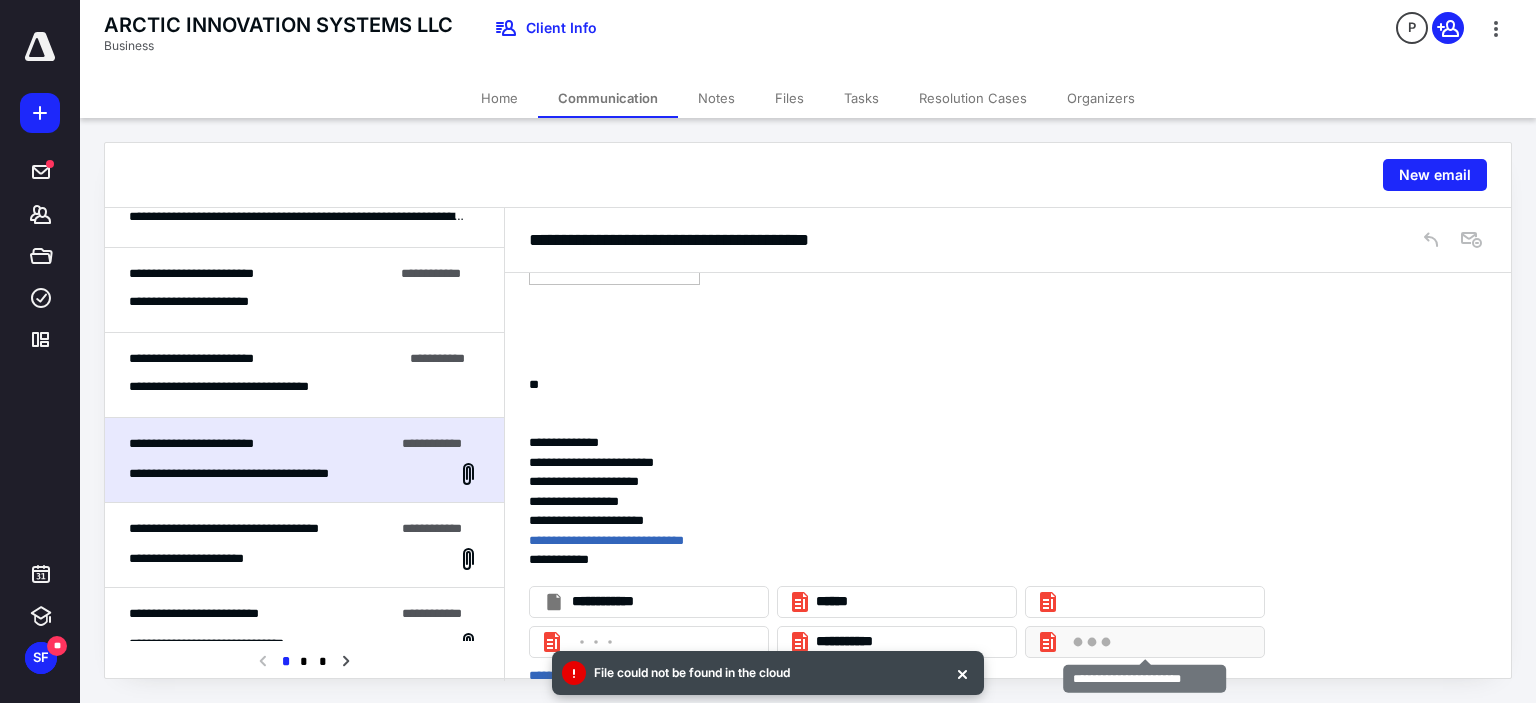 click at bounding box center [1048, 642] 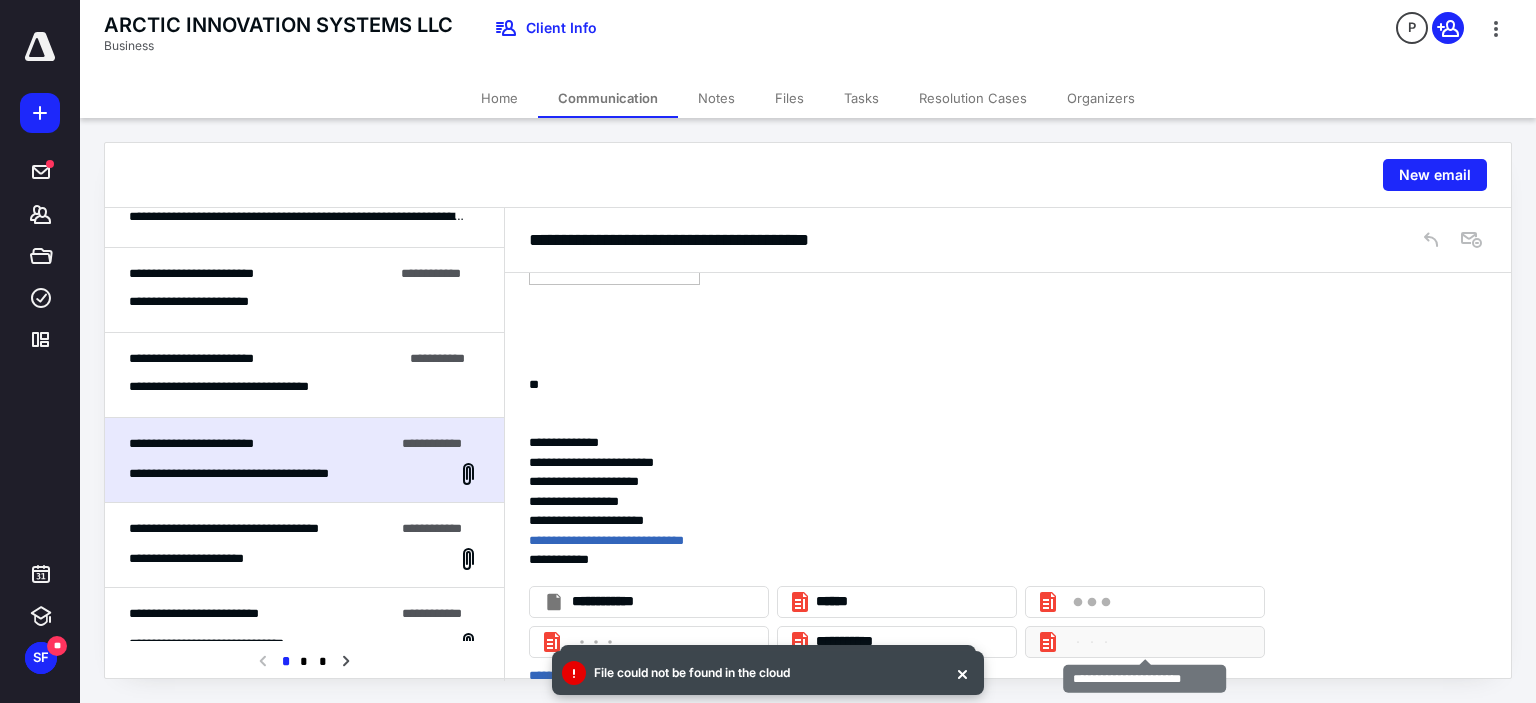 click at bounding box center [1048, 642] 